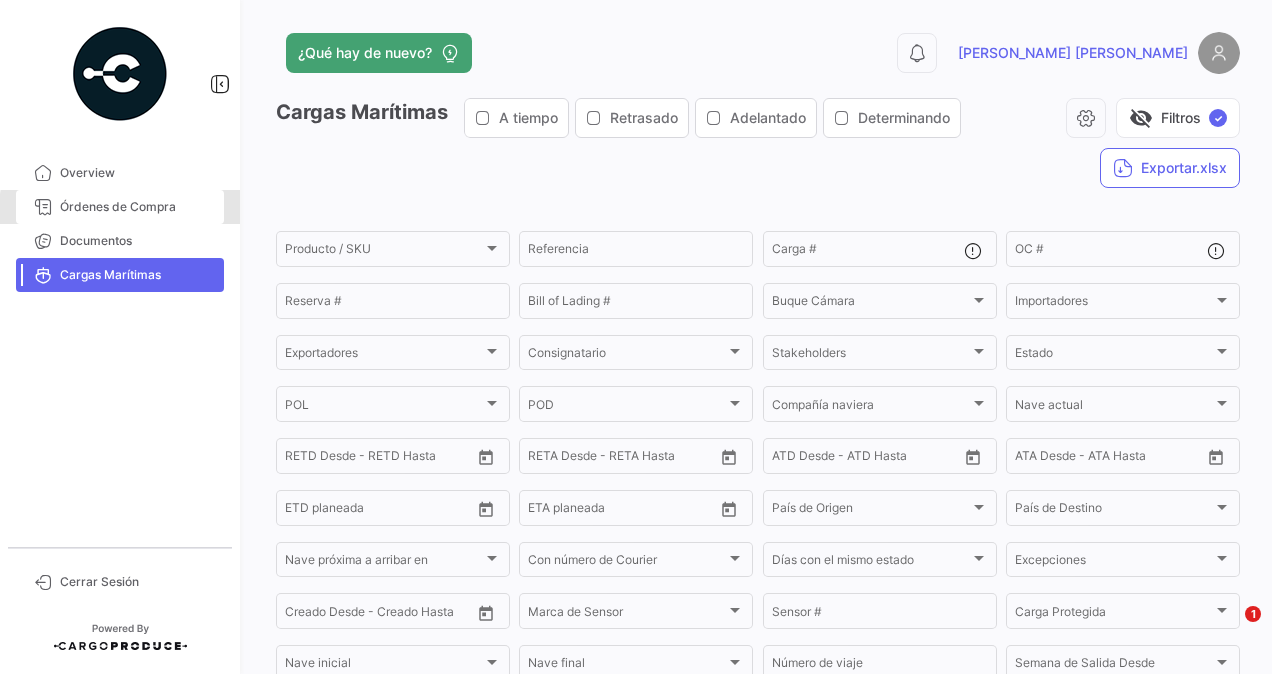 click on "Órdenes de Compra" at bounding box center [138, 207] 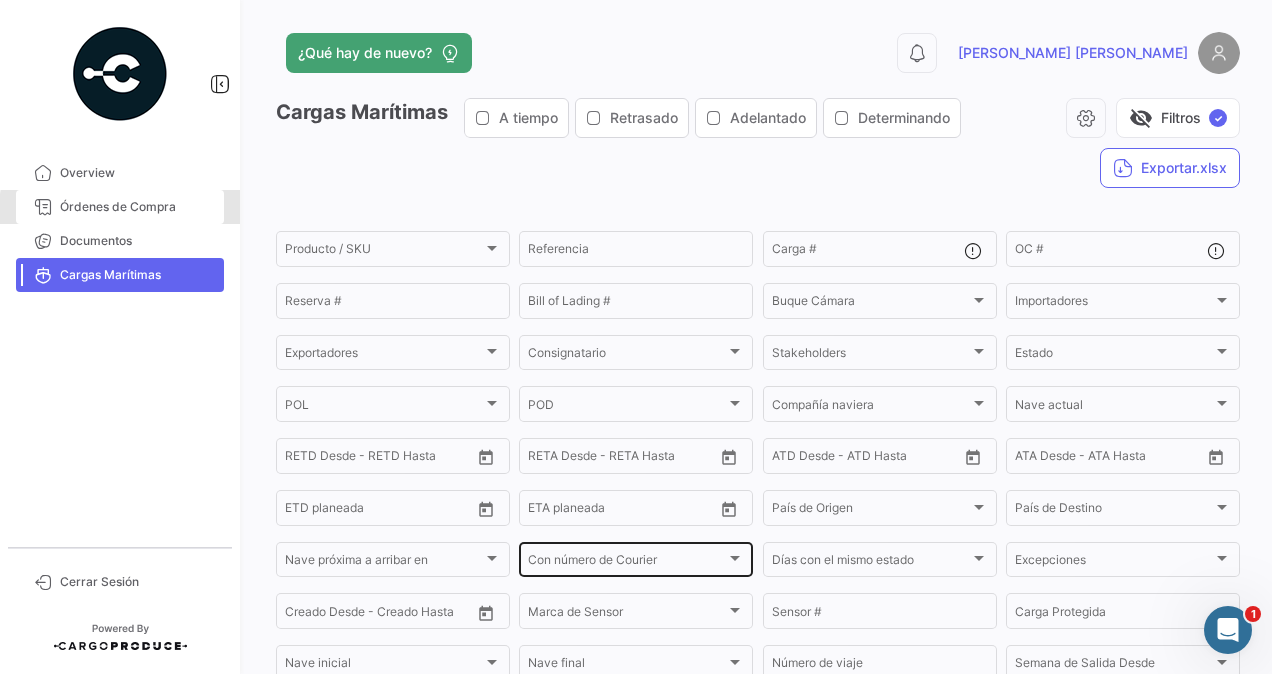 scroll, scrollTop: 0, scrollLeft: 0, axis: both 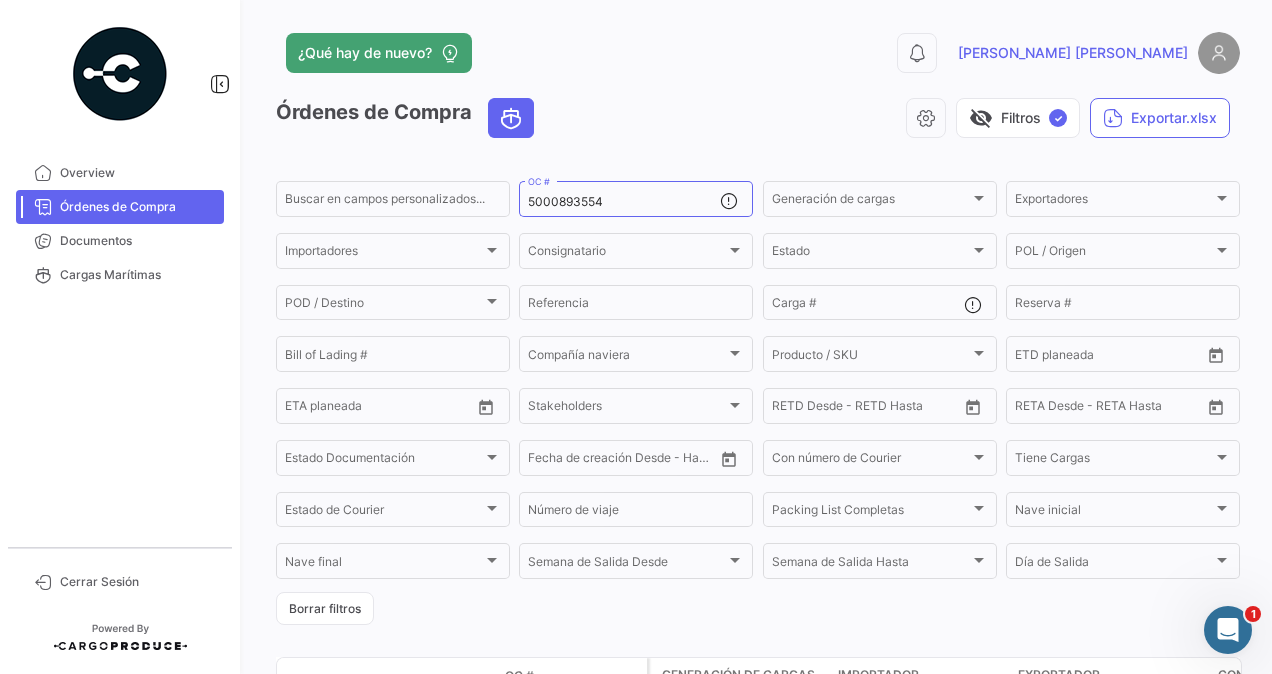 click 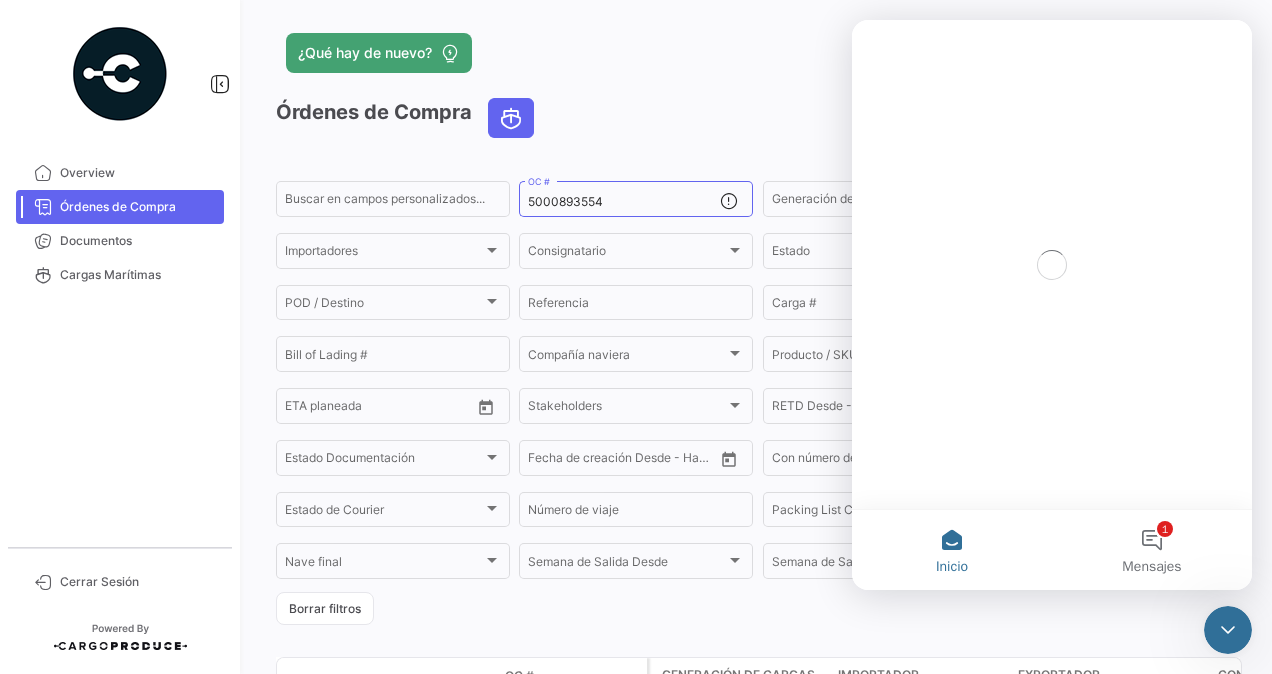 scroll, scrollTop: 0, scrollLeft: 0, axis: both 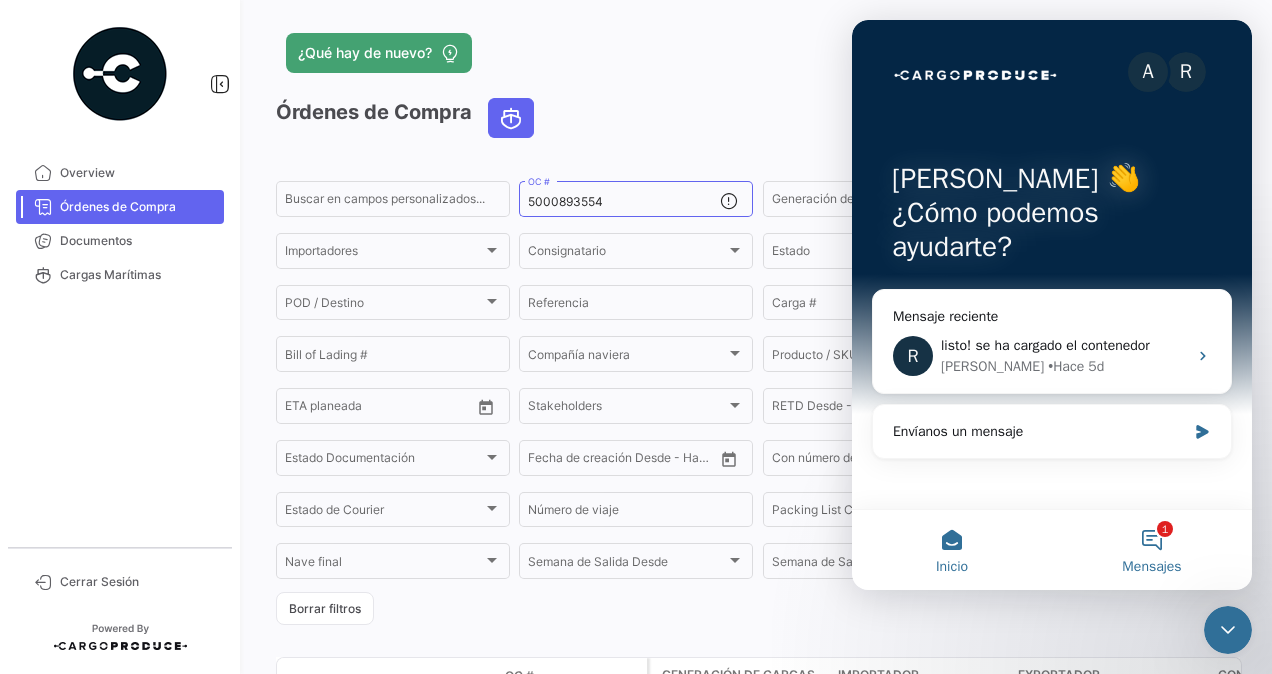 click on "1 Mensajes" at bounding box center (1152, 550) 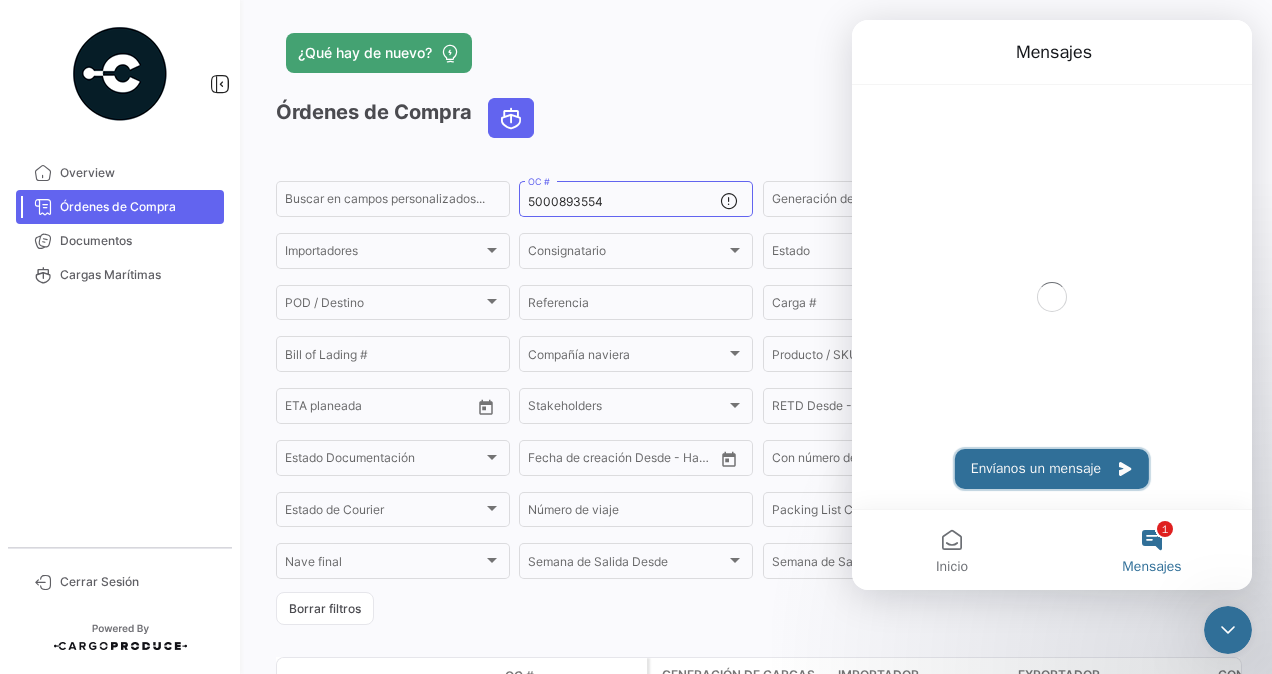 click on "Envíanos un mensaje" at bounding box center (1052, 469) 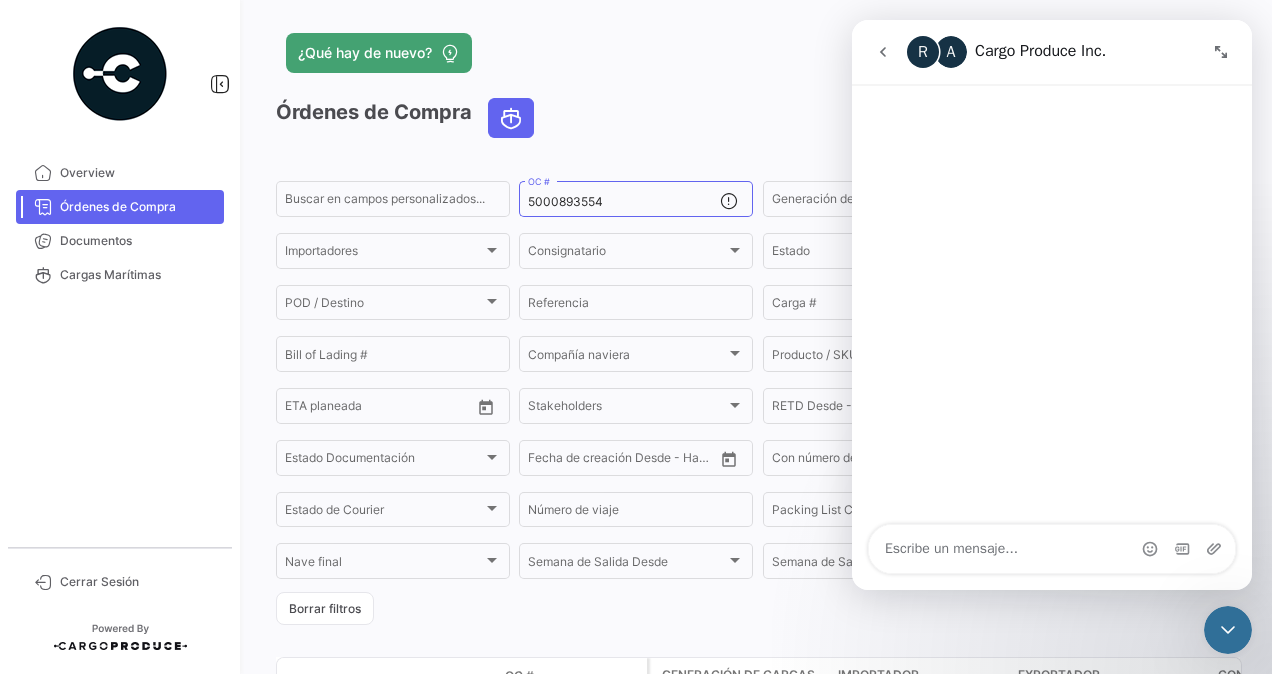 click at bounding box center (1052, 549) 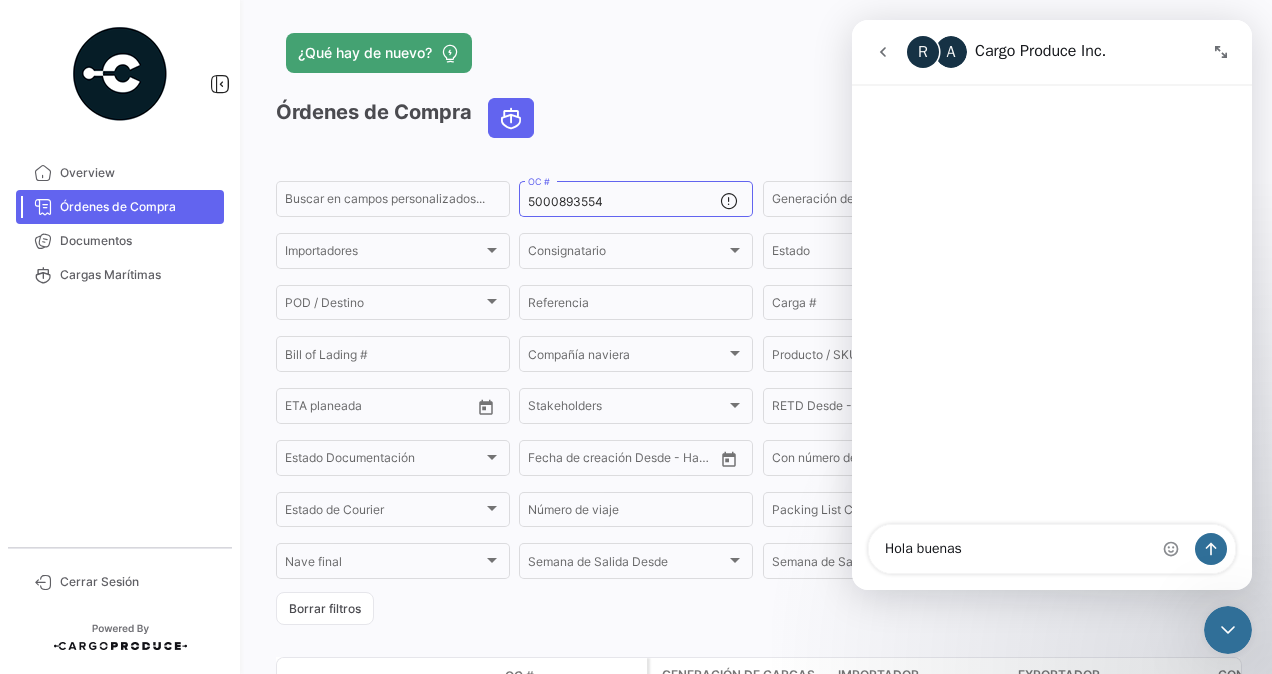 type on "Hola buenas!" 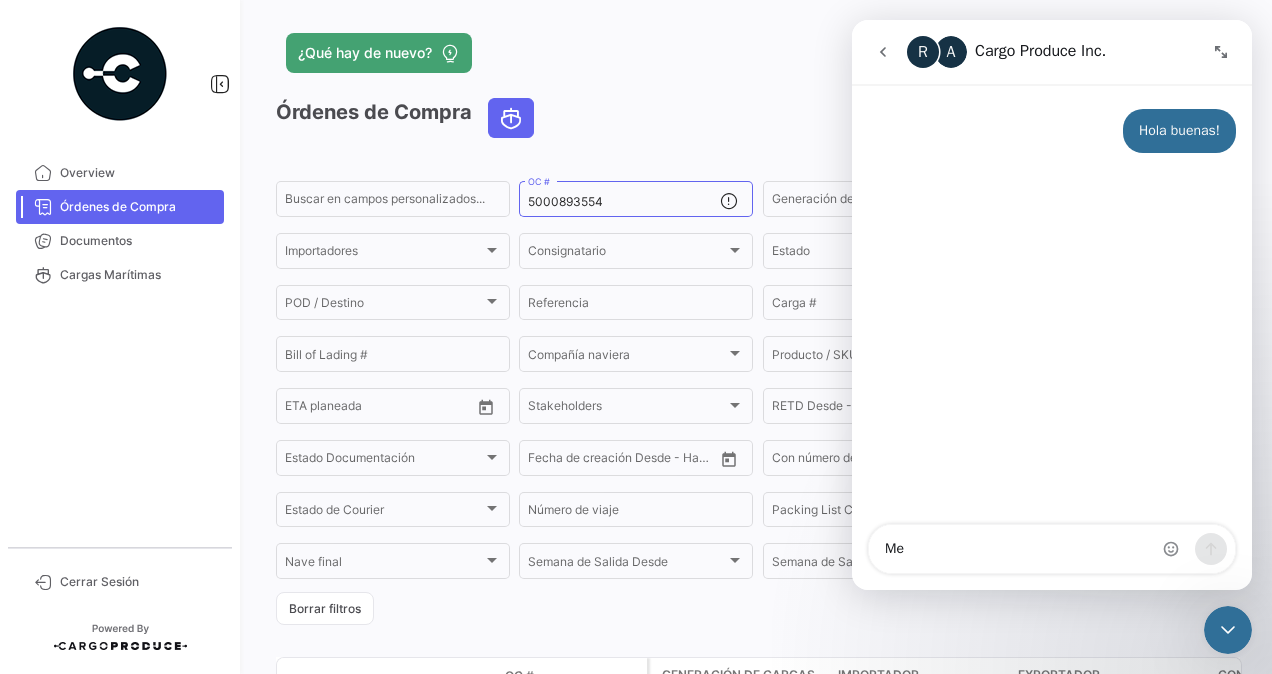type on "Me" 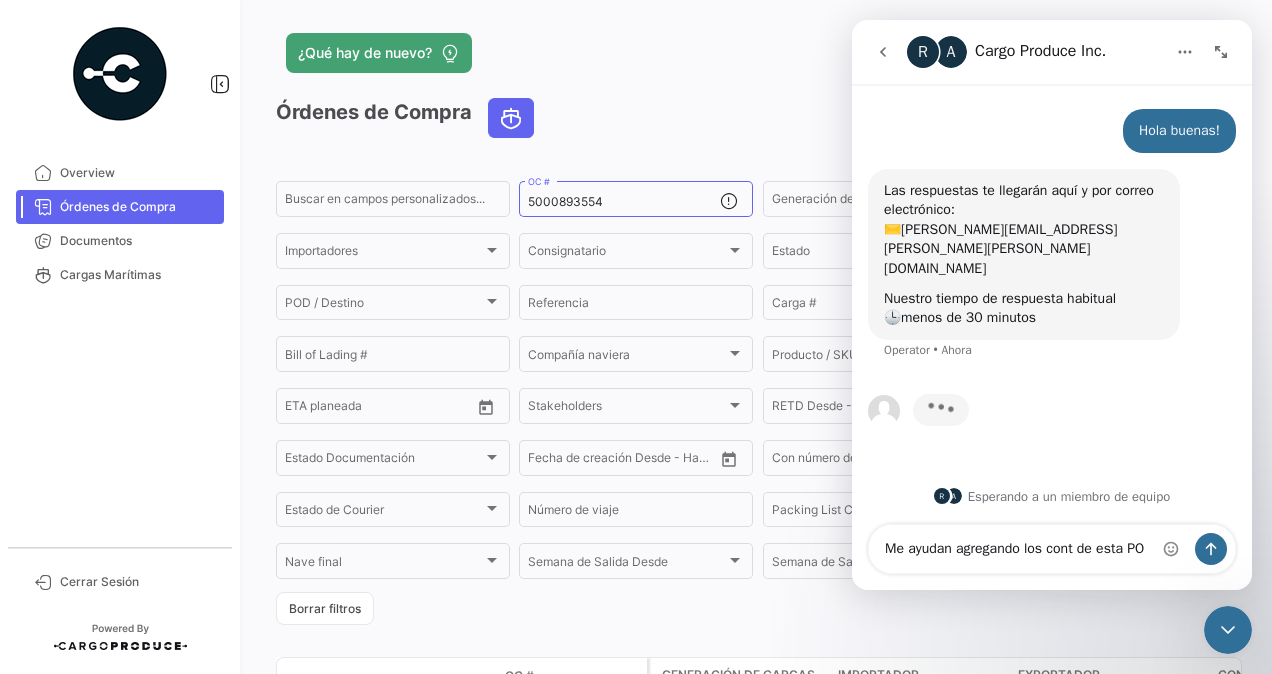 type on "Me ayudan agregando los cont de esta PO PFX196865-PEDIDO OC 911811" 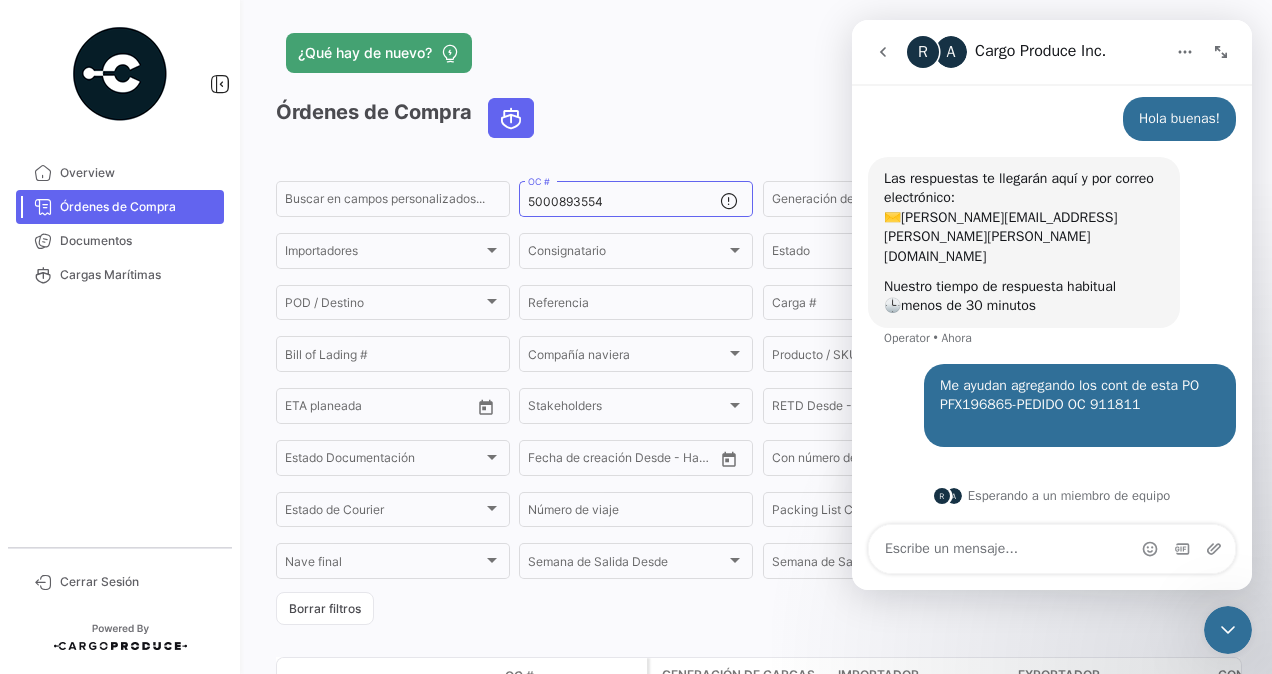 scroll, scrollTop: 0, scrollLeft: 0, axis: both 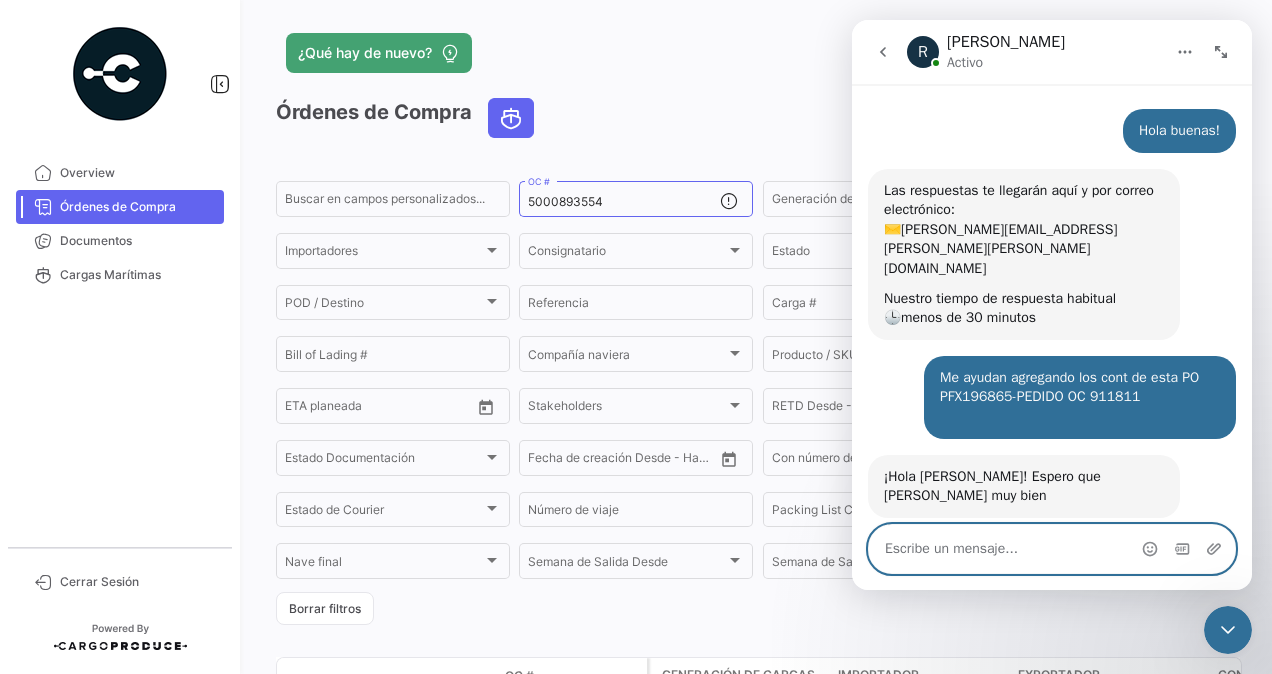 click at bounding box center [1052, 549] 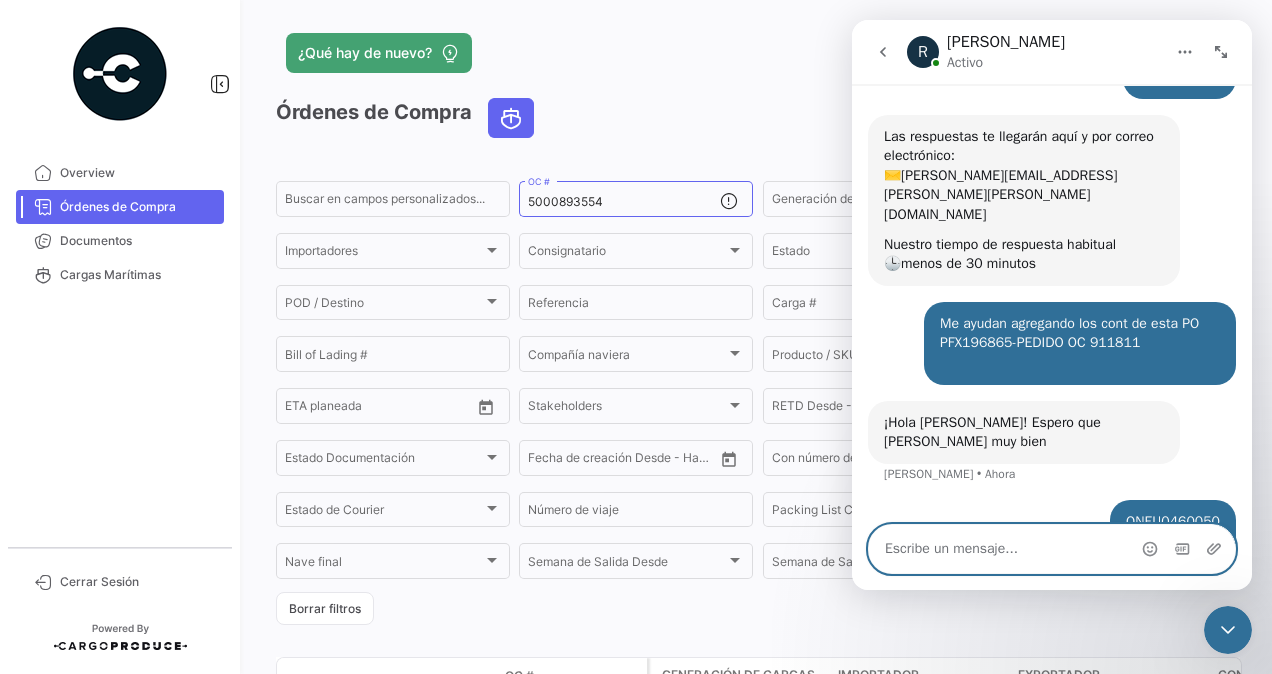 scroll, scrollTop: 74, scrollLeft: 0, axis: vertical 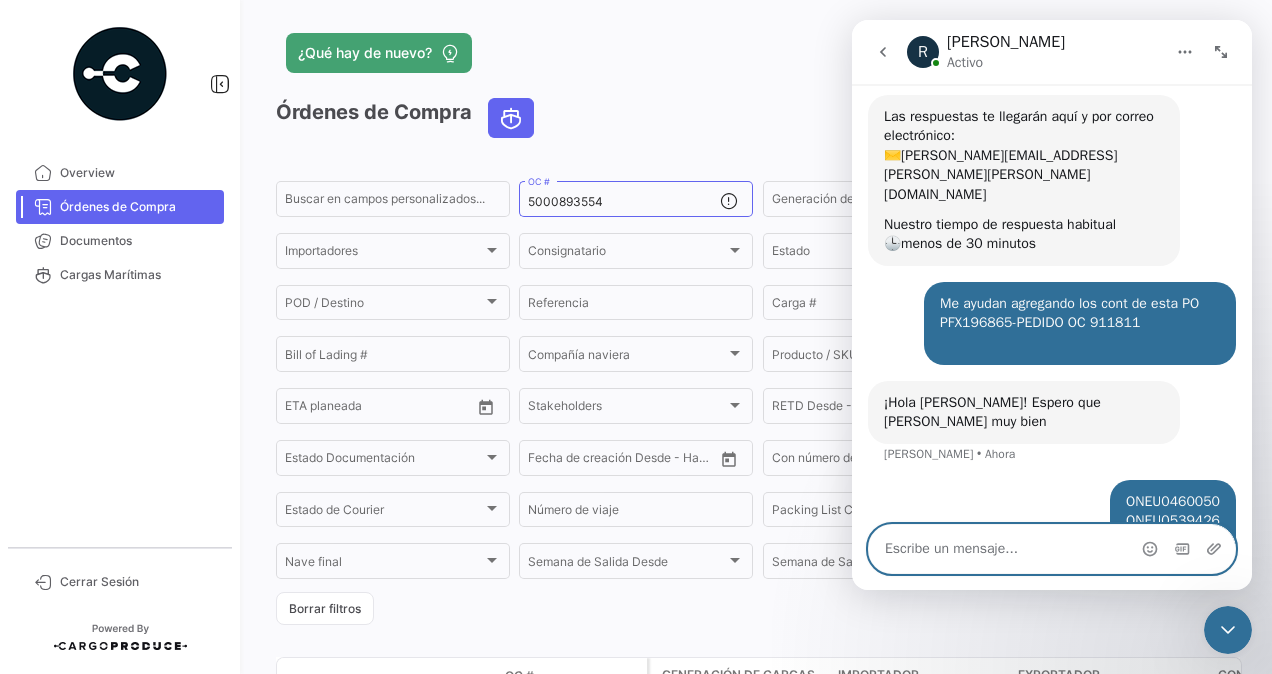 click at bounding box center (1052, 549) 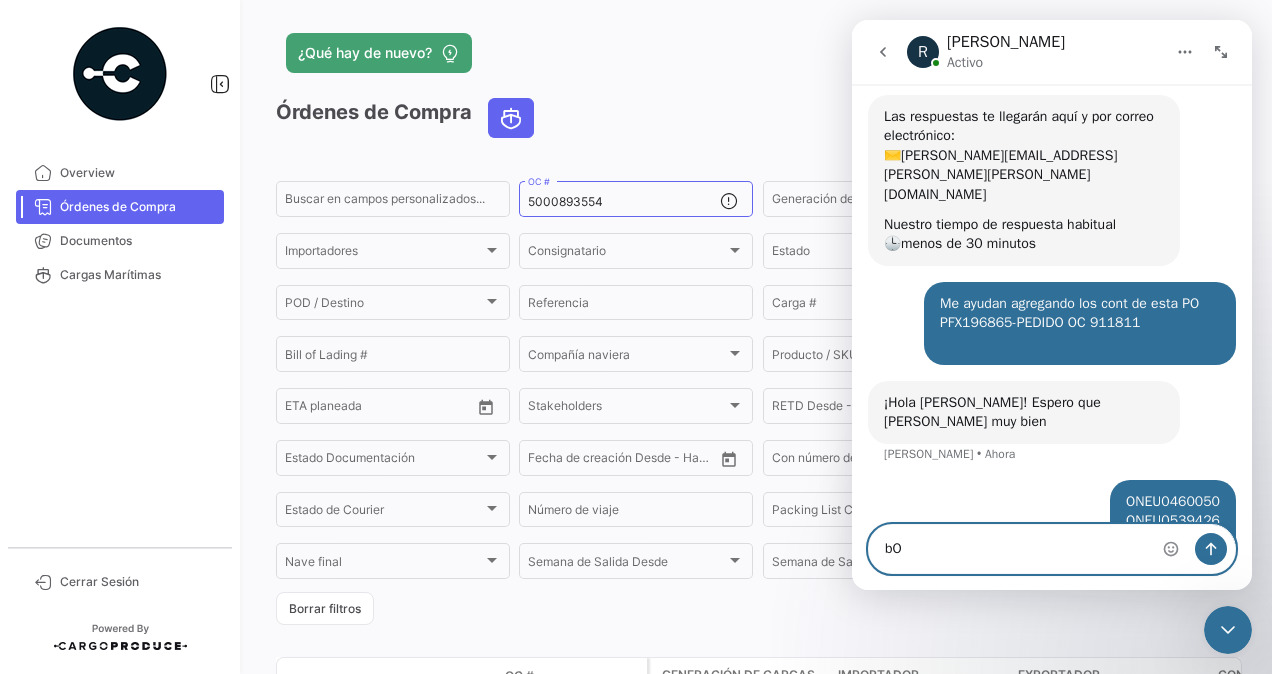 type on "b" 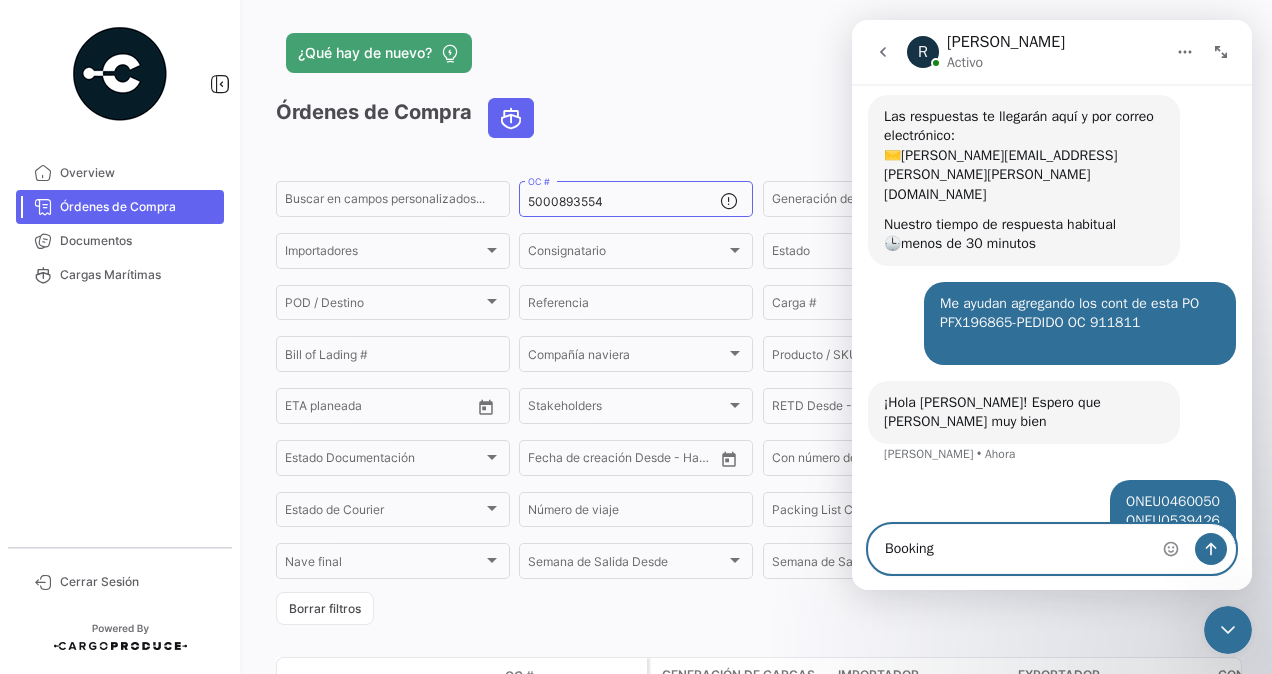 paste on "GYEF15120900" 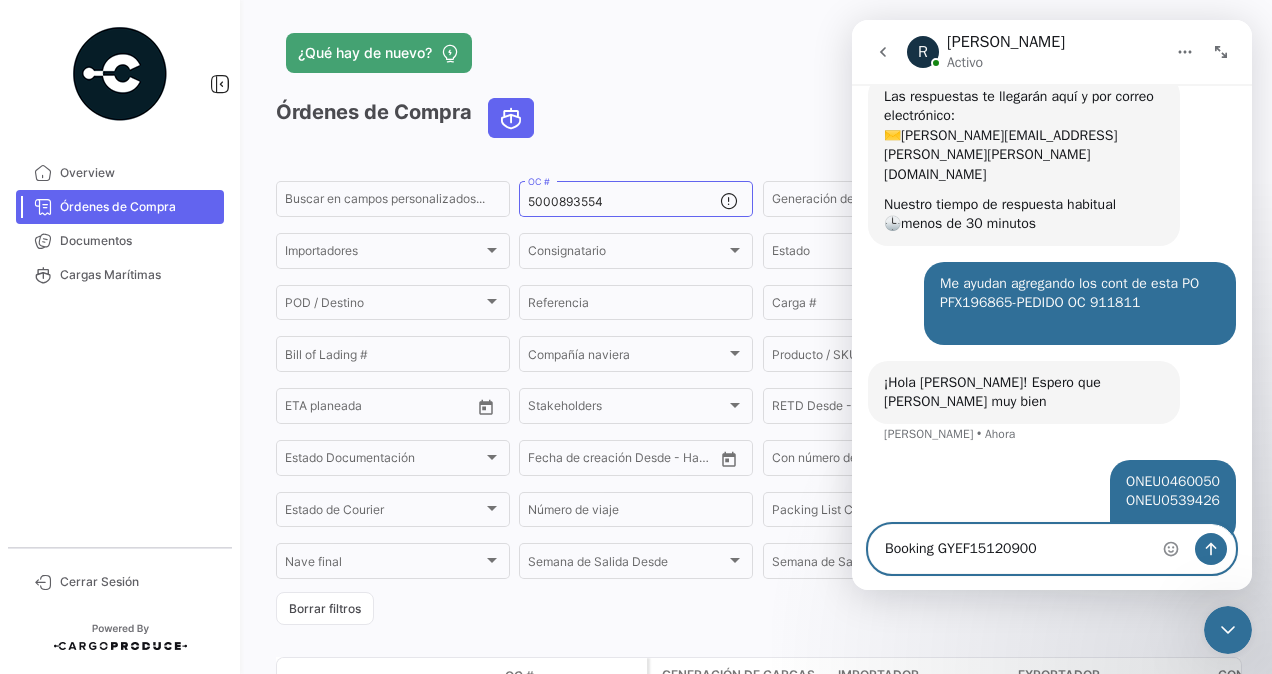 scroll, scrollTop: 74, scrollLeft: 0, axis: vertical 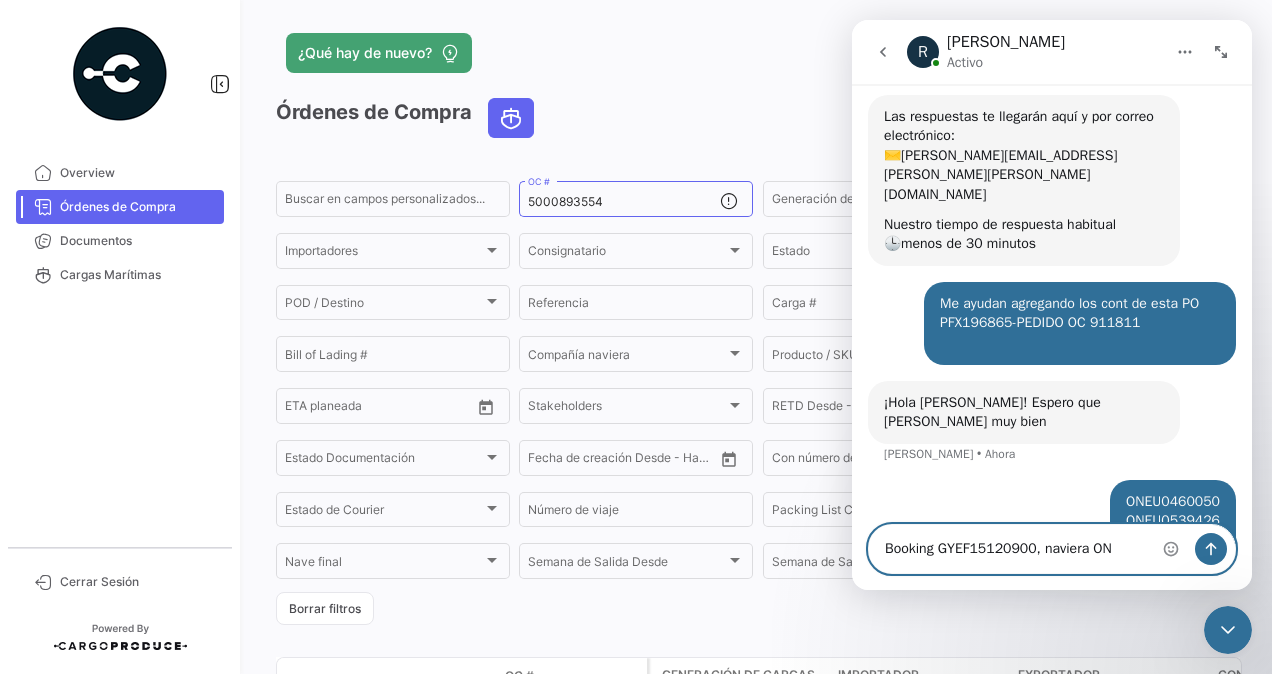 type on "Booking GYEF15120900, naviera ONE" 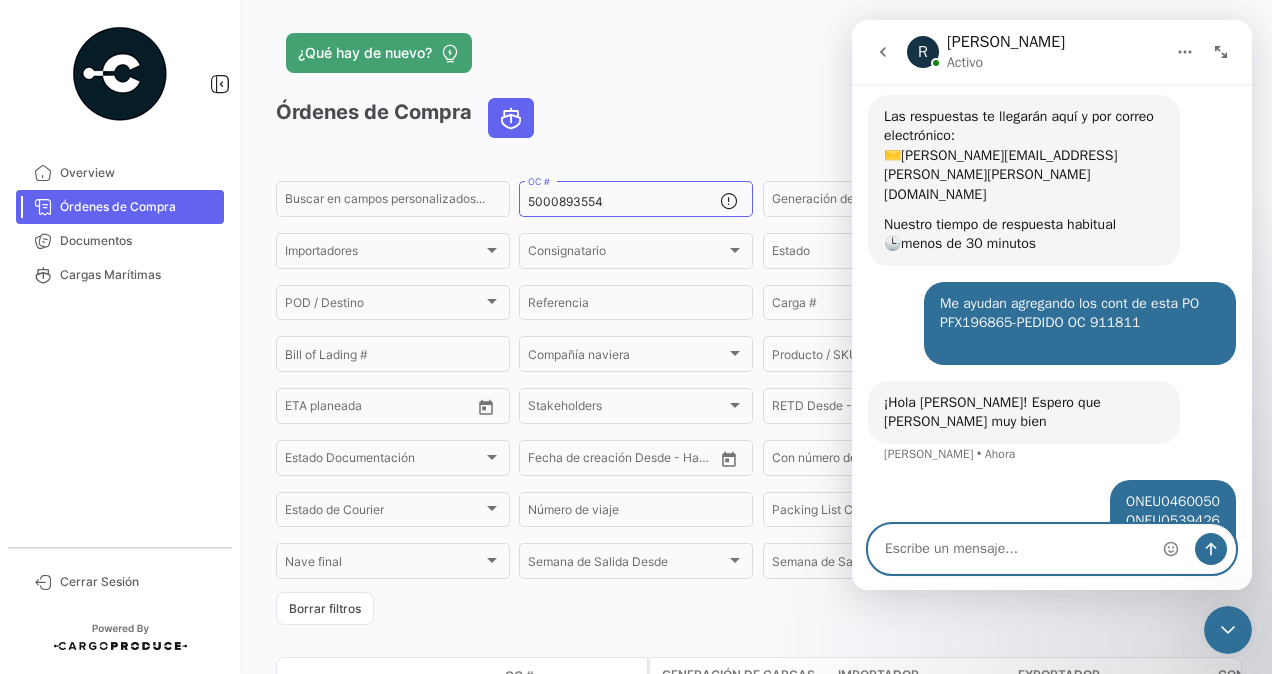 scroll, scrollTop: 119, scrollLeft: 0, axis: vertical 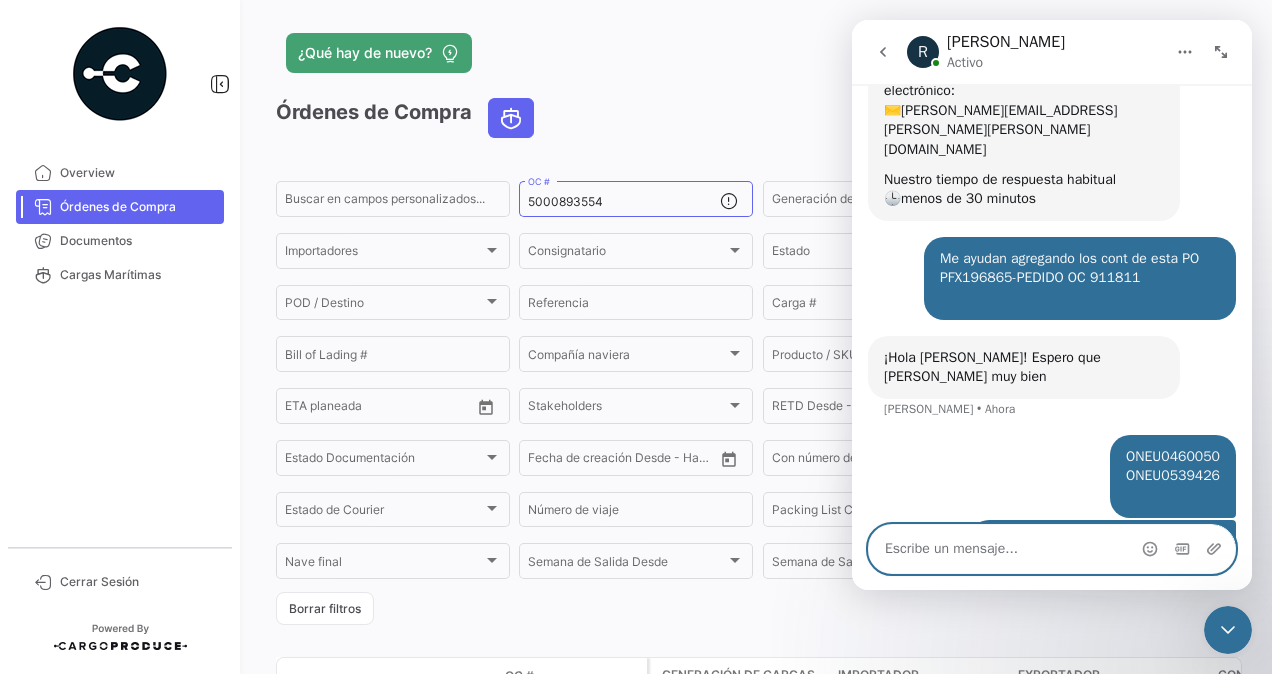 click at bounding box center [1052, 549] 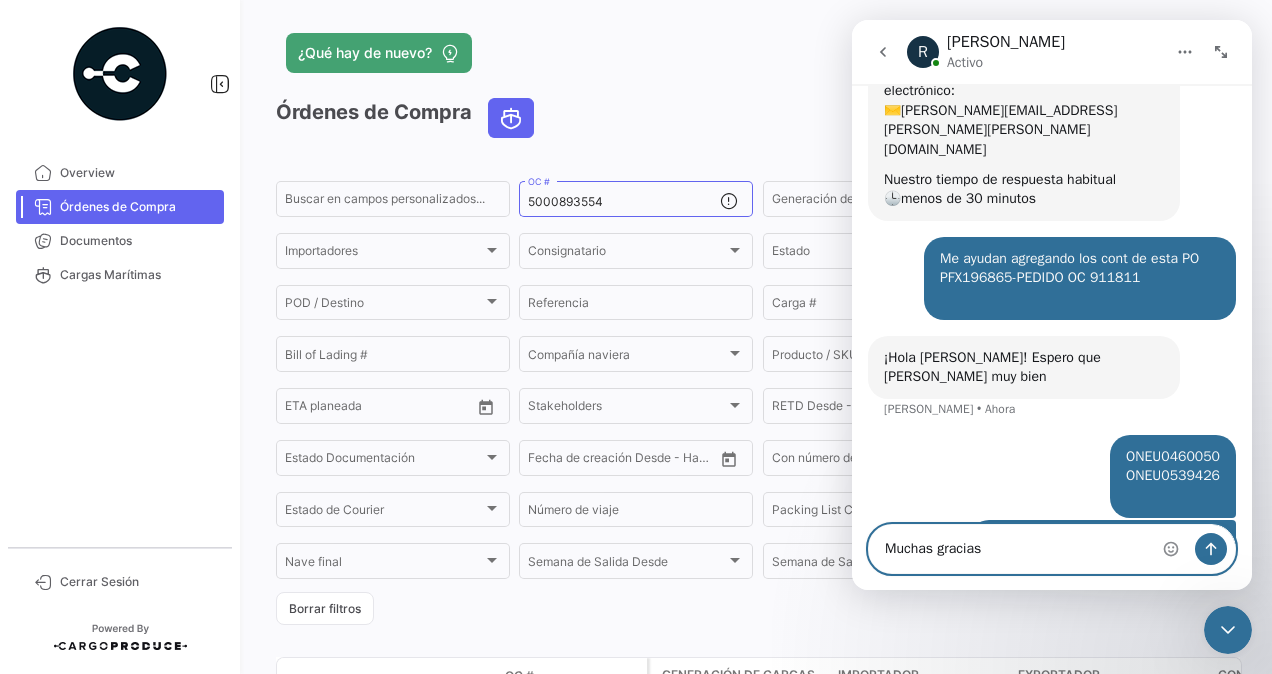 type on "Muchas gracias!" 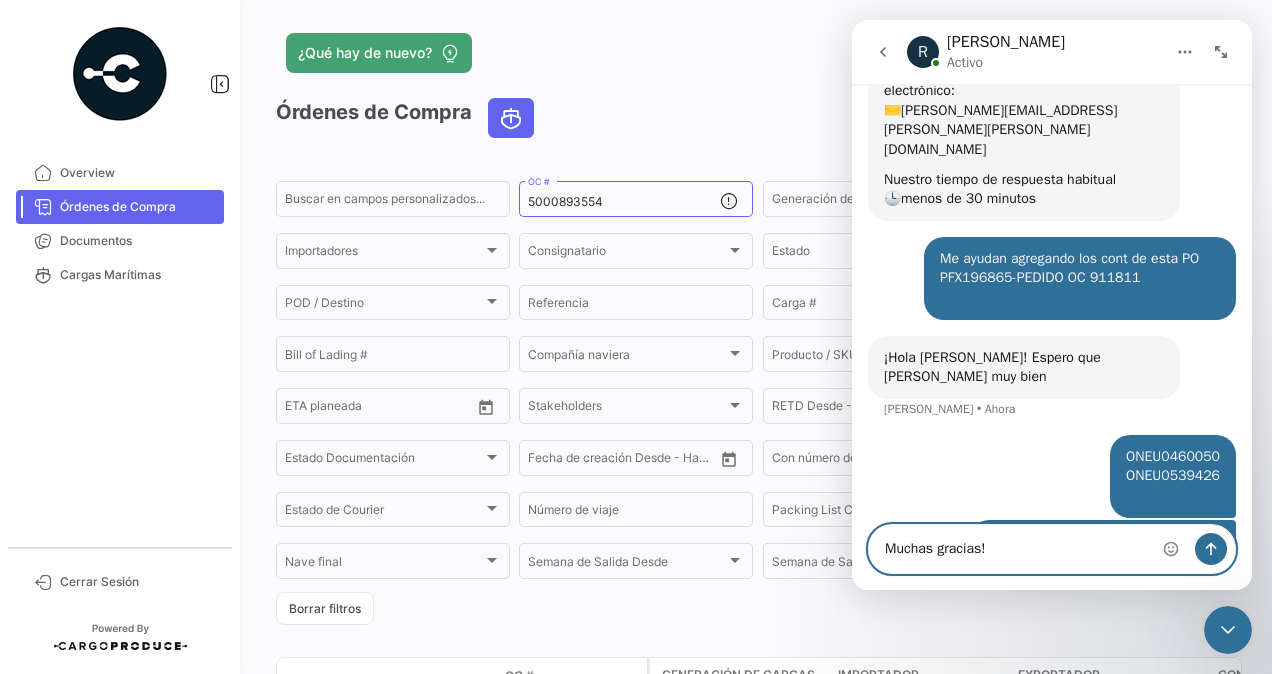 type 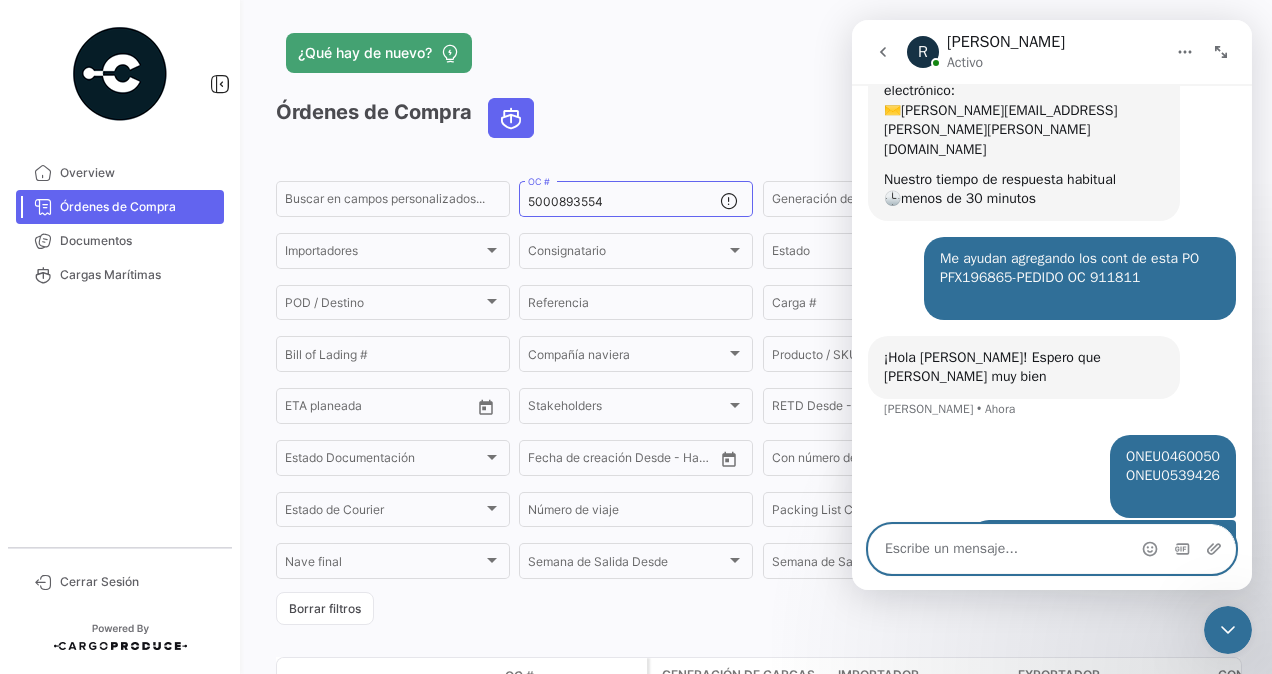 scroll, scrollTop: 164, scrollLeft: 0, axis: vertical 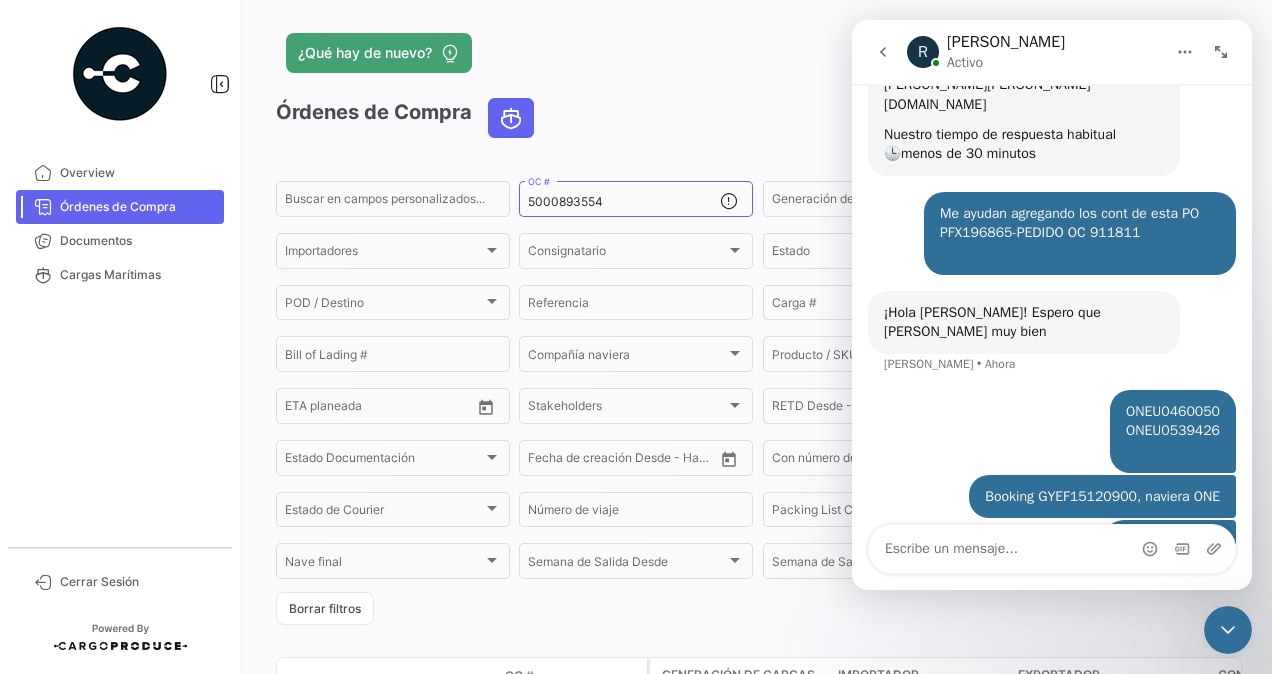 click on "¡Hola [PERSON_NAME]! Espero que [PERSON_NAME] muy bien" at bounding box center (1024, 322) 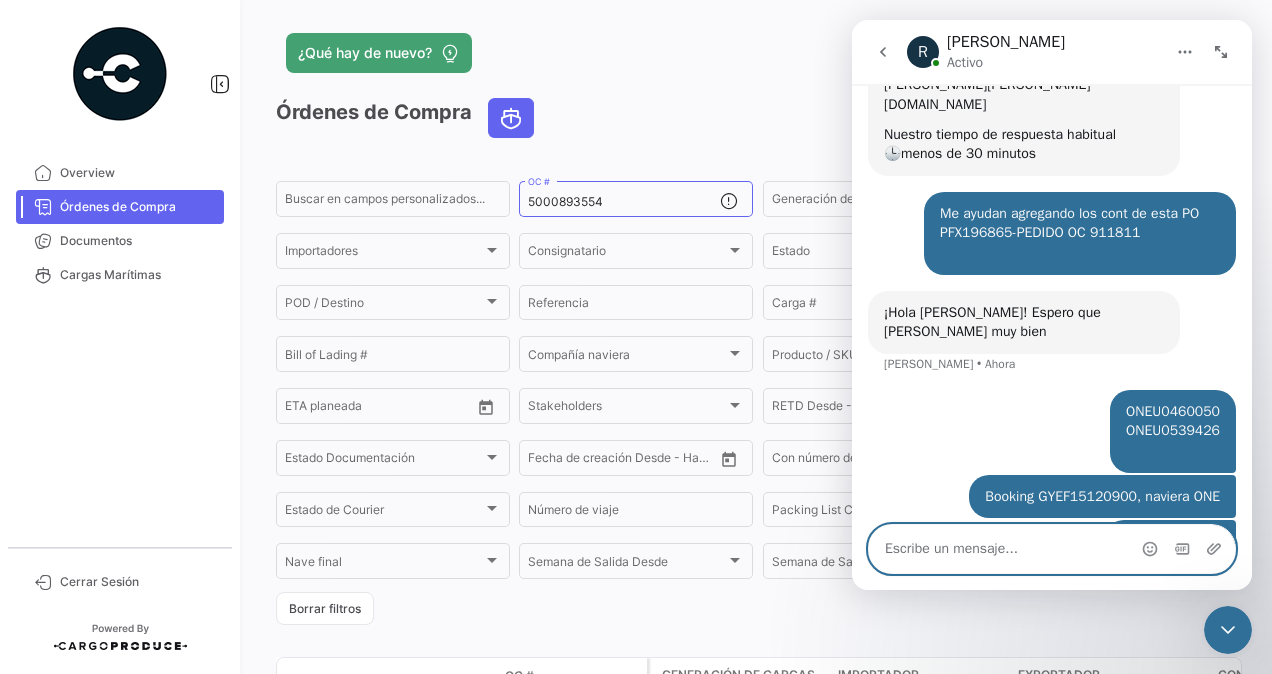 click at bounding box center [1052, 549] 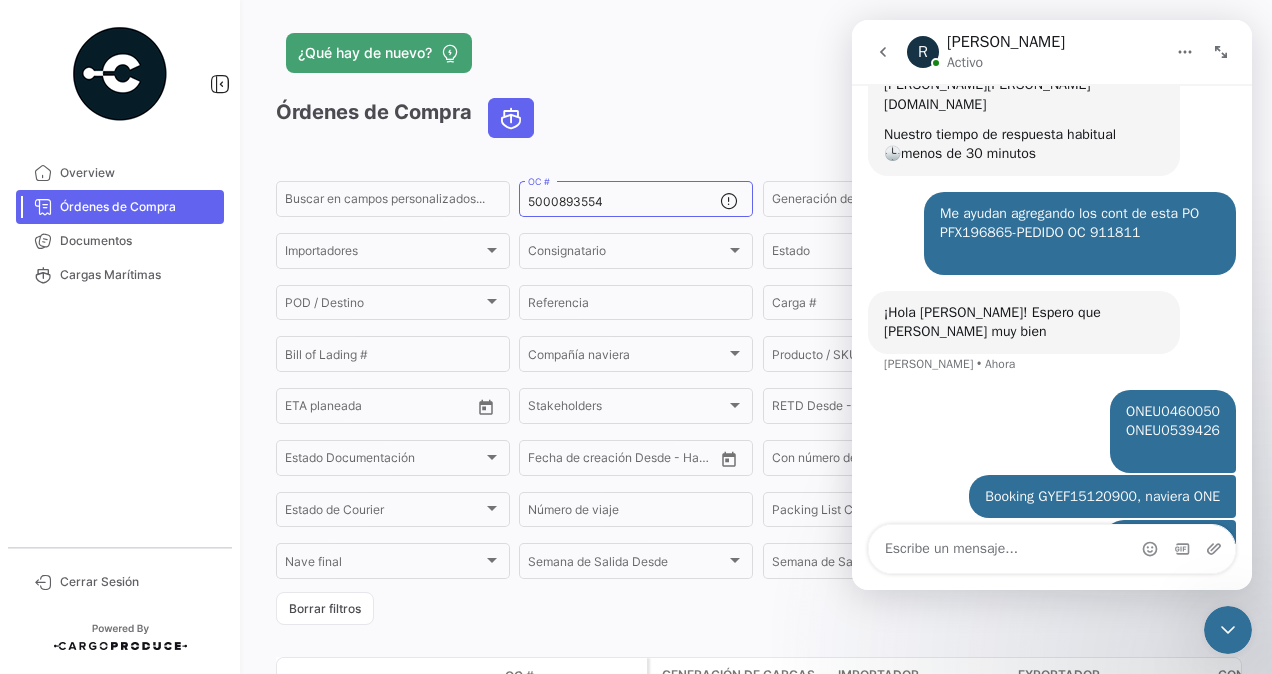 click on "Me ayudan agregando los cont de esta PO PFX196865-PEDIDO OC 911811 ​" at bounding box center (1080, 233) 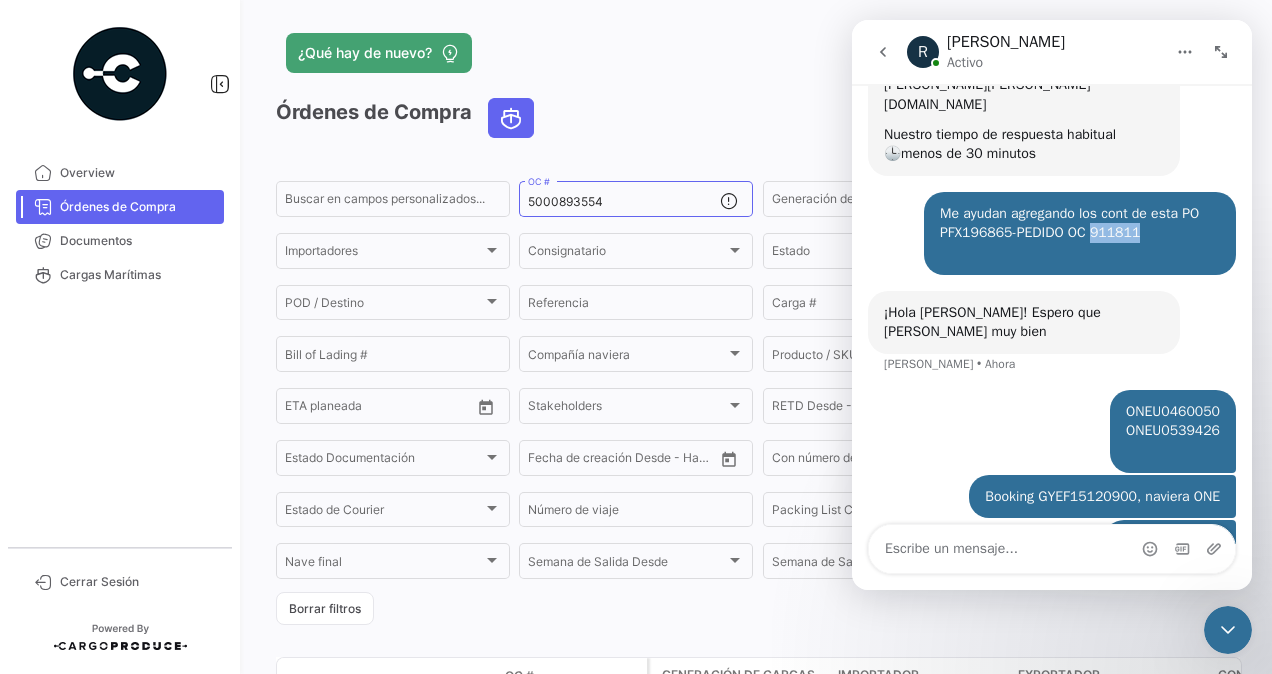 click on "Me ayudan agregando los cont de esta PO PFX196865-PEDIDO OC 911811 ​" at bounding box center [1080, 233] 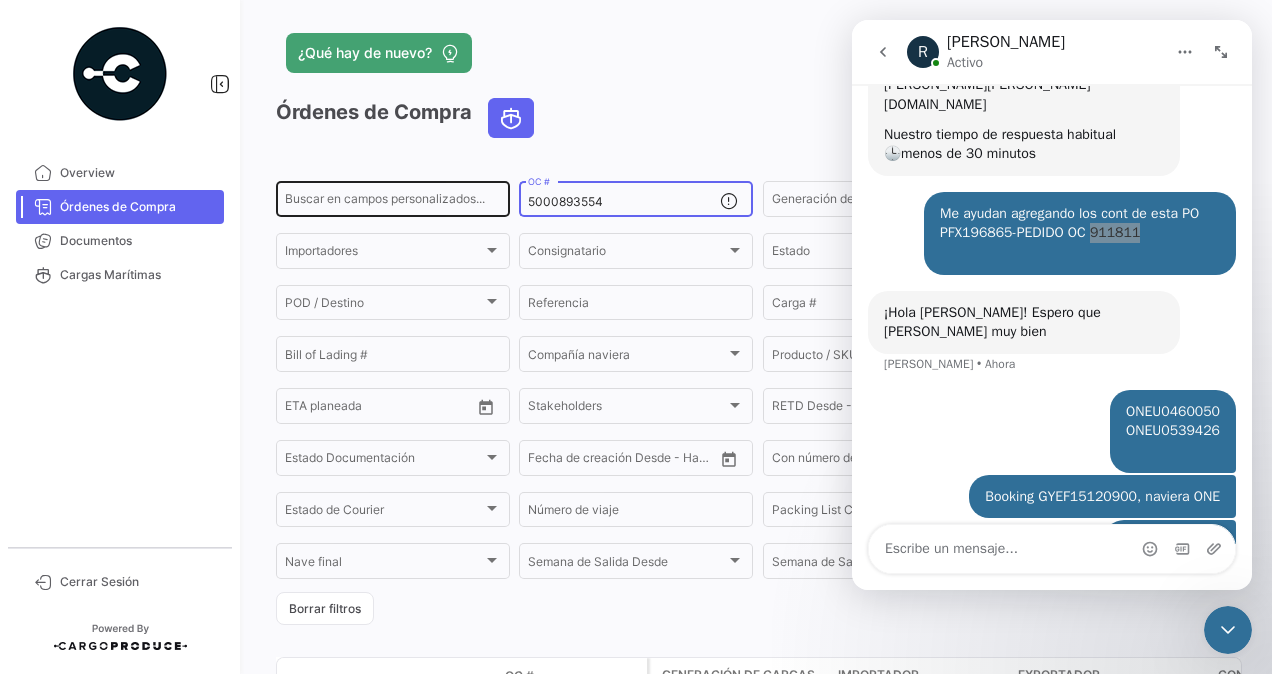 drag, startPoint x: 620, startPoint y: 200, endPoint x: 456, endPoint y: 195, distance: 164.0762 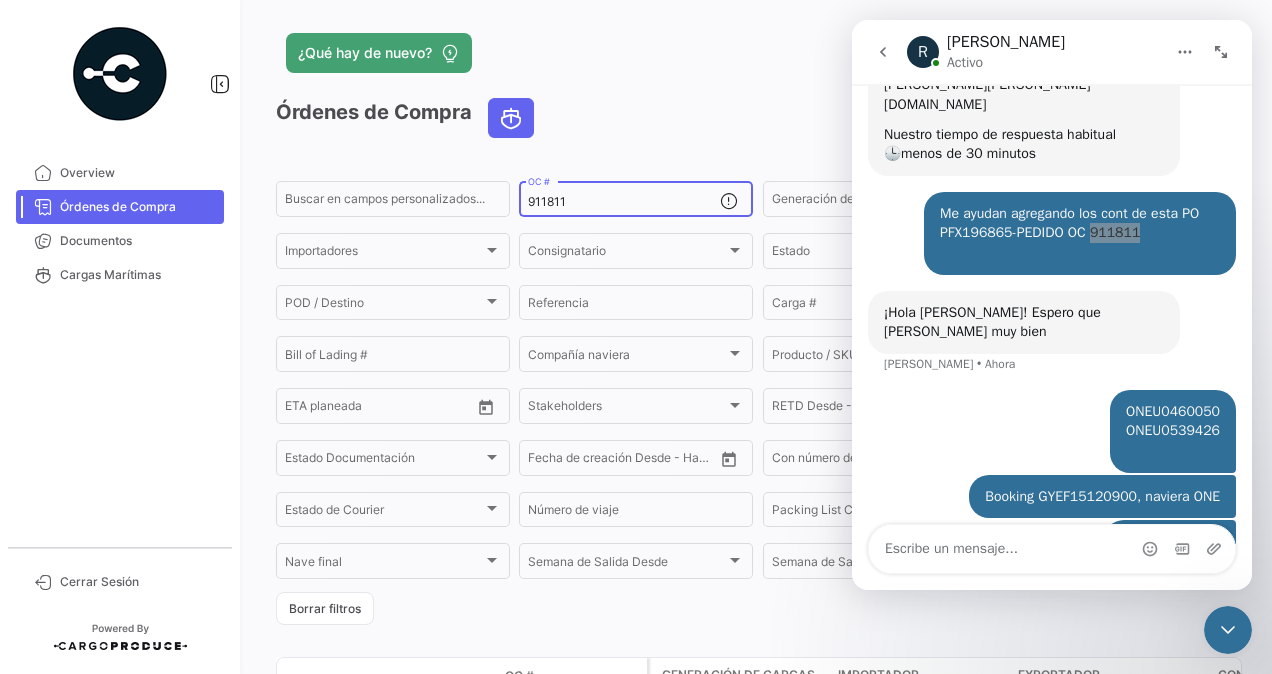 scroll, scrollTop: 200, scrollLeft: 0, axis: vertical 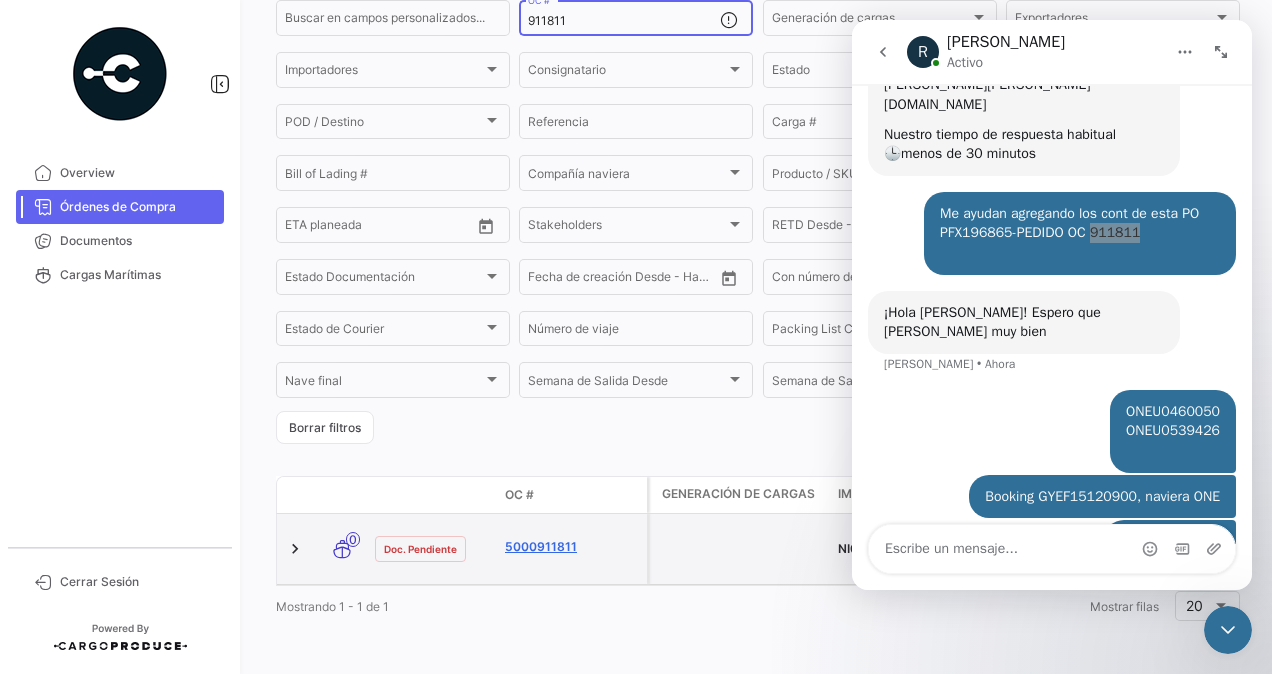 type on "911811" 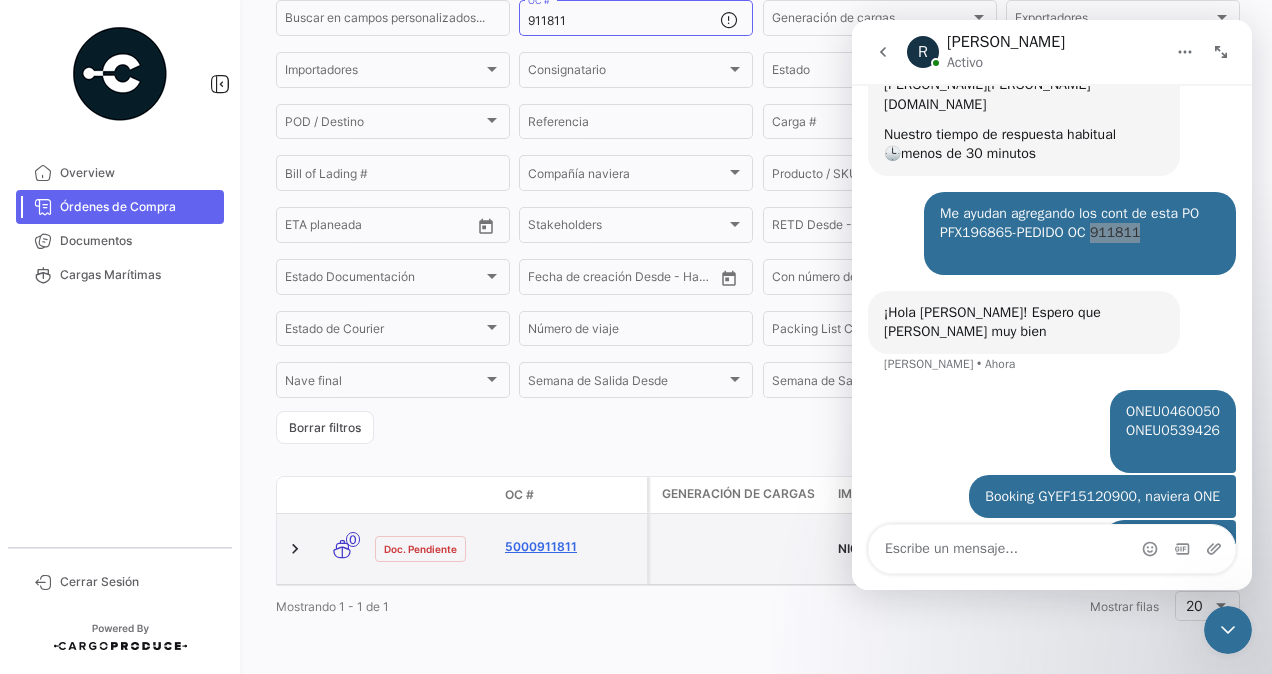 click on "5000911811" 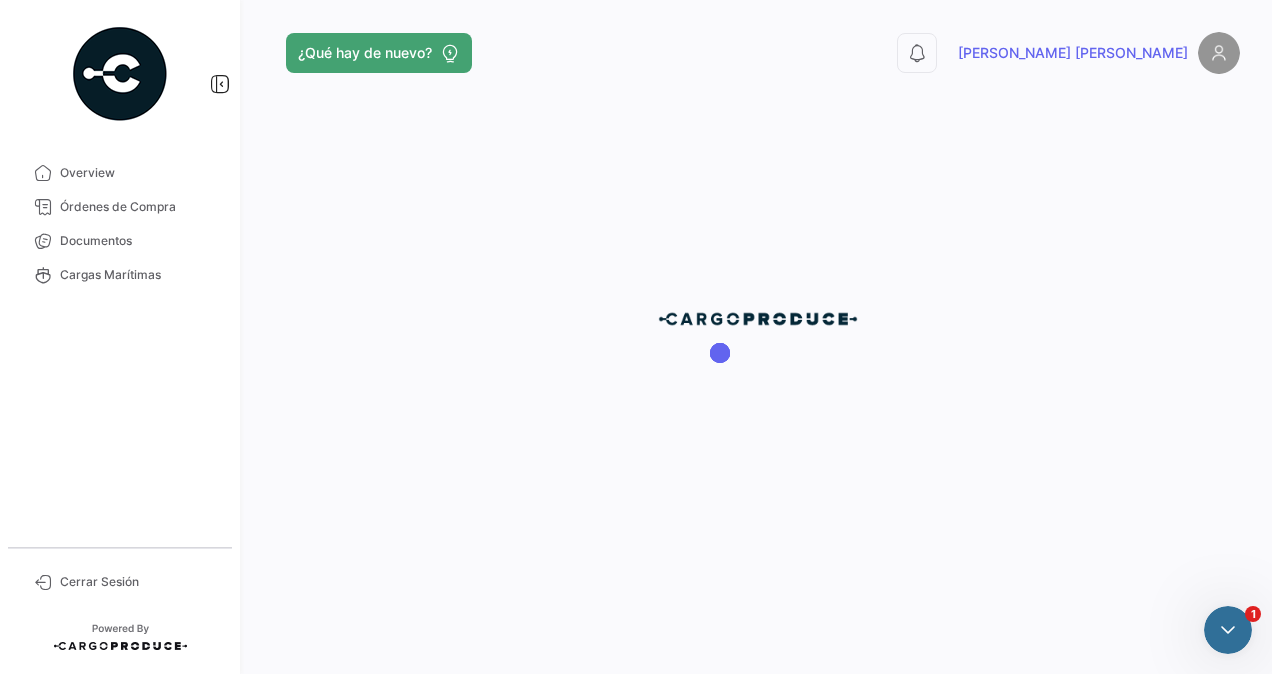 scroll, scrollTop: 0, scrollLeft: 0, axis: both 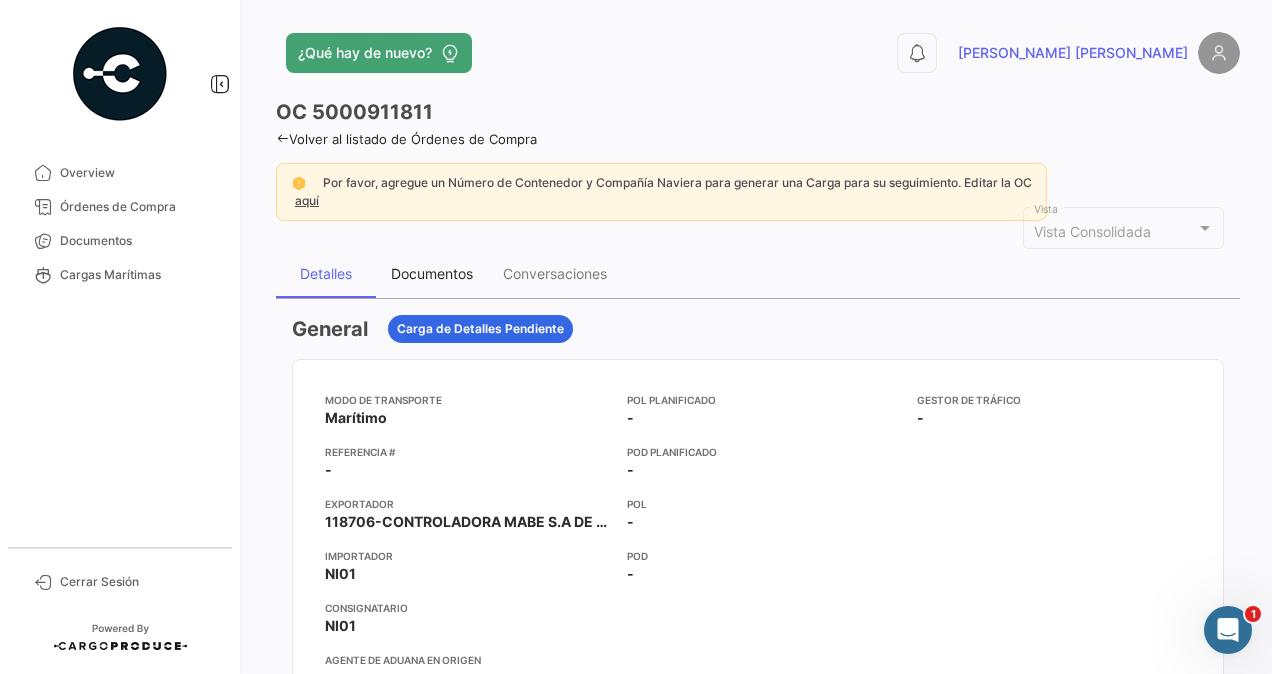 click on "Documentos" at bounding box center (432, 273) 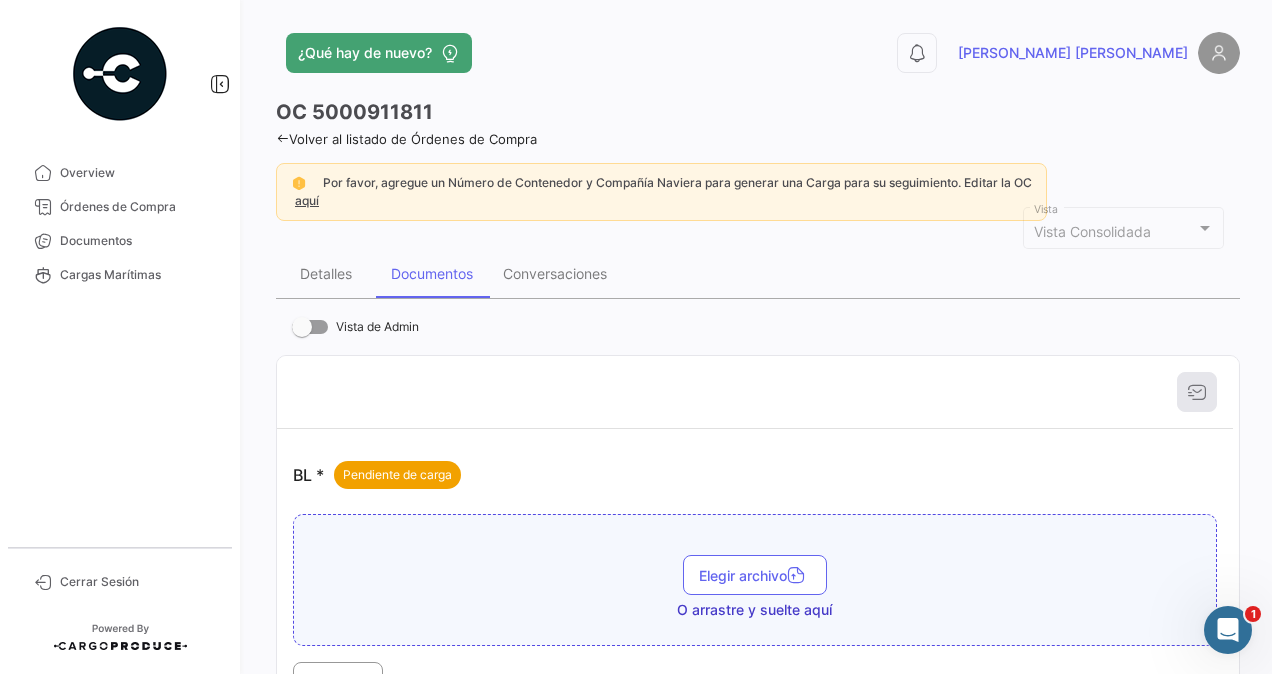 scroll, scrollTop: 200, scrollLeft: 0, axis: vertical 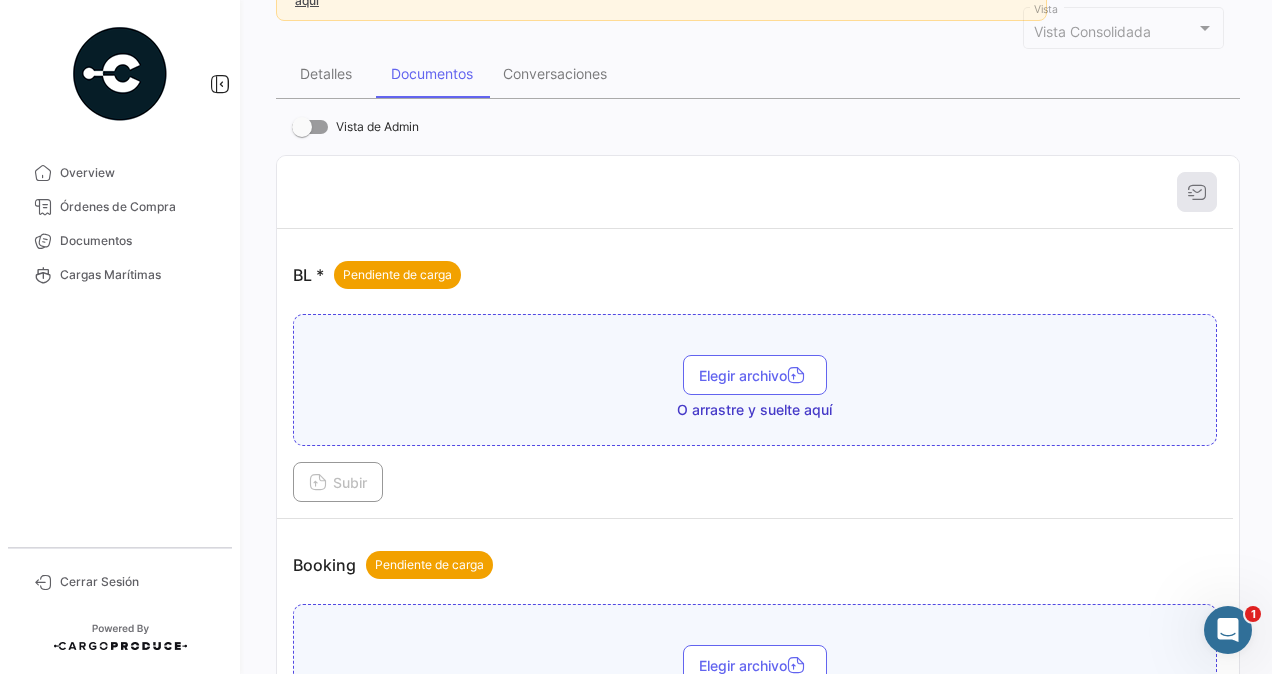 click on "Elegir archivo  O arrastre y suelte aquí" at bounding box center (755, 387) 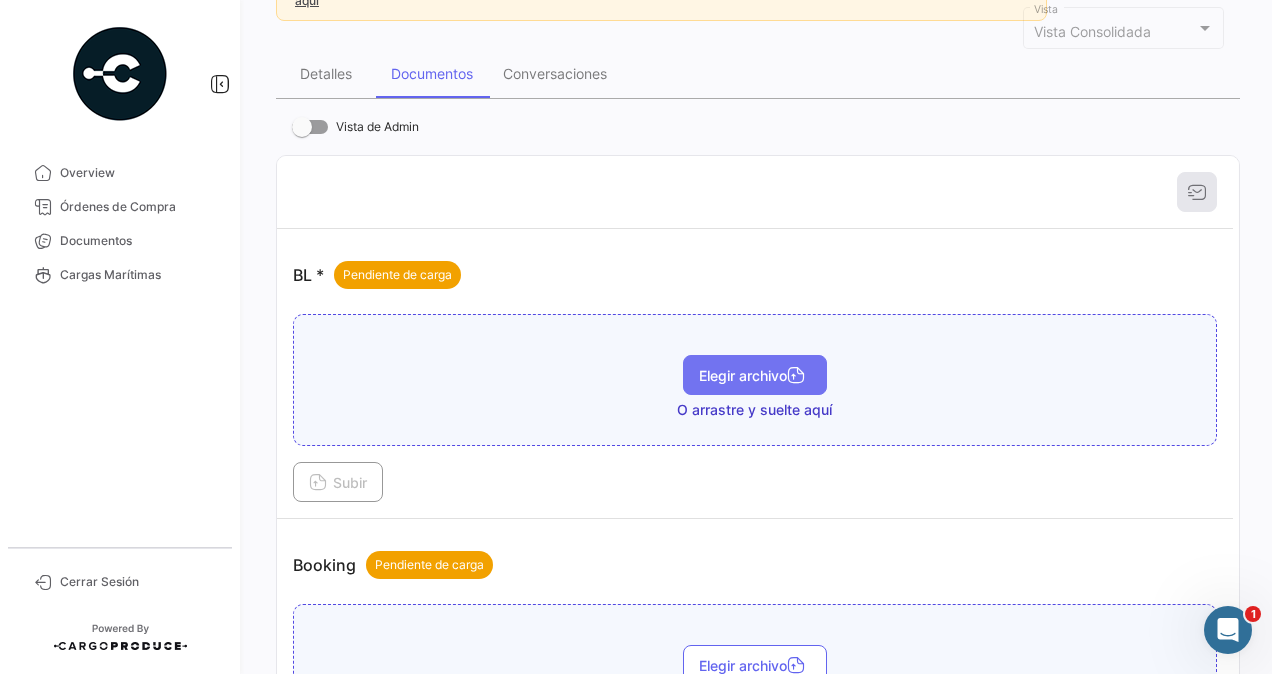 click on "Elegir archivo" at bounding box center [755, 375] 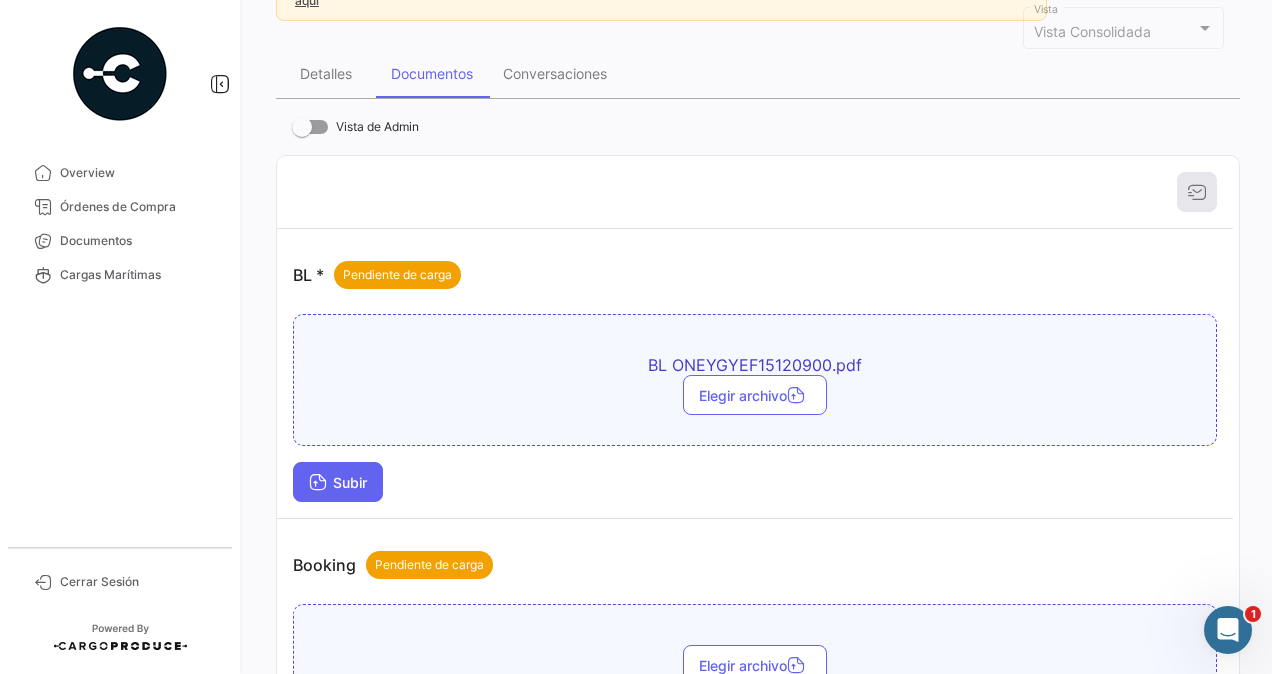 click on "Subir" at bounding box center [338, 482] 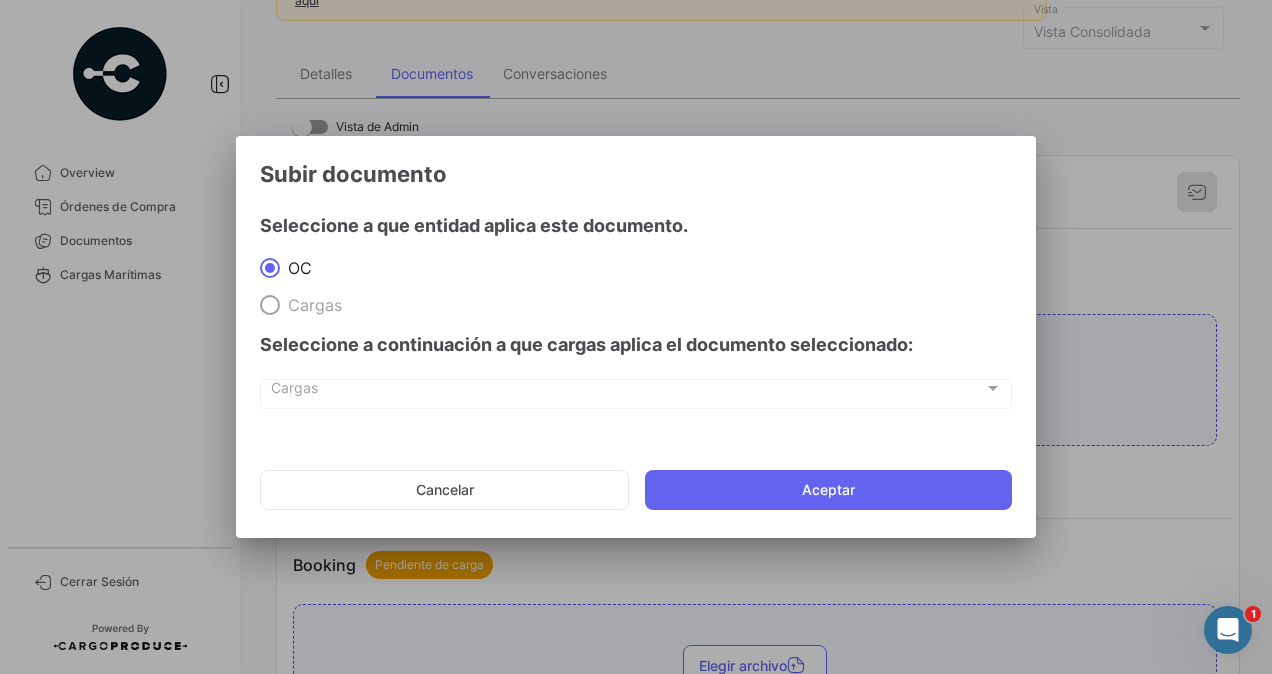 drag, startPoint x: 274, startPoint y: 300, endPoint x: 274, endPoint y: 340, distance: 40 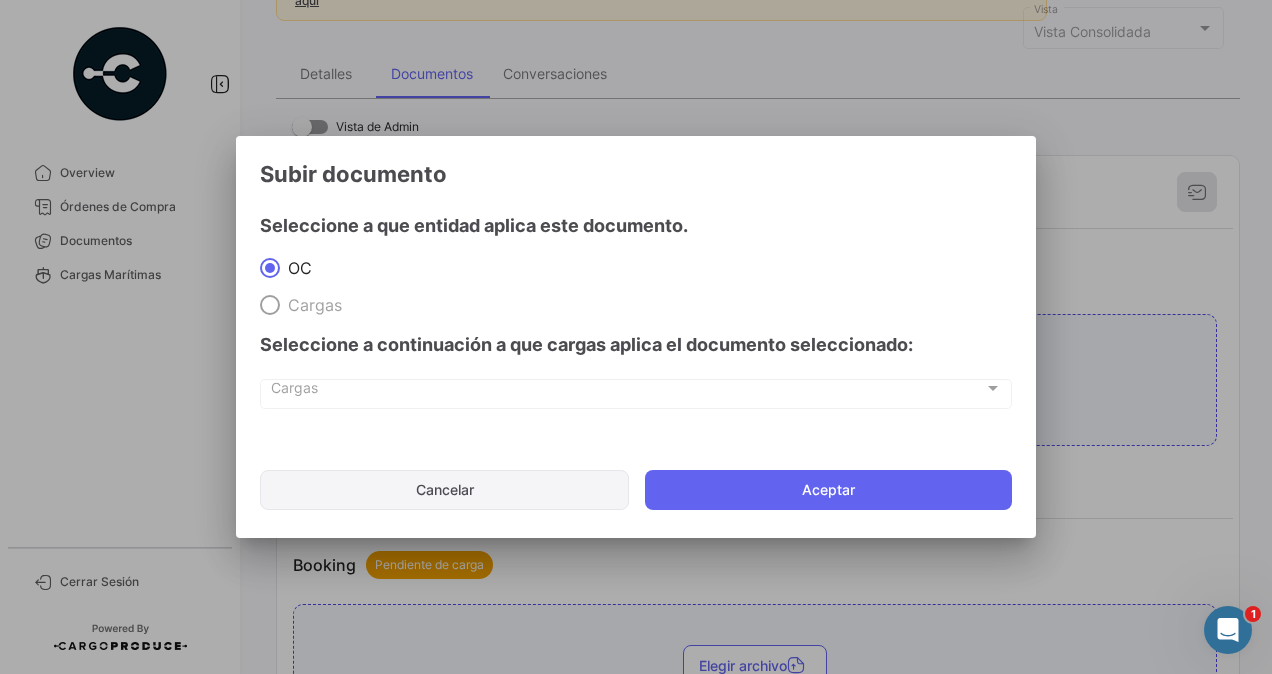 click on "Cancelar" 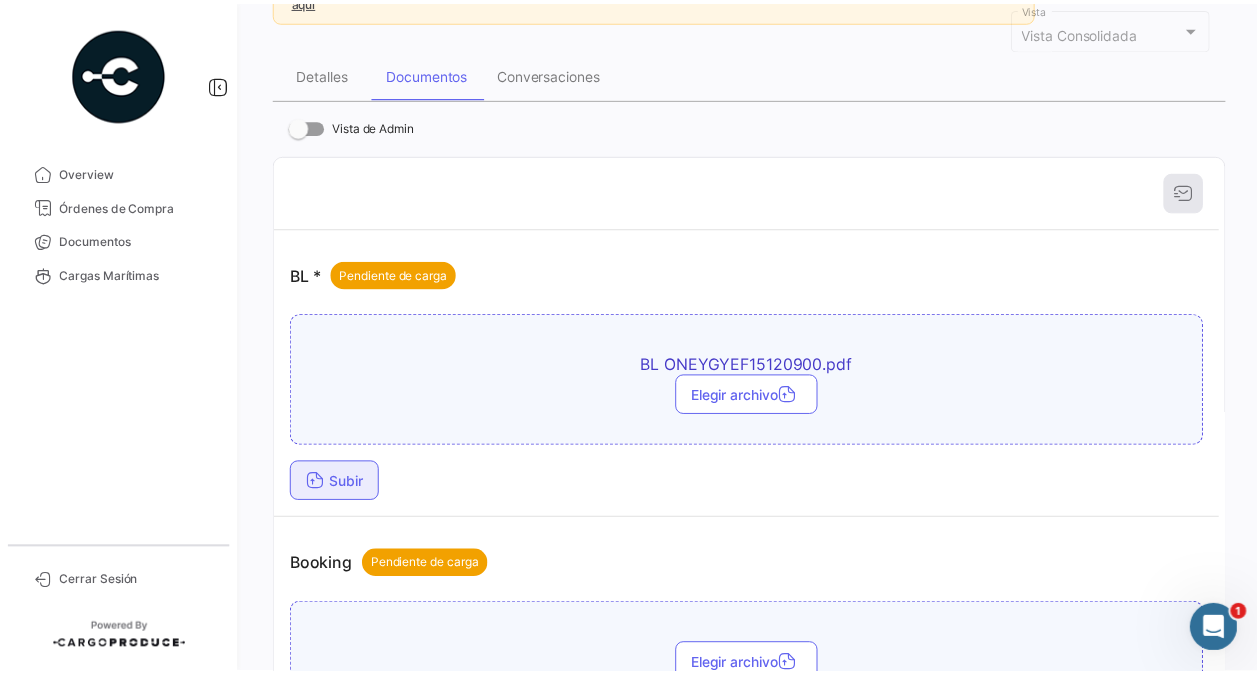 scroll, scrollTop: 0, scrollLeft: 0, axis: both 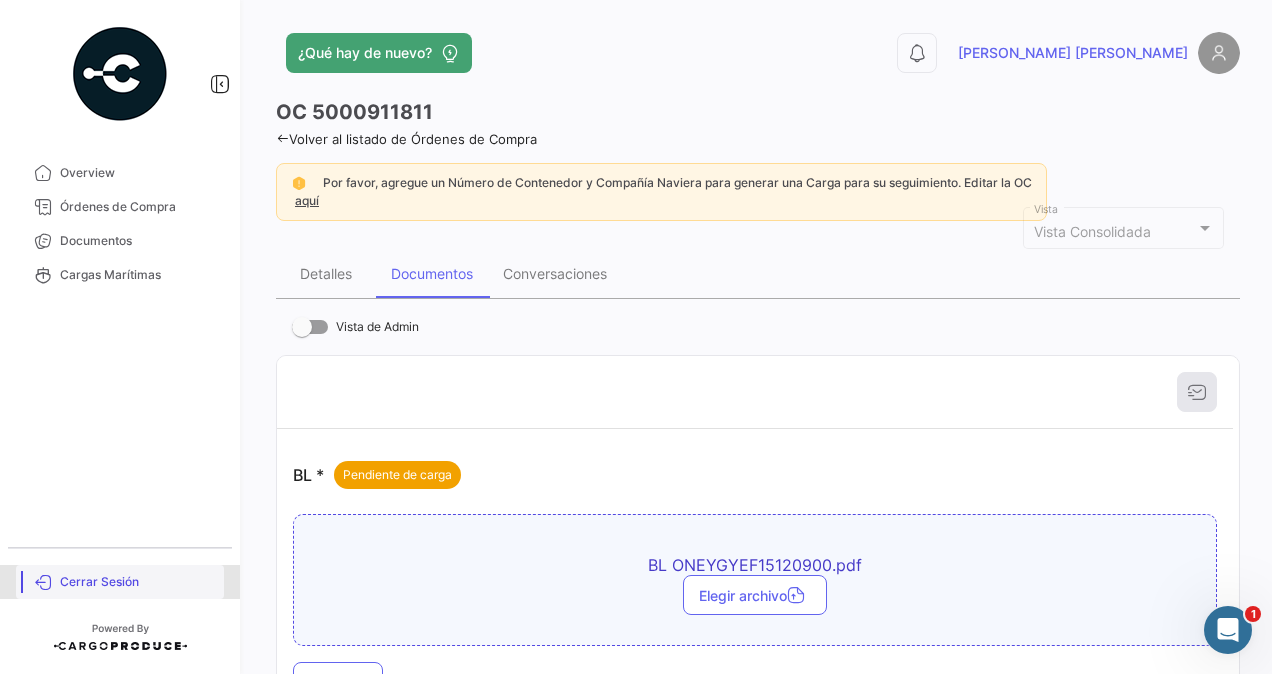 click on "Cerrar Sesión" at bounding box center (138, 582) 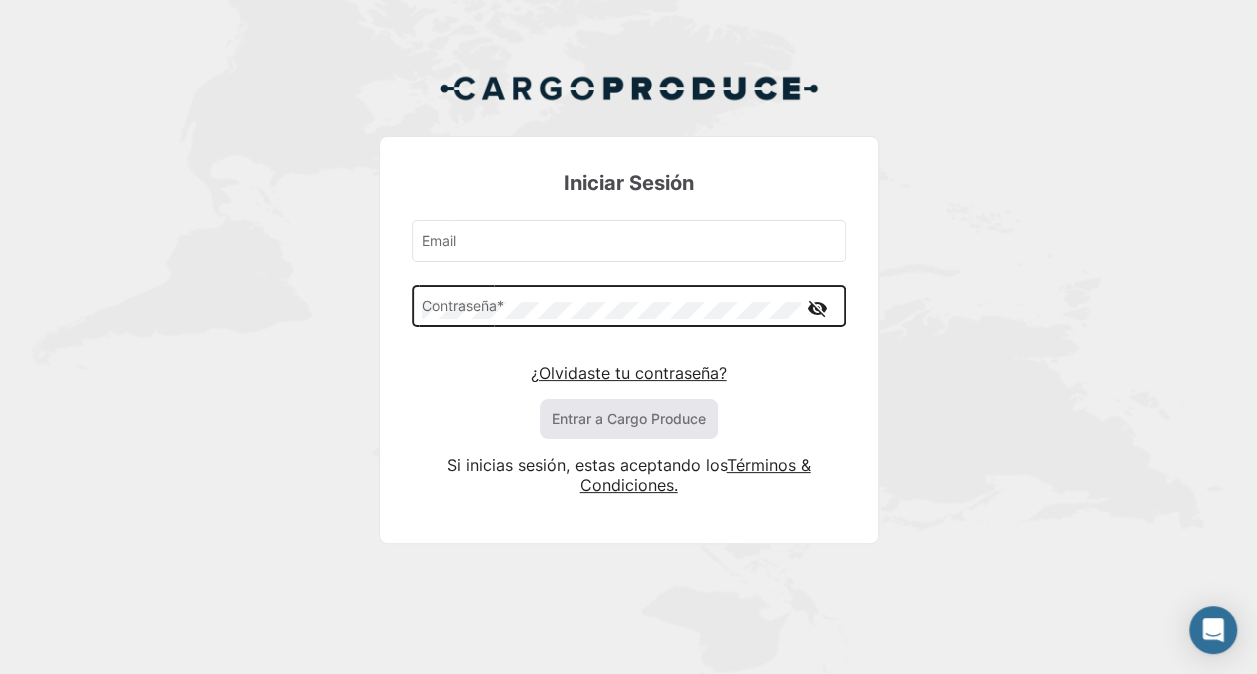 type on "[PERSON_NAME][EMAIL_ADDRESS][PERSON_NAME][PERSON_NAME][DOMAIN_NAME]" 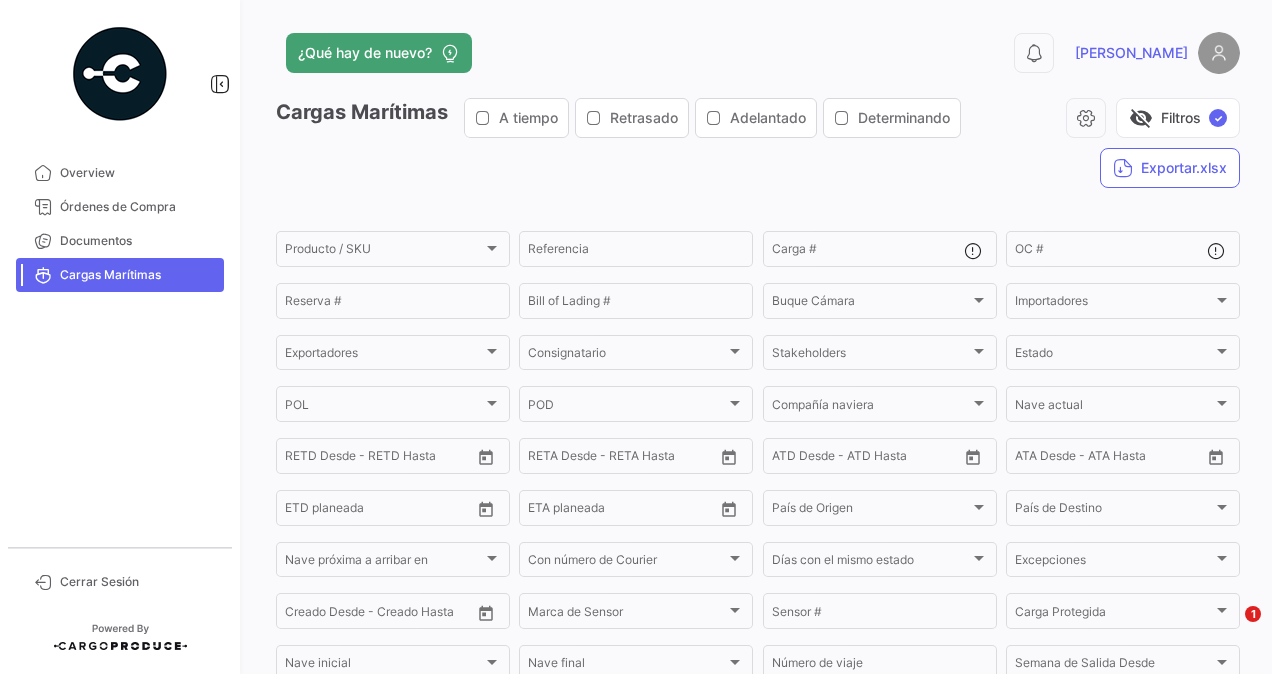 scroll, scrollTop: 0, scrollLeft: 0, axis: both 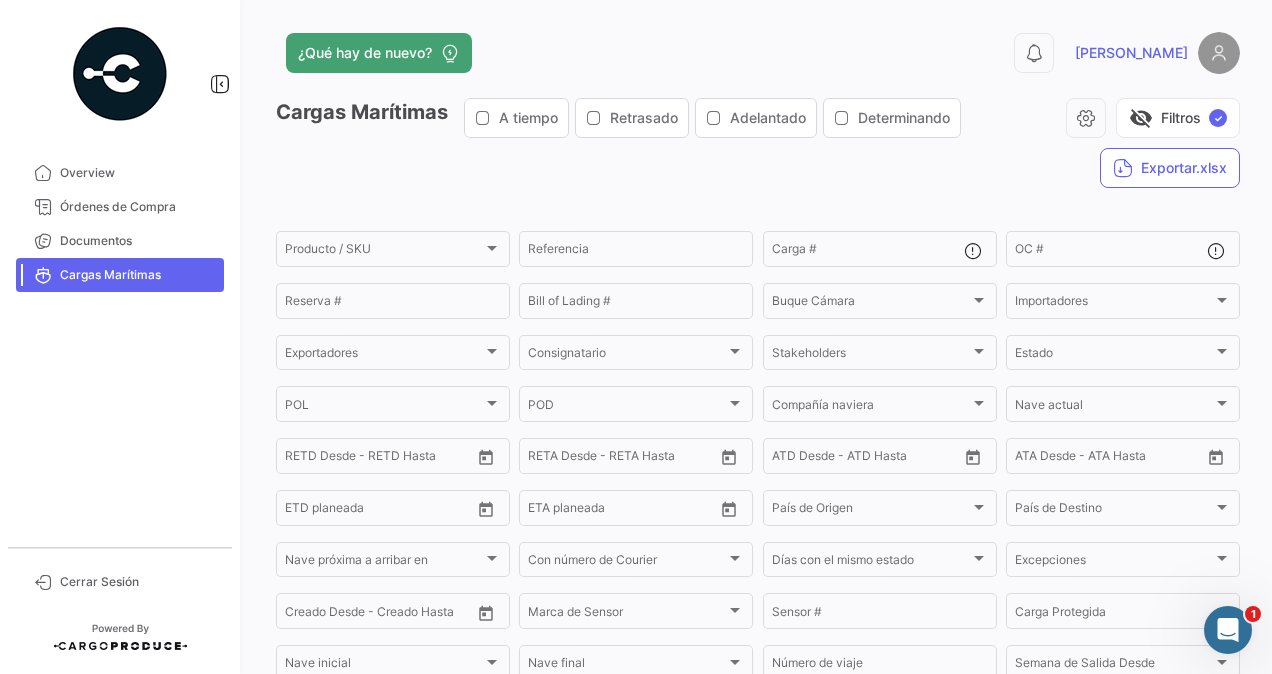 click at bounding box center [1228, 630] 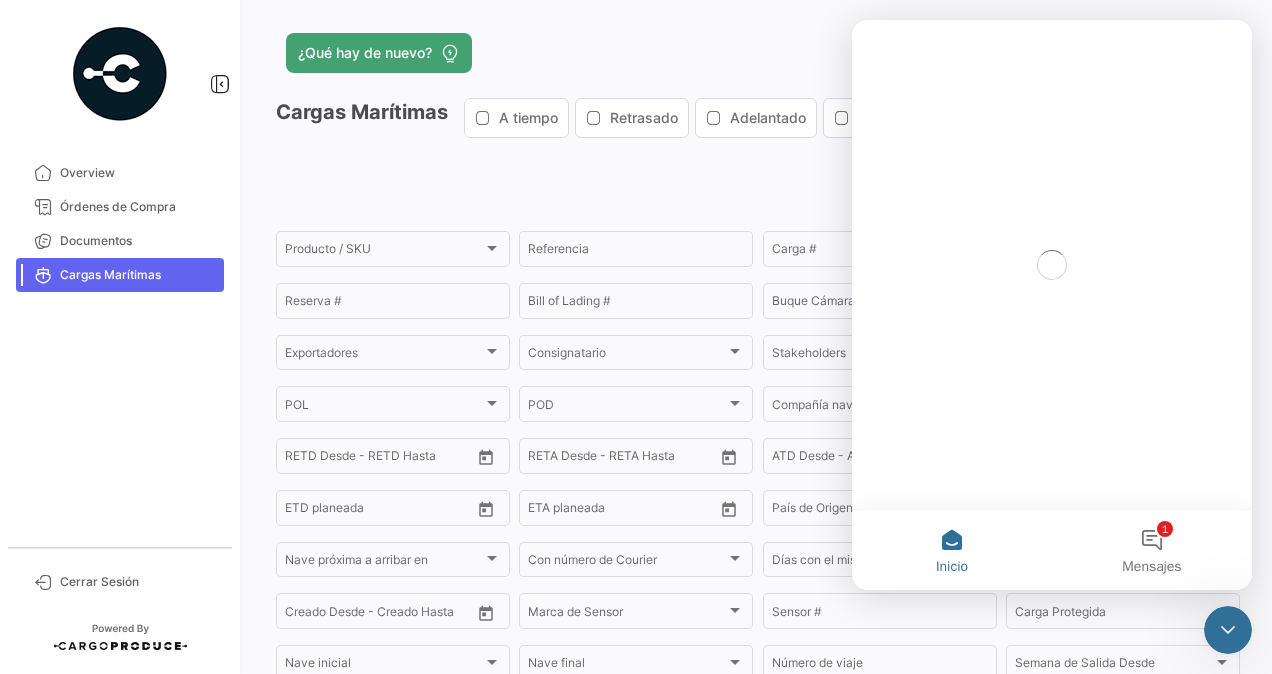 scroll, scrollTop: 0, scrollLeft: 0, axis: both 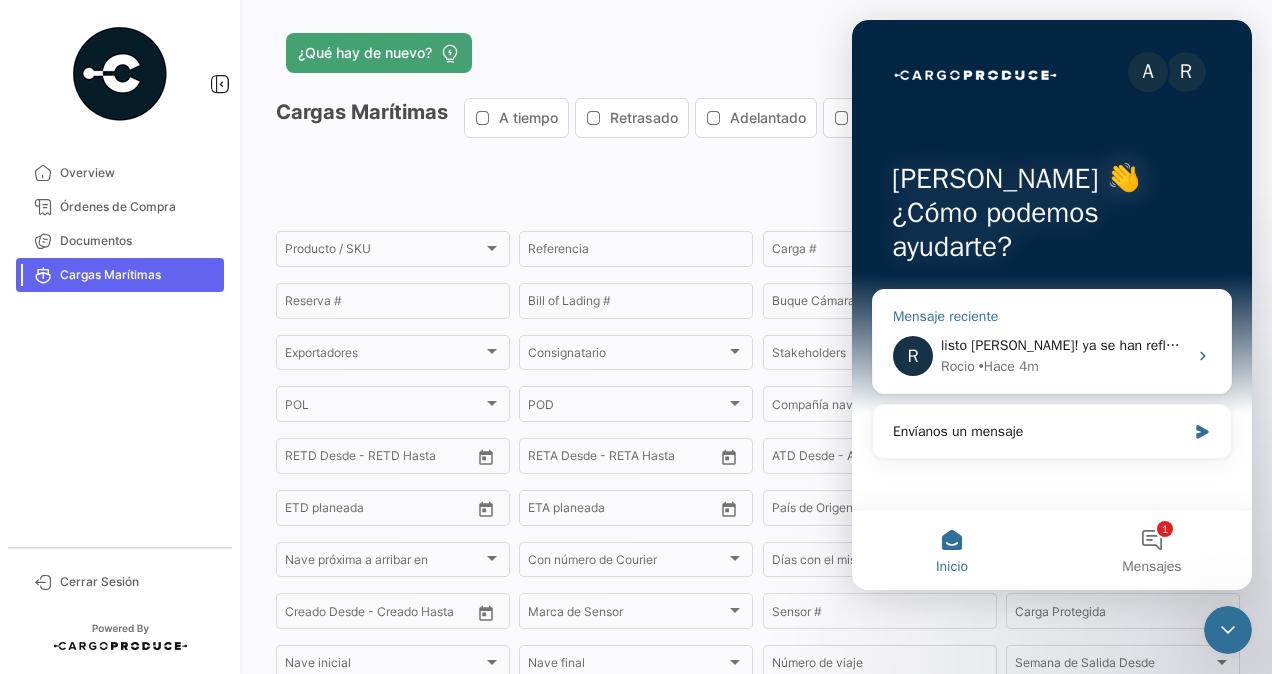 click on "Rocio •  Hace 4m" at bounding box center [1064, 366] 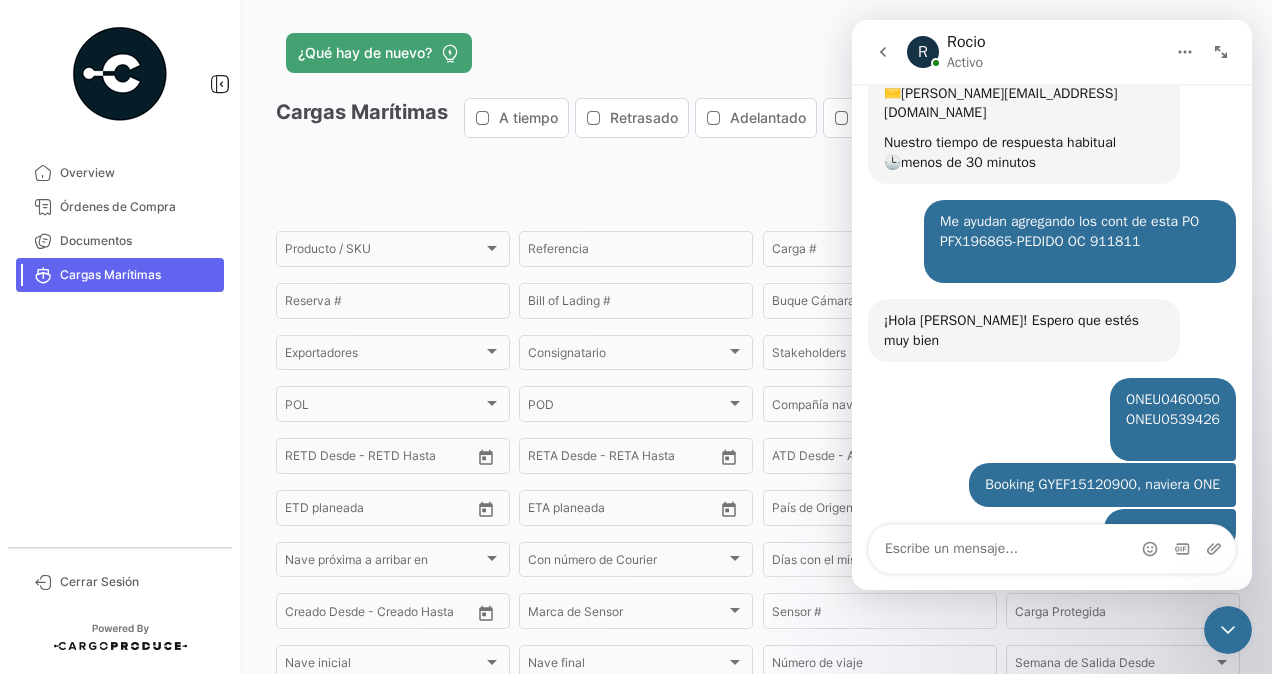 scroll, scrollTop: 244, scrollLeft: 0, axis: vertical 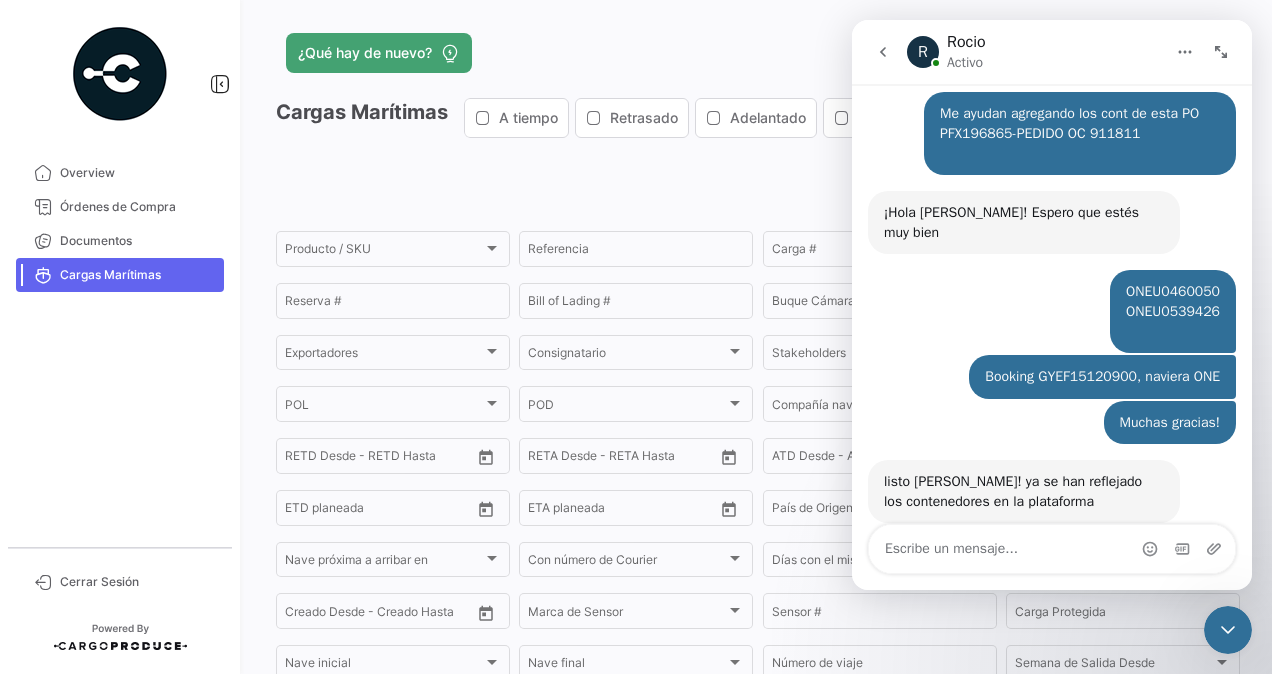 click at bounding box center [1052, 549] 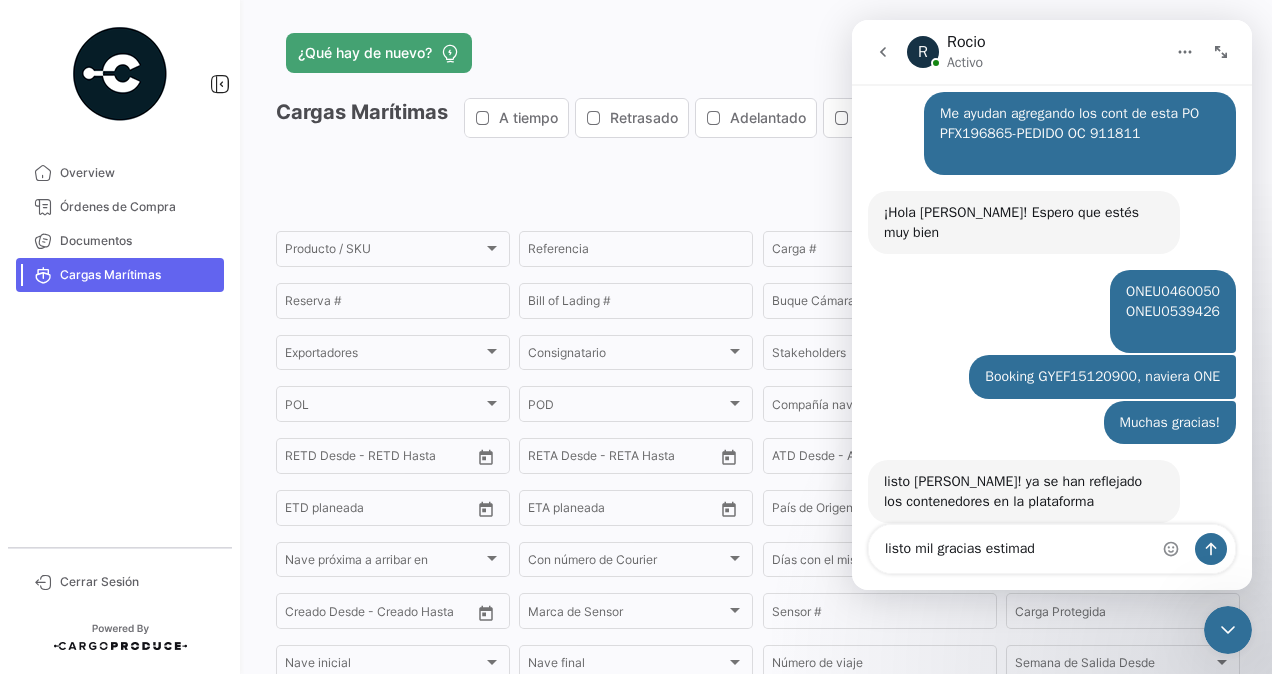 type on "listo mil gracias estimada" 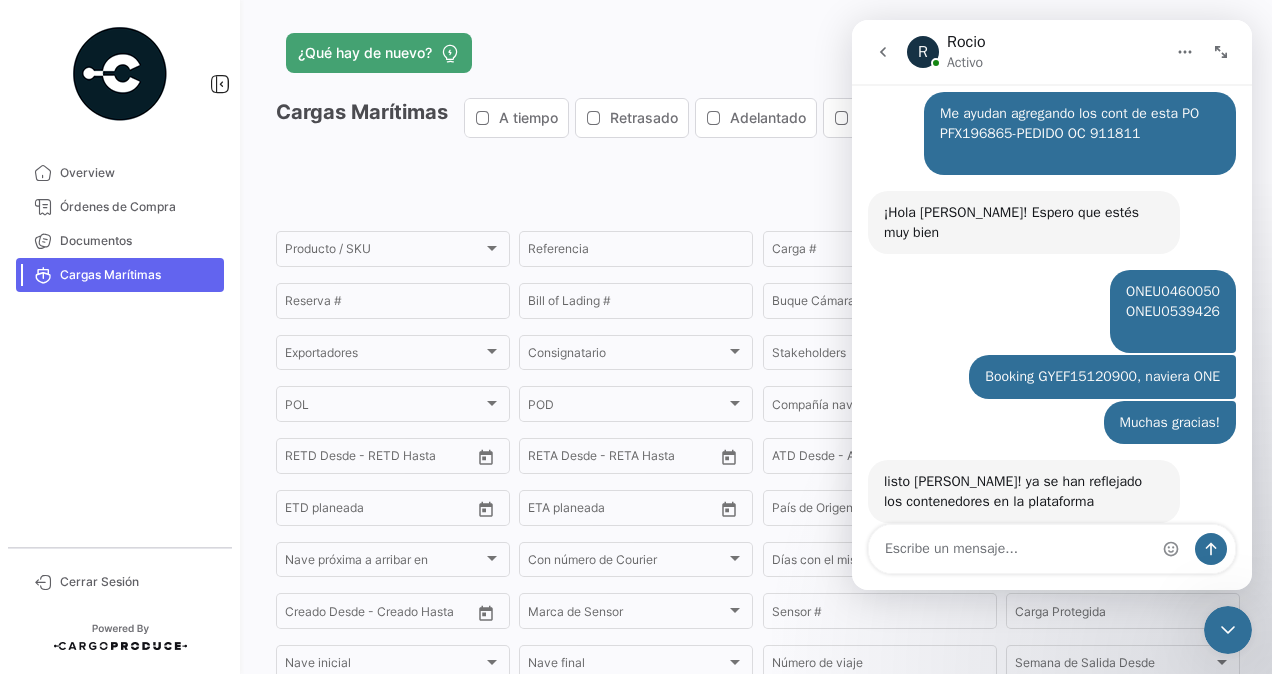 scroll, scrollTop: 304, scrollLeft: 0, axis: vertical 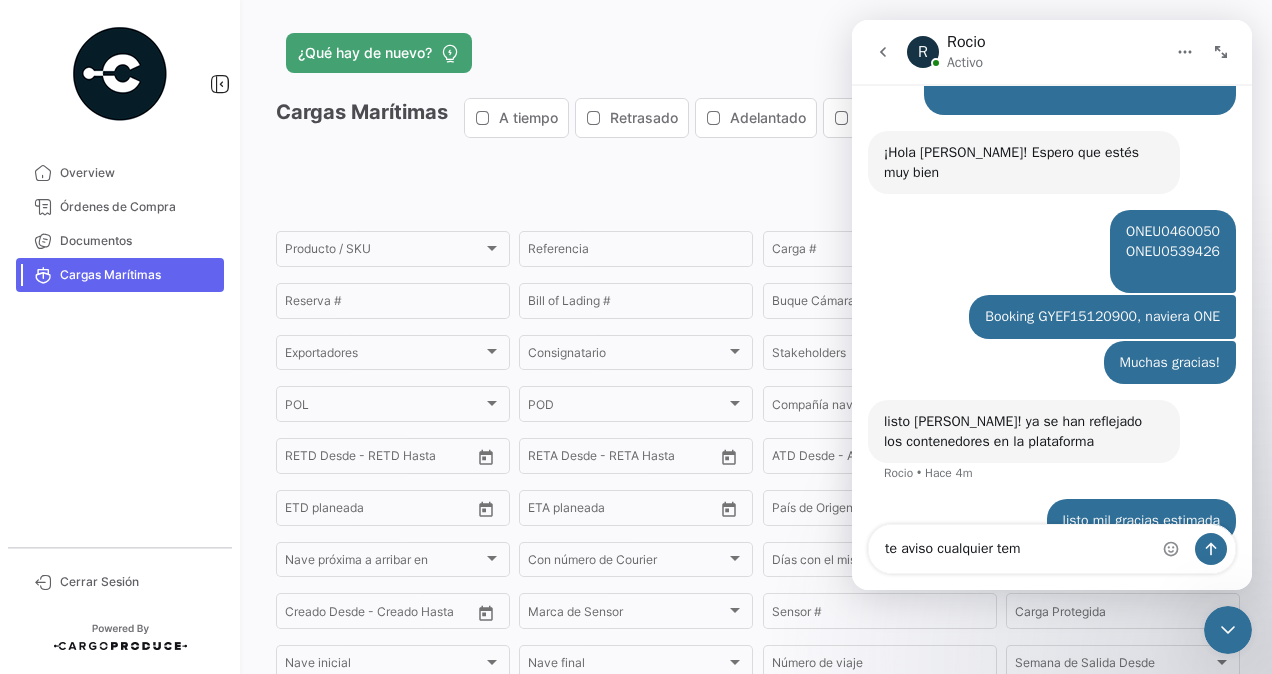 type on "te aviso cualquier tema" 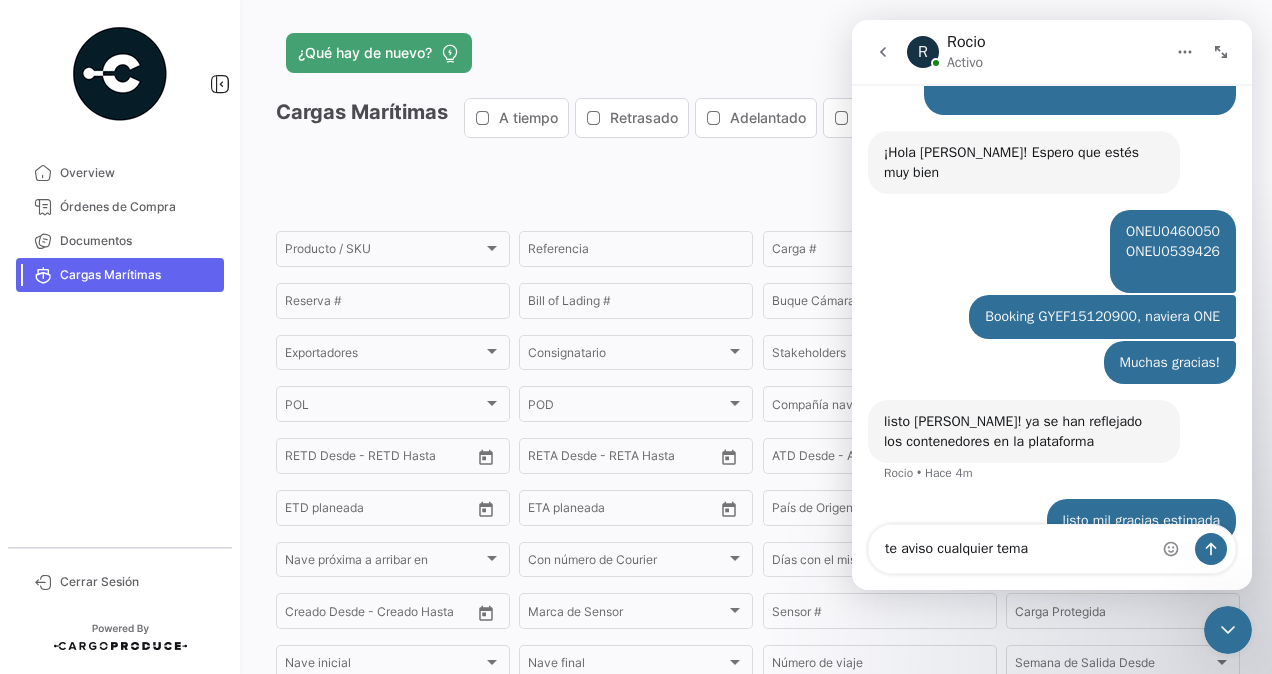 type 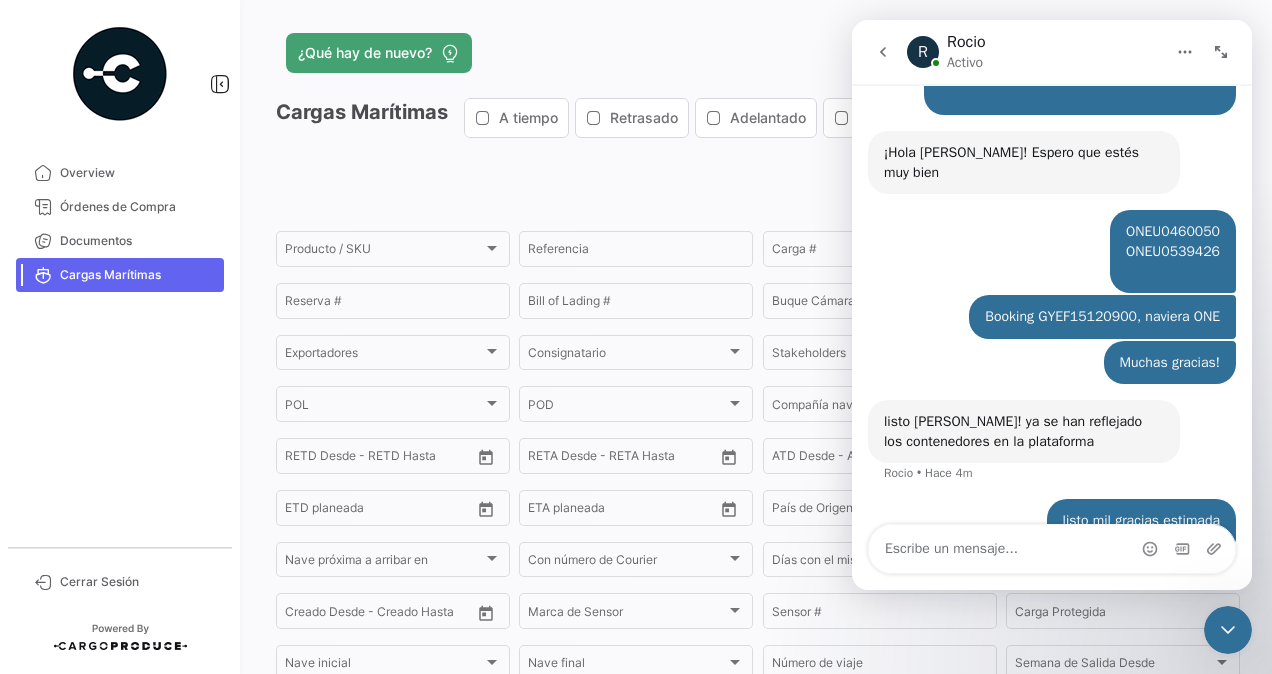 scroll, scrollTop: 349, scrollLeft: 0, axis: vertical 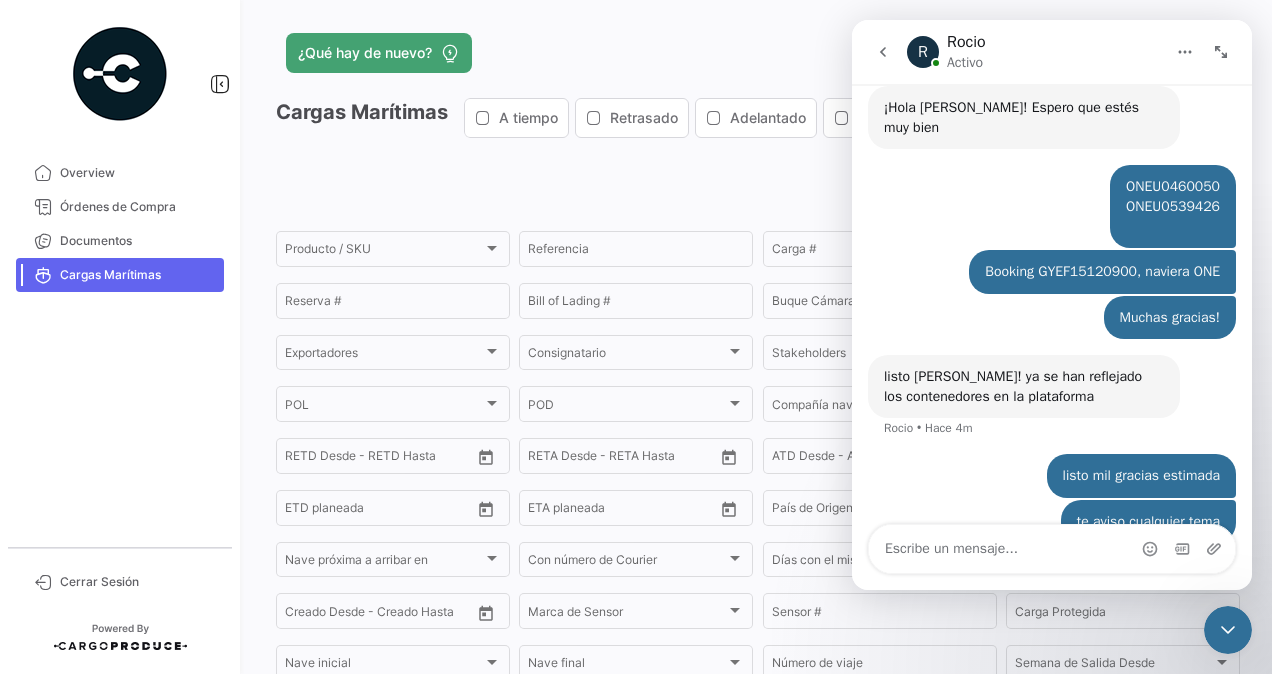 drag, startPoint x: 1233, startPoint y: 628, endPoint x: 2284, endPoint y: 1030, distance: 1125.2577 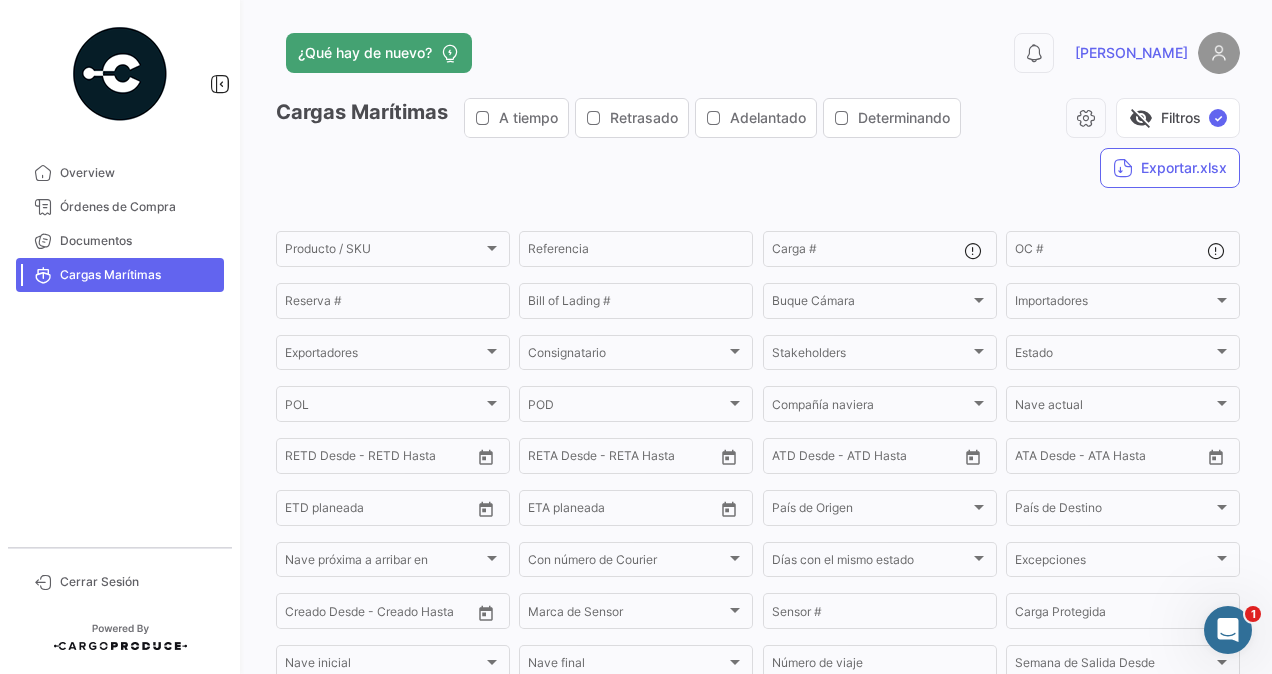 scroll, scrollTop: 0, scrollLeft: 0, axis: both 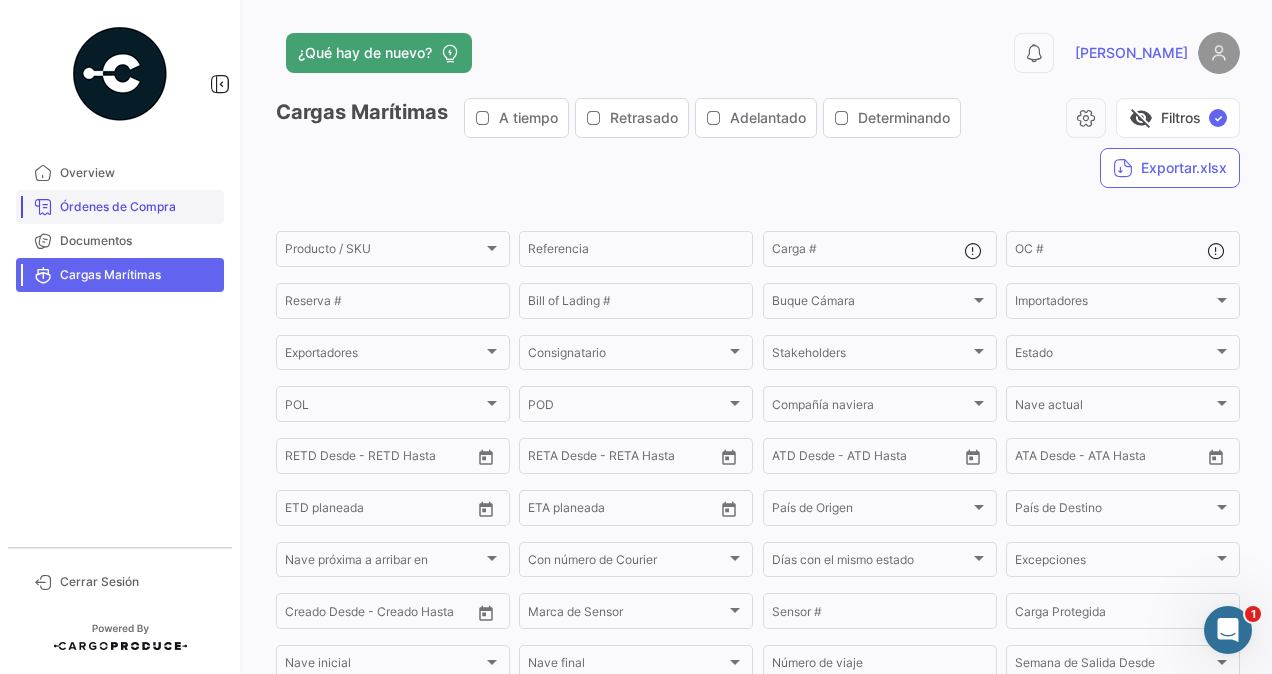 click on "Órdenes de Compra" at bounding box center [138, 207] 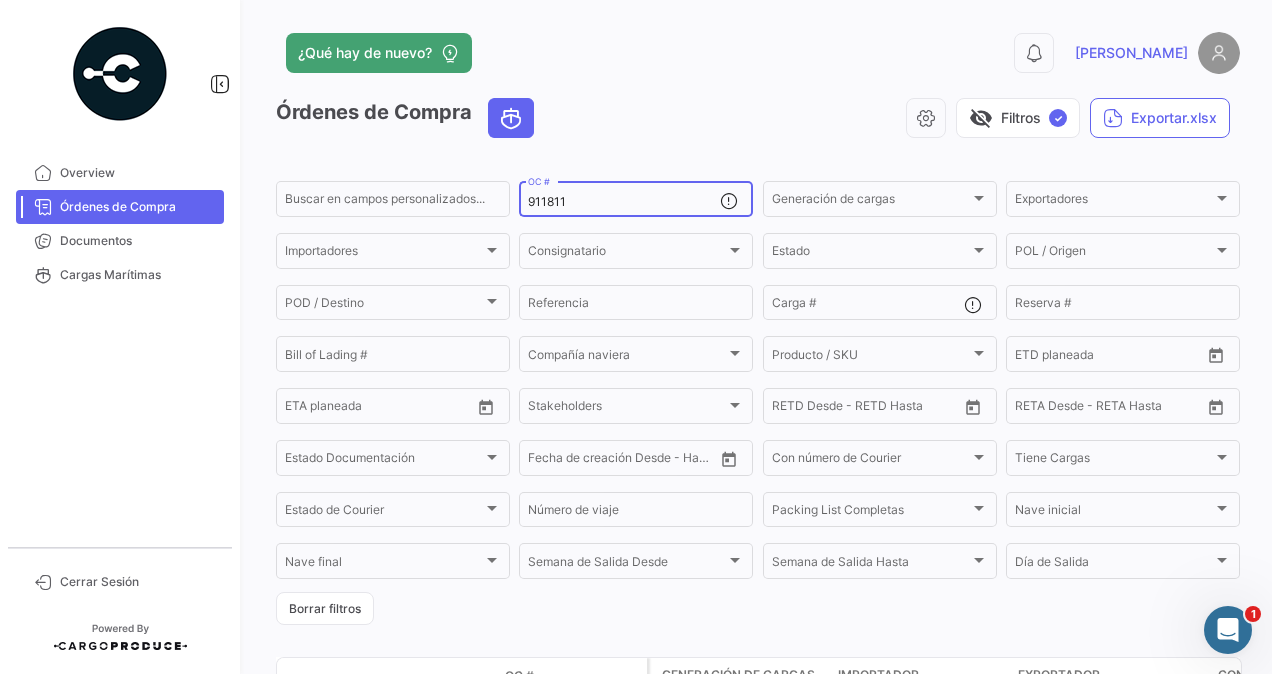 click on "911811" at bounding box center (624, 202) 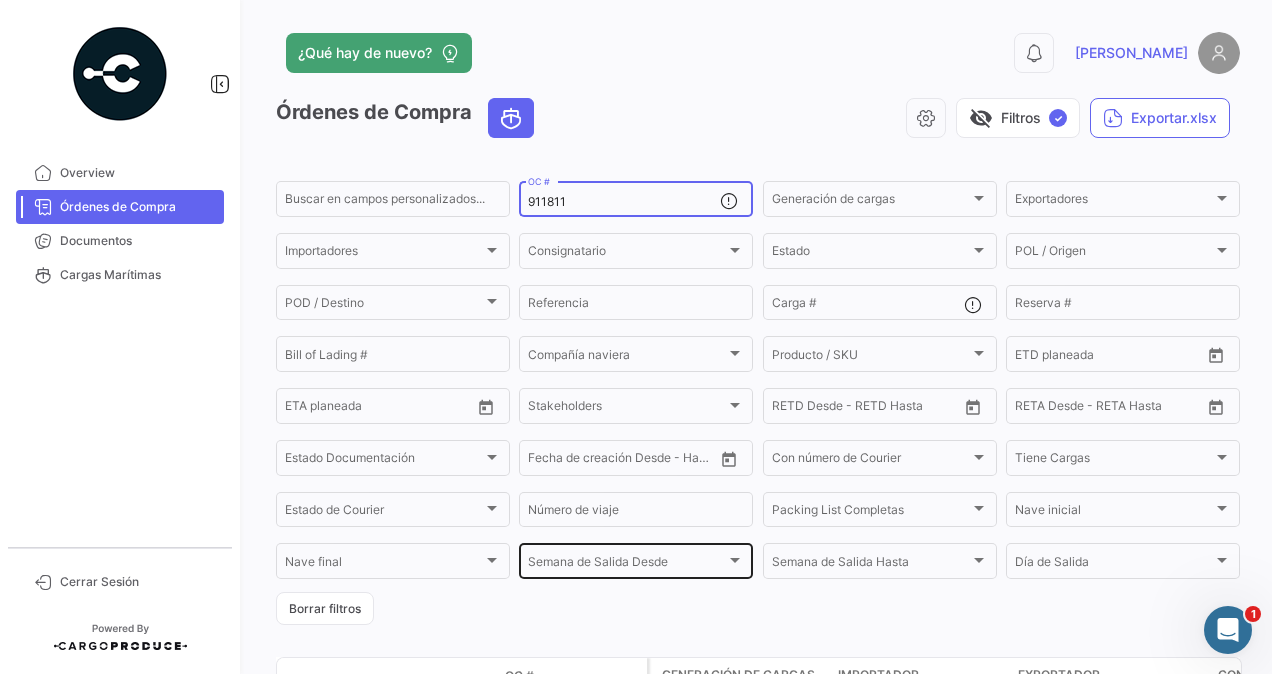 scroll, scrollTop: 200, scrollLeft: 0, axis: vertical 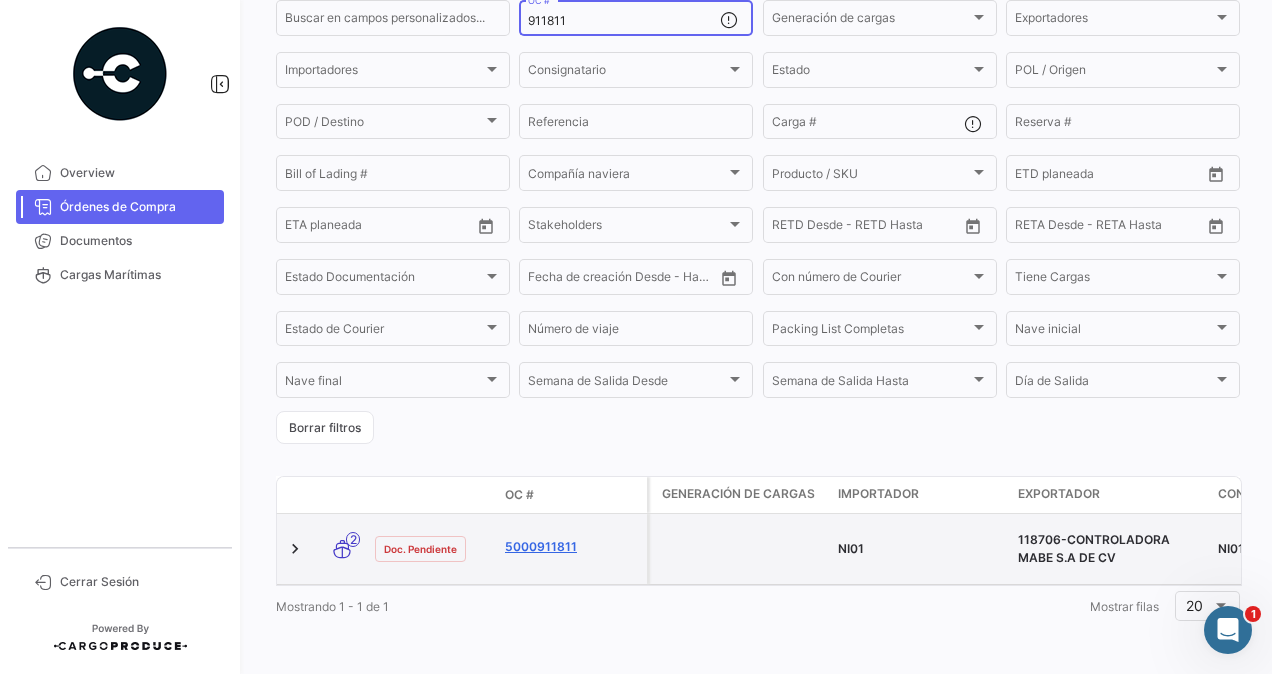 click on "5000911811" 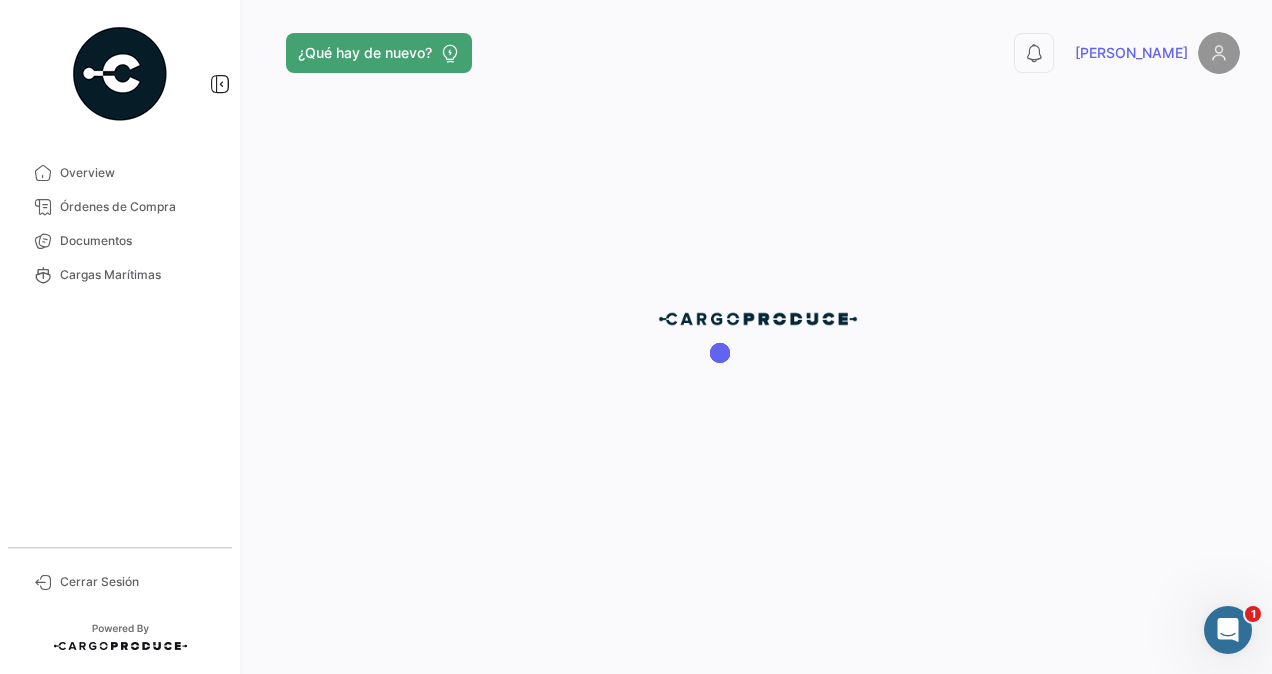 scroll, scrollTop: 0, scrollLeft: 0, axis: both 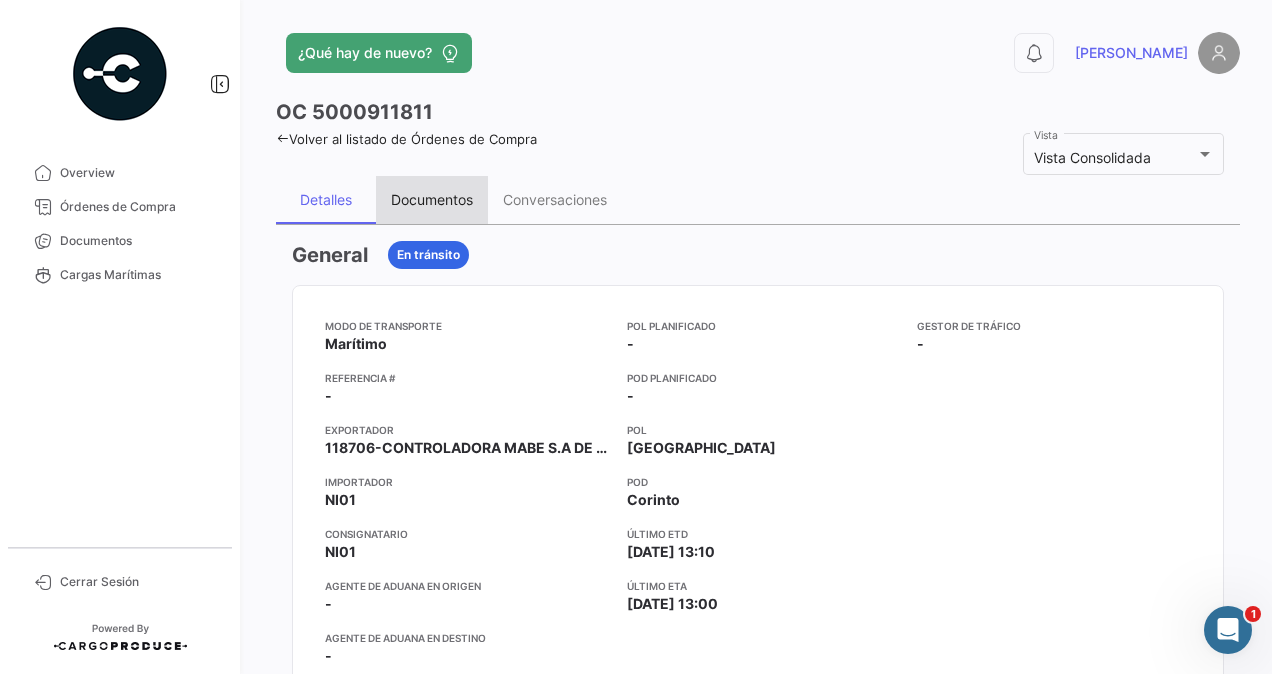 click on "Documentos" at bounding box center (432, 199) 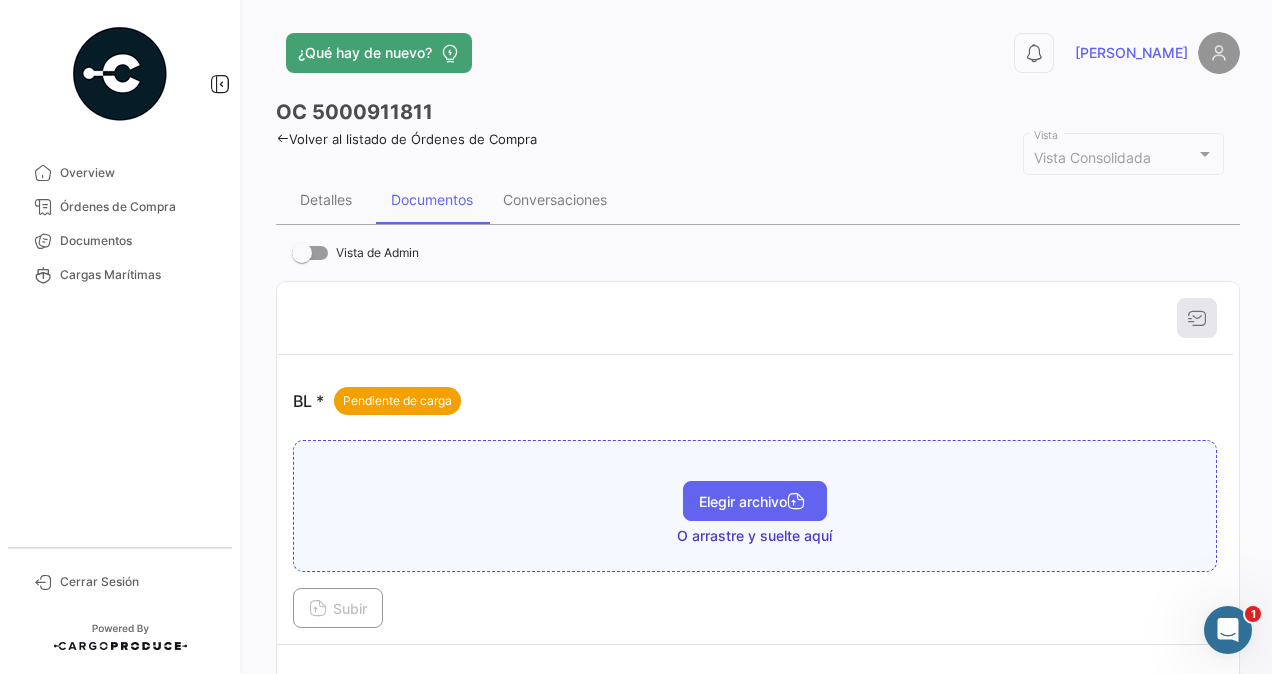 click on "Elegir archivo" at bounding box center (755, 501) 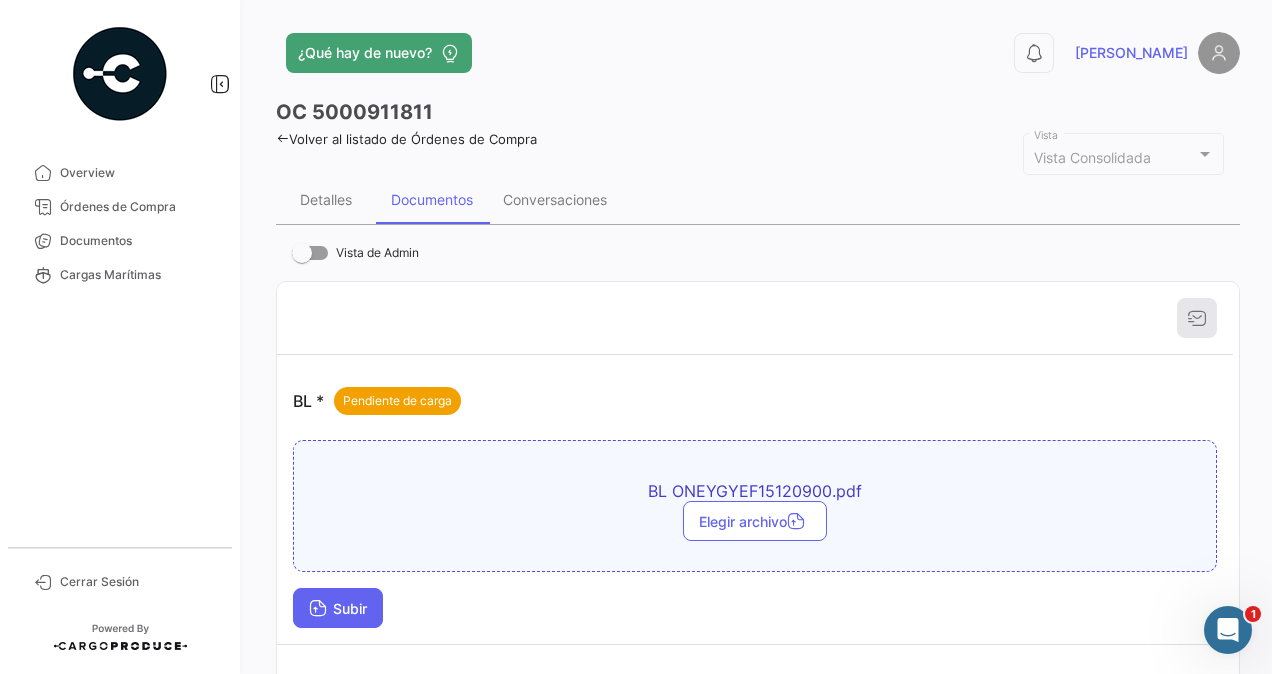 click on "Subir" at bounding box center [338, 608] 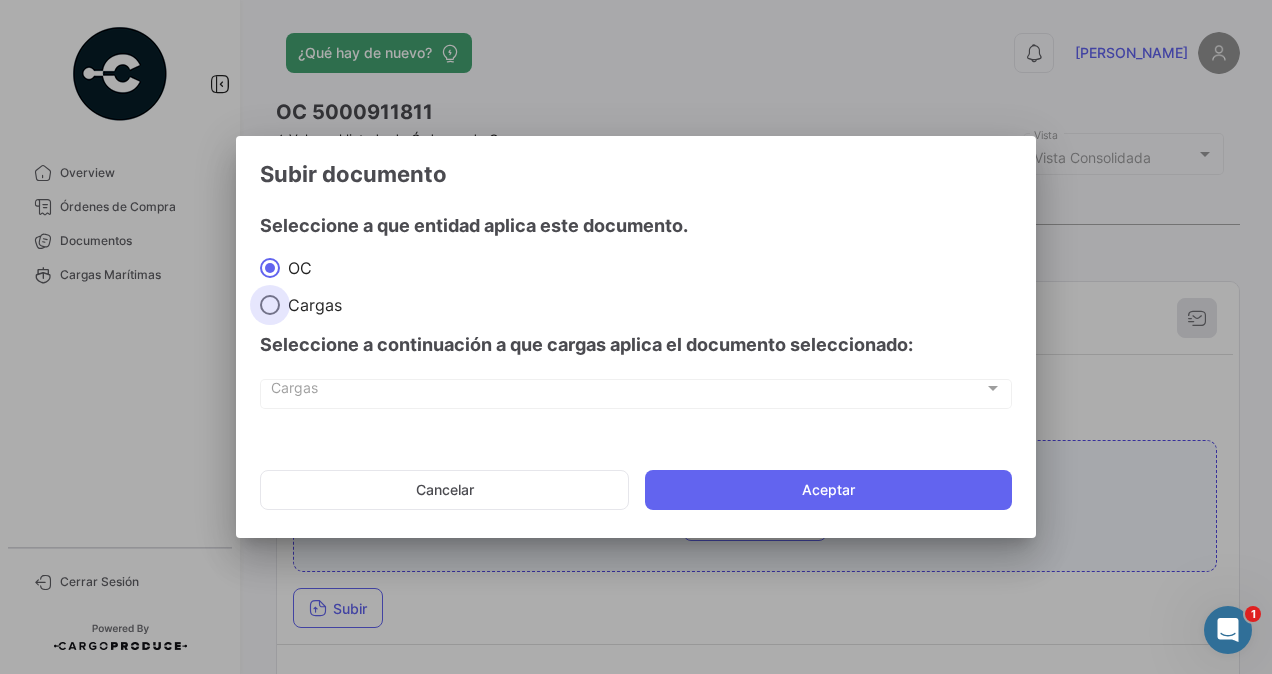 click at bounding box center [270, 305] 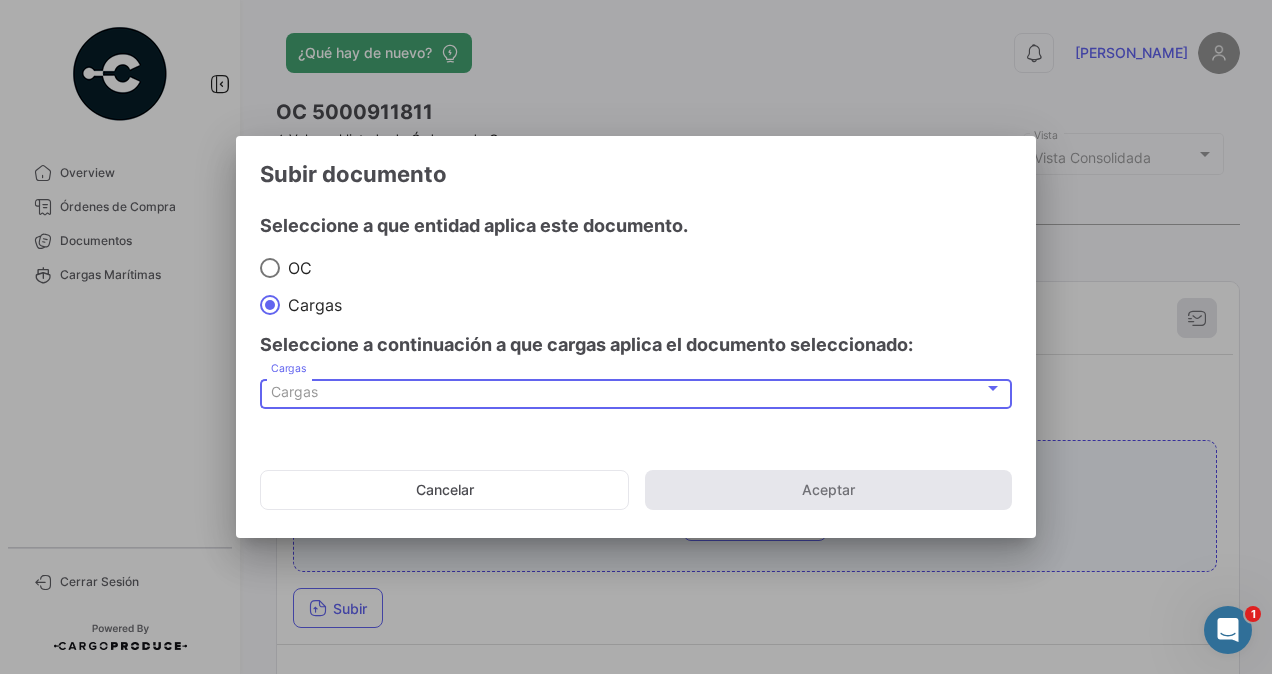 click on "Cargas" at bounding box center [294, 391] 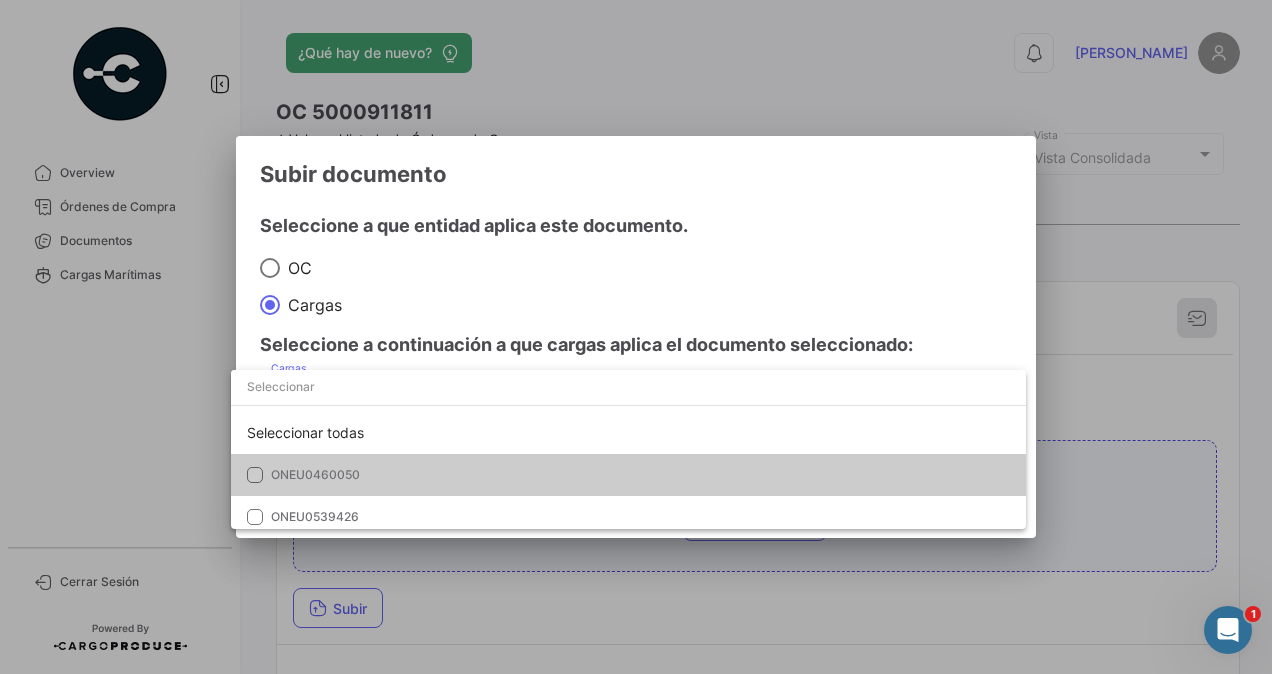 click at bounding box center [255, 475] 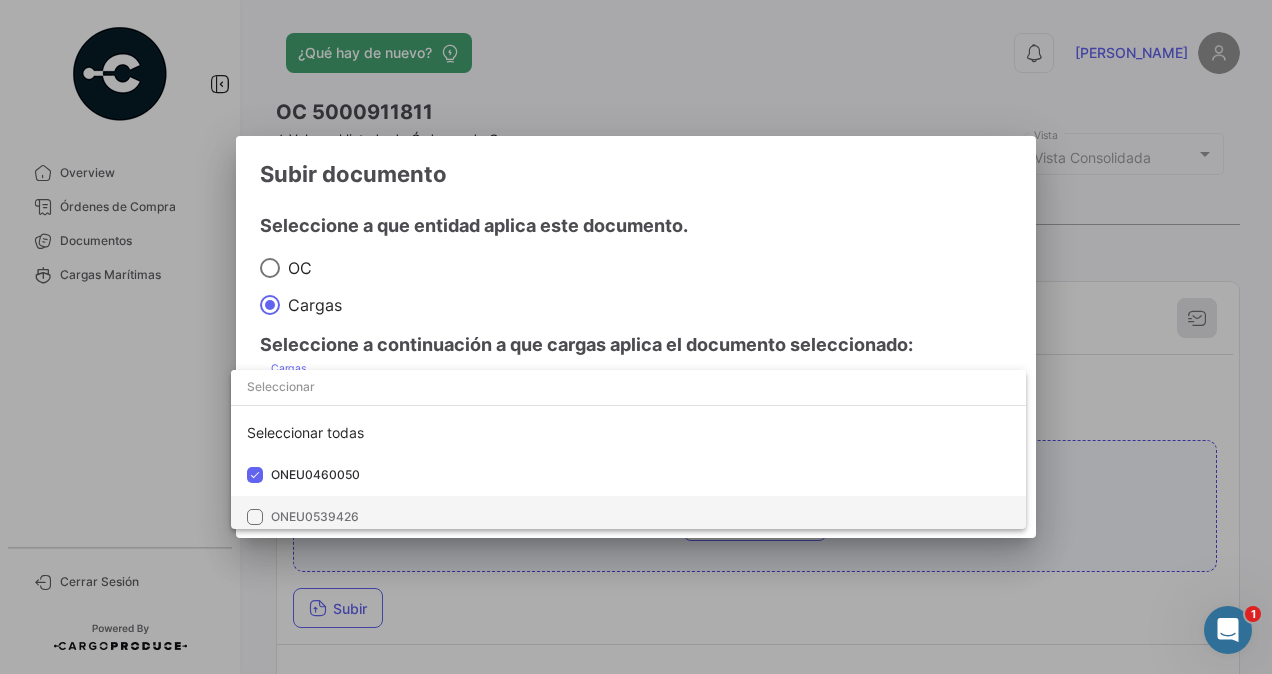 click at bounding box center [255, 517] 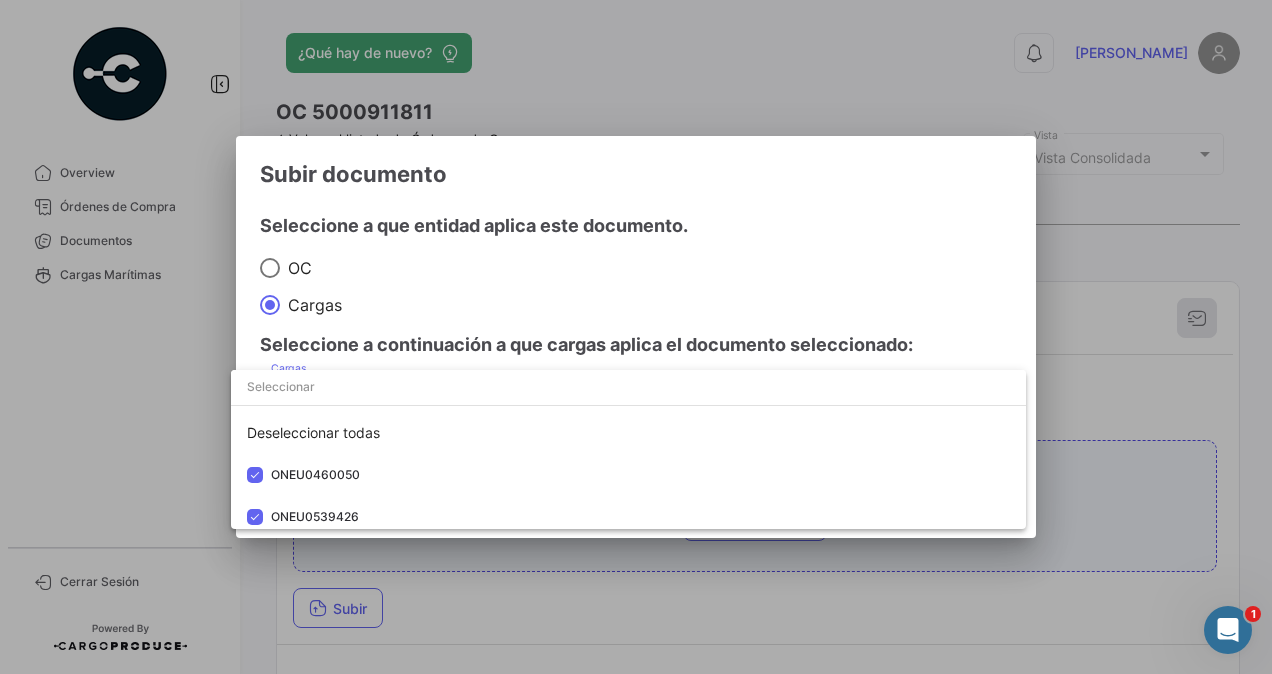click at bounding box center (636, 337) 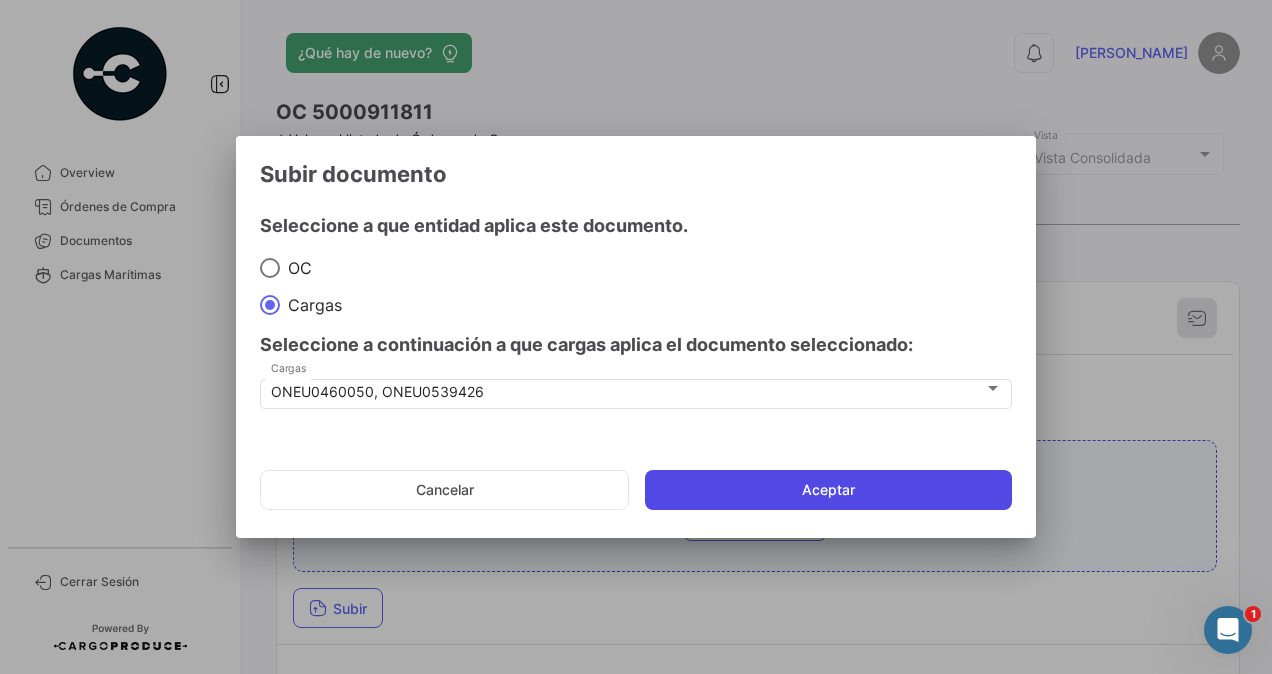 click on "Aceptar" 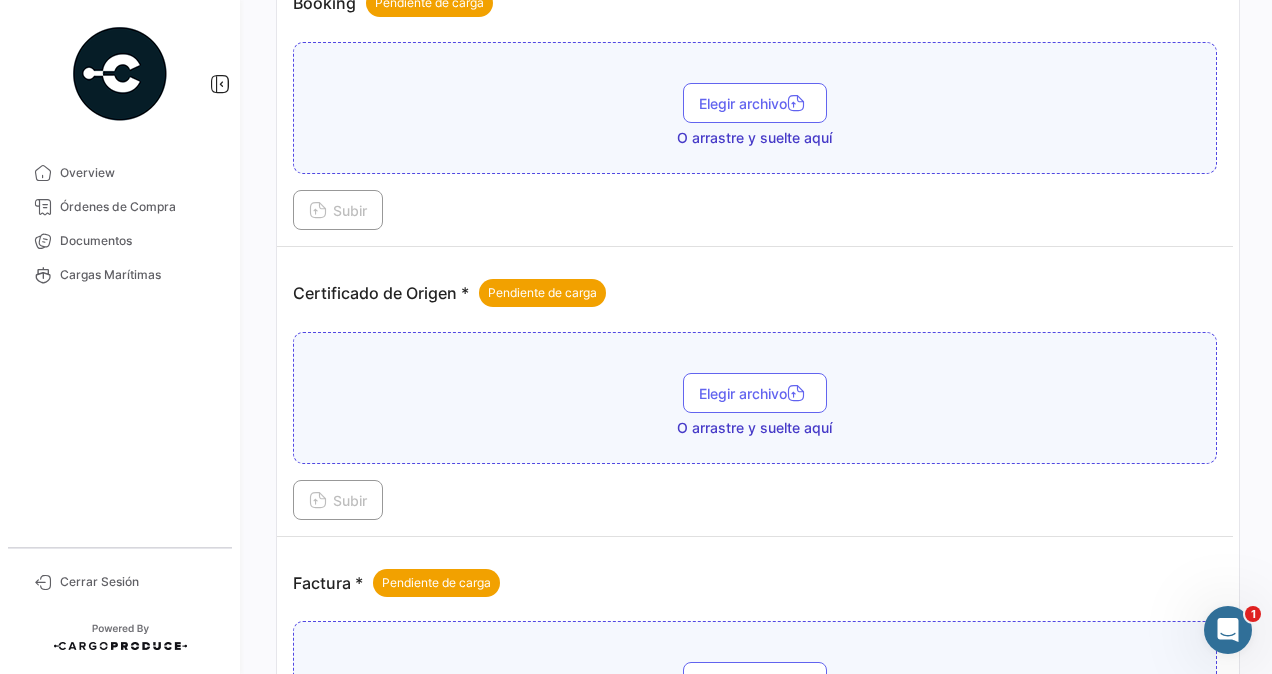 scroll, scrollTop: 800, scrollLeft: 0, axis: vertical 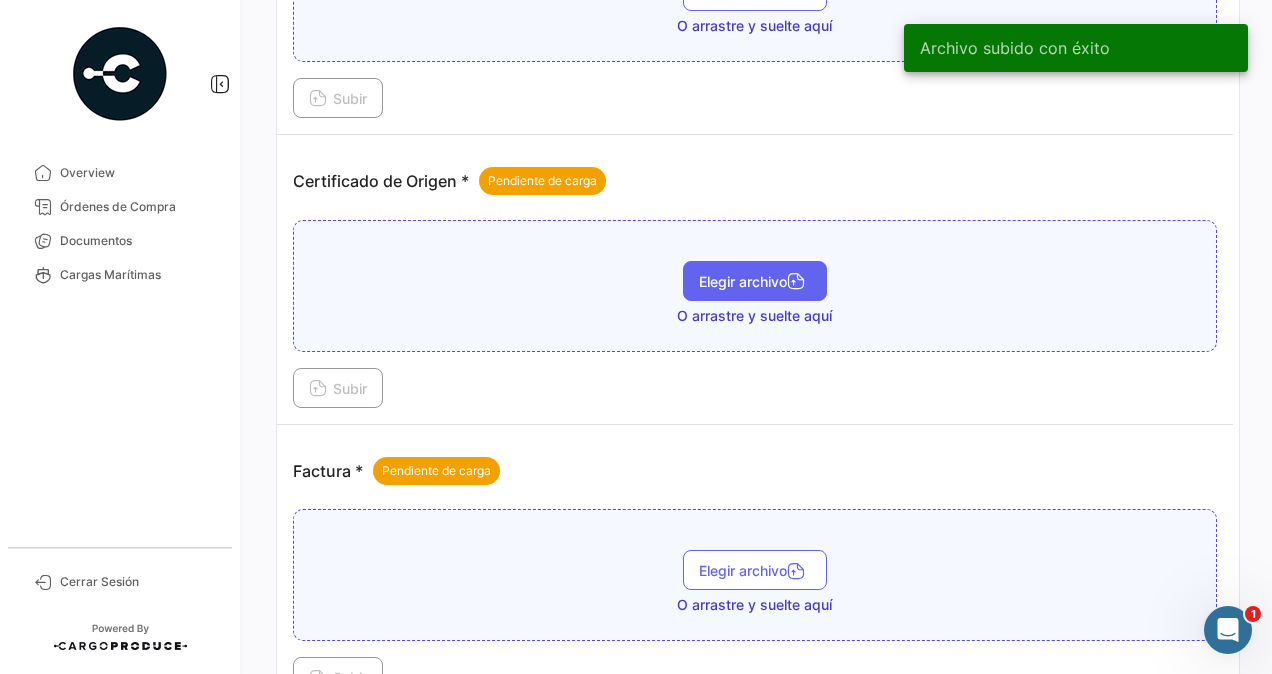 click on "Elegir archivo" at bounding box center [755, 281] 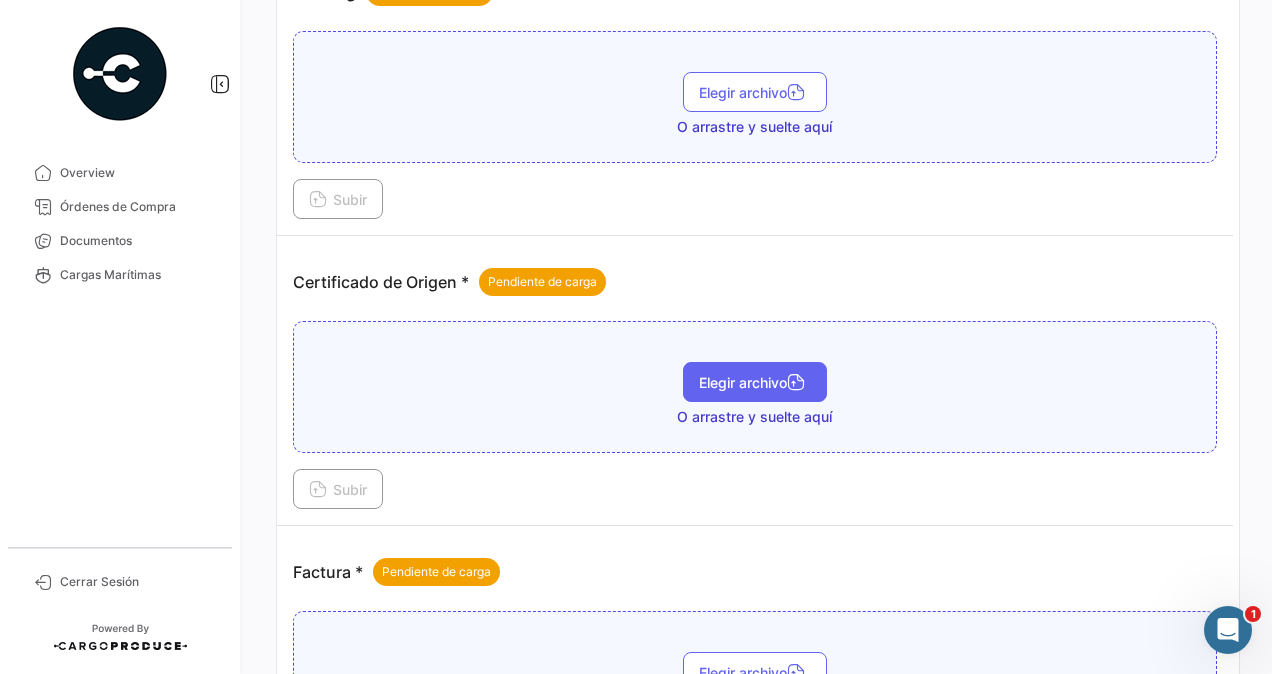 click on "Elegir archivo" at bounding box center [755, 382] 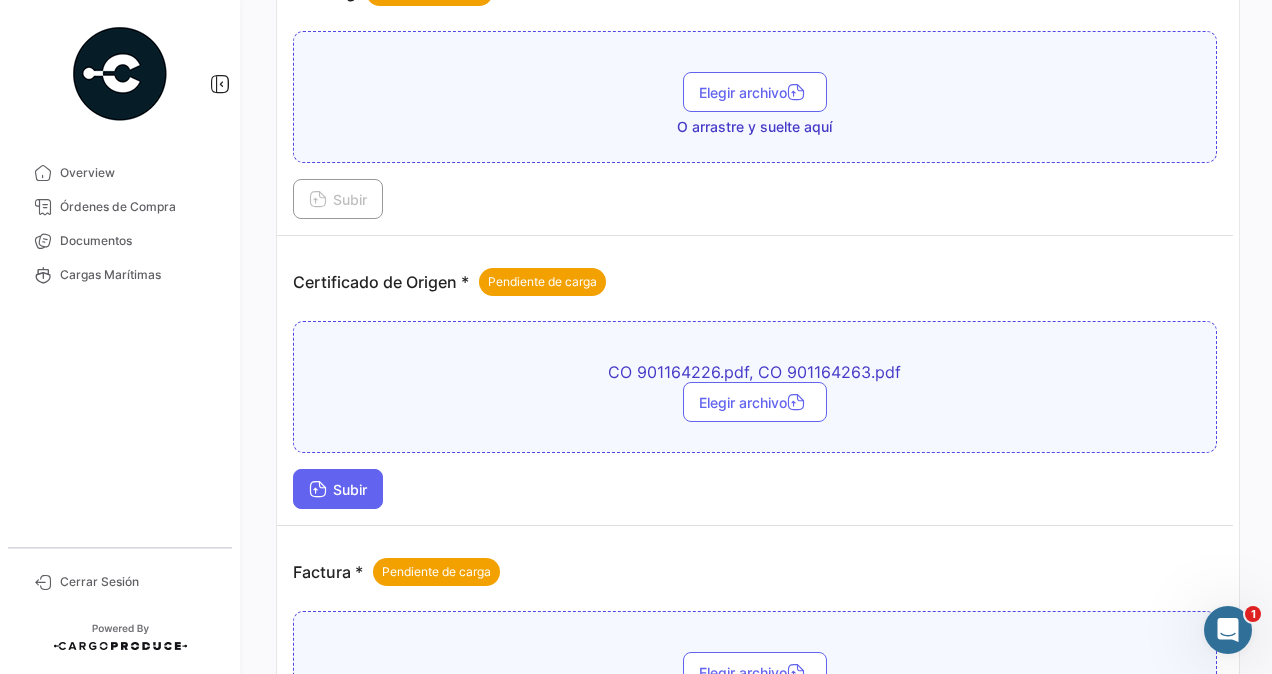 click on "Subir" at bounding box center (338, 489) 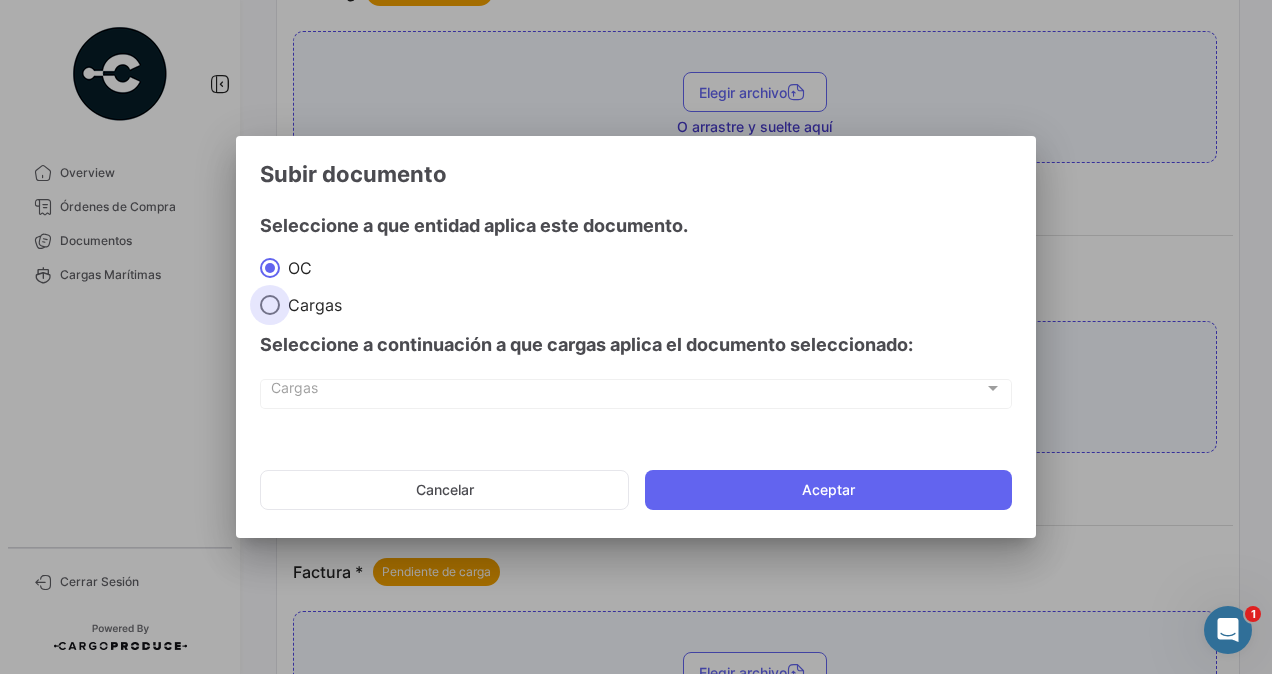 drag, startPoint x: 273, startPoint y: 303, endPoint x: 290, endPoint y: 346, distance: 46.238514 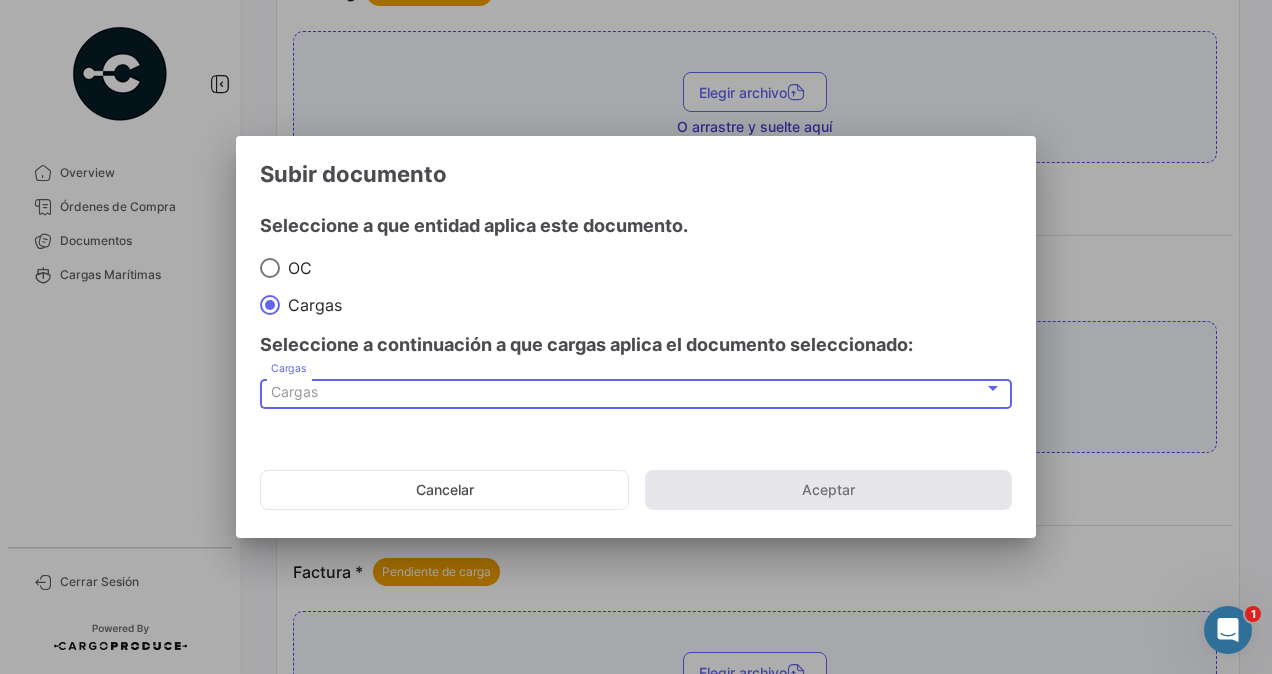 click on "Cargas" at bounding box center [294, 391] 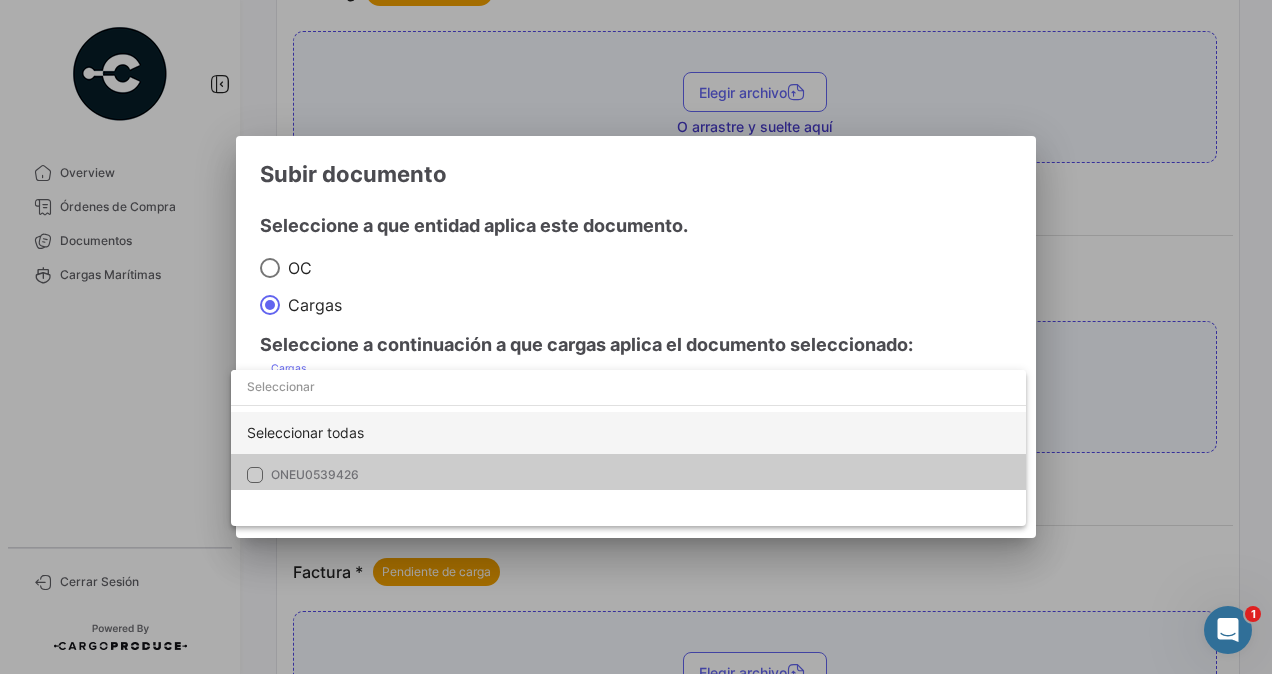 scroll, scrollTop: 6, scrollLeft: 0, axis: vertical 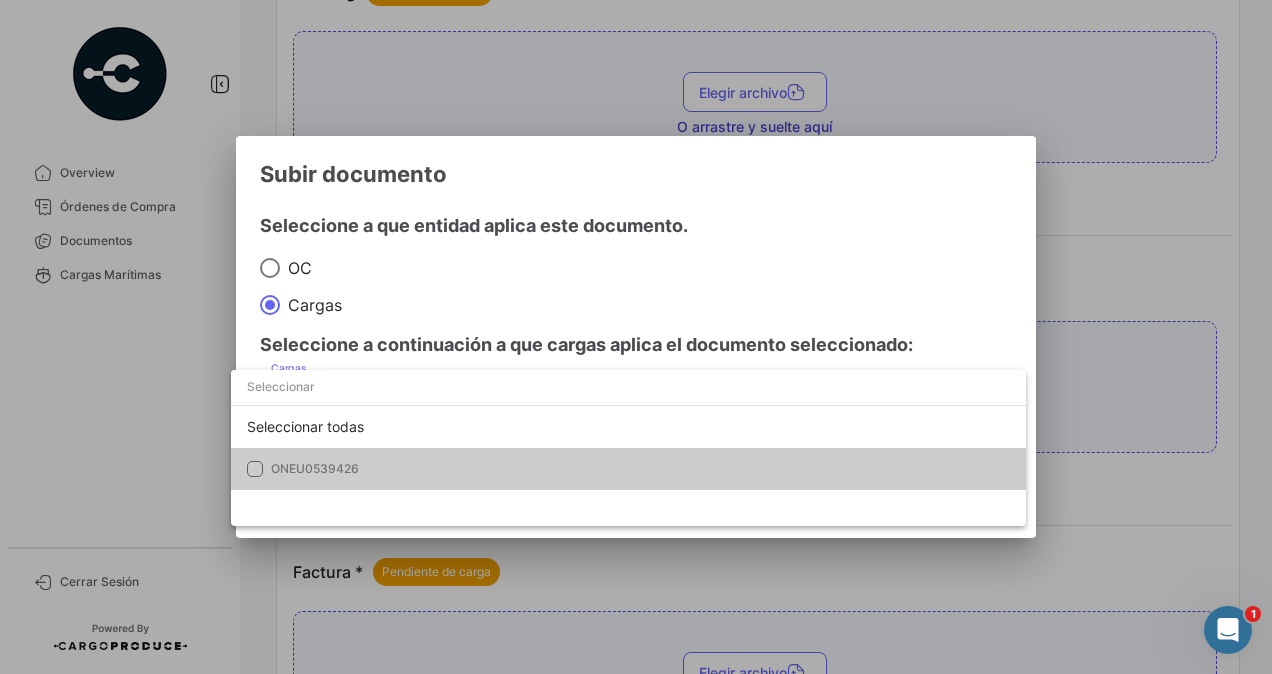 click at bounding box center (636, 337) 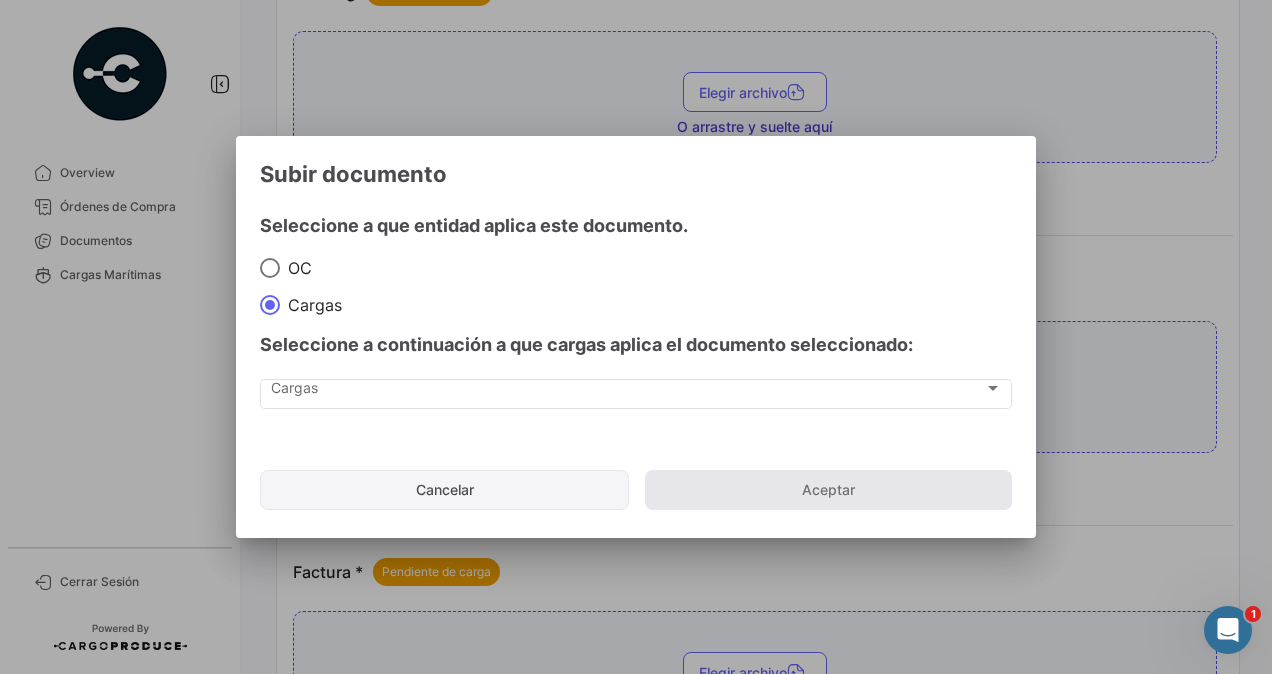 click on "Cancelar" 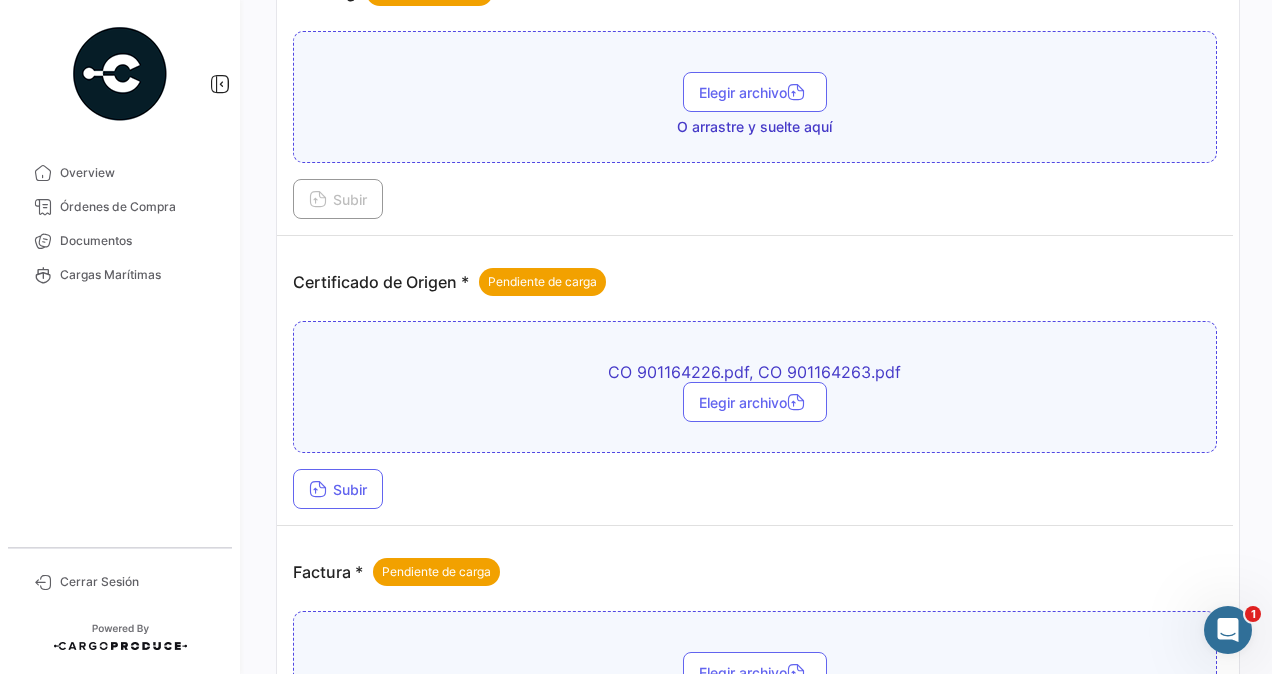 click on "Elegir archivo" at bounding box center [755, 402] 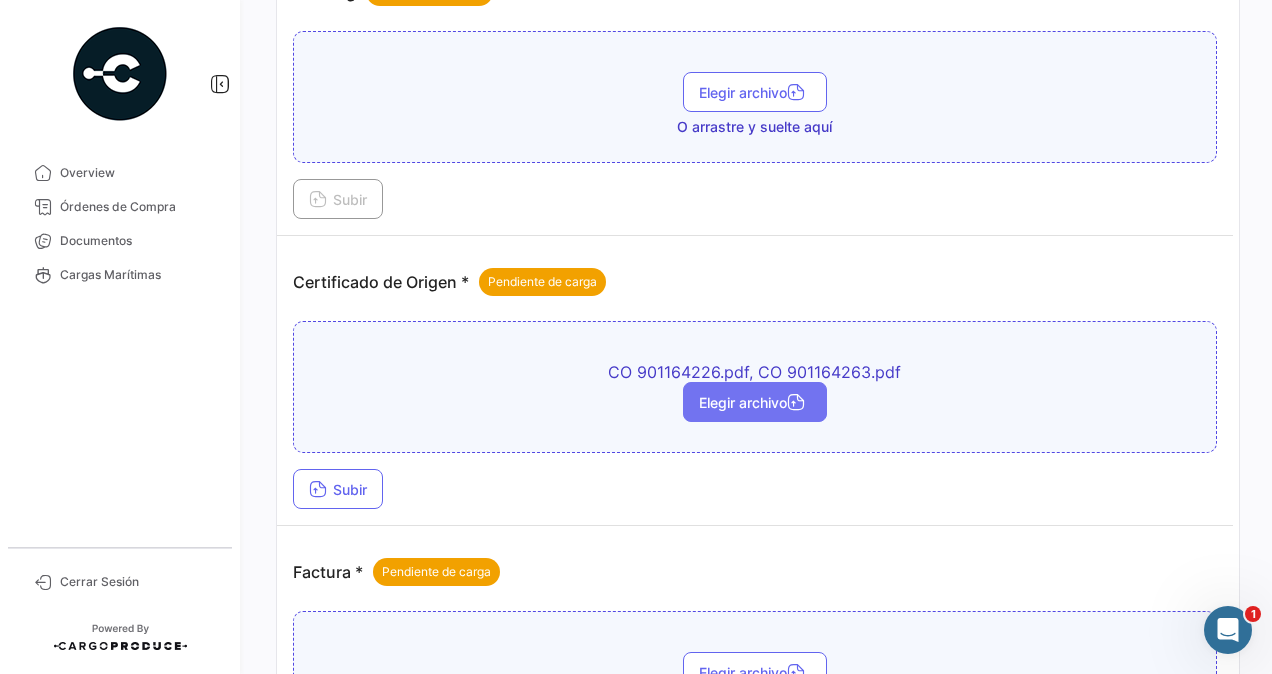 click on "Elegir archivo" at bounding box center (755, 402) 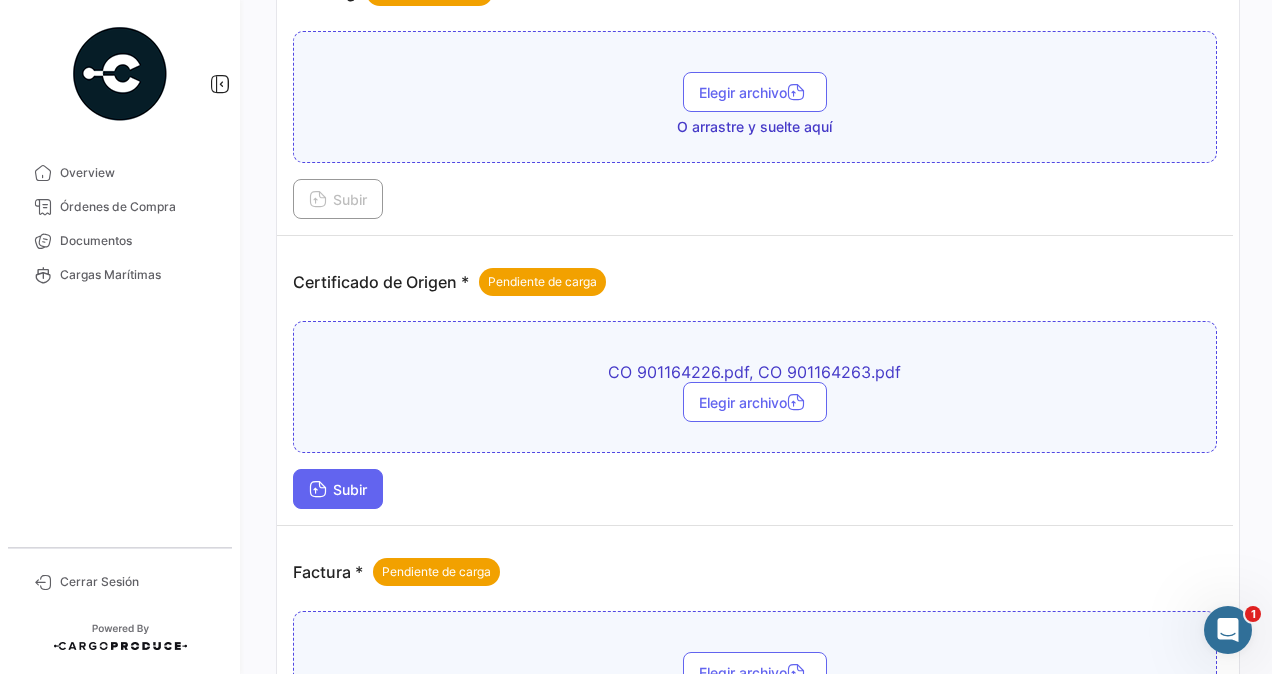 click on "Subir" at bounding box center (338, 489) 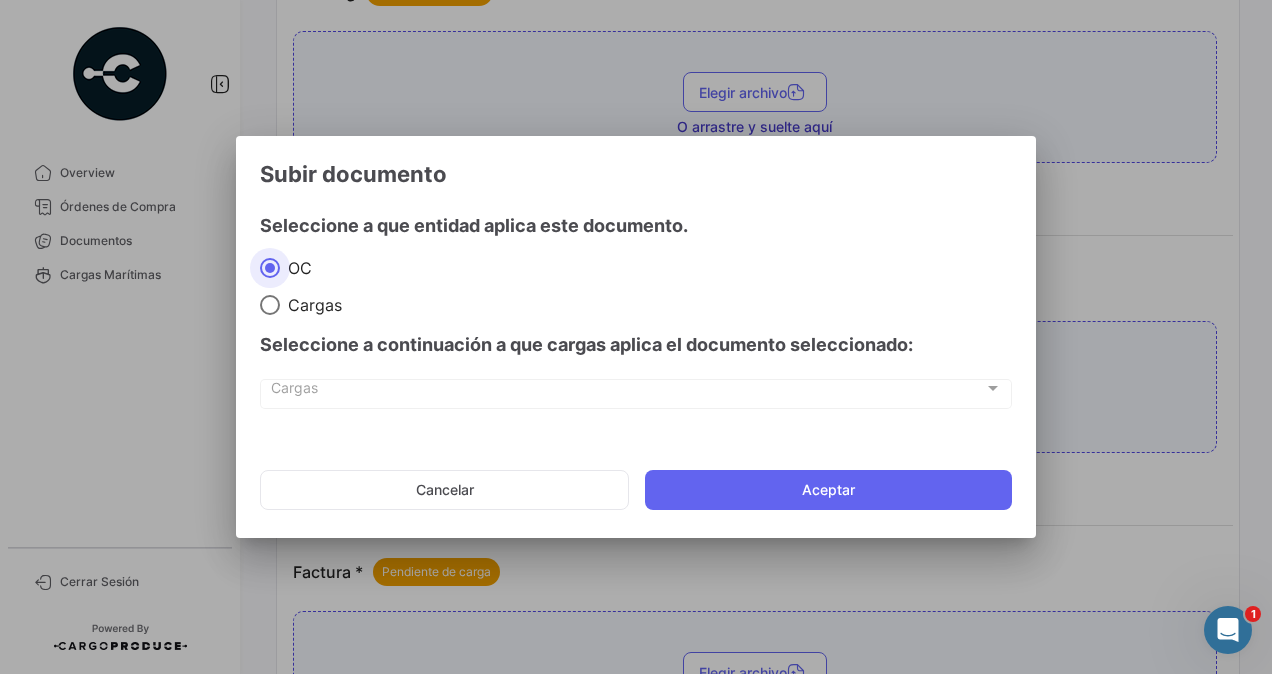click at bounding box center (270, 305) 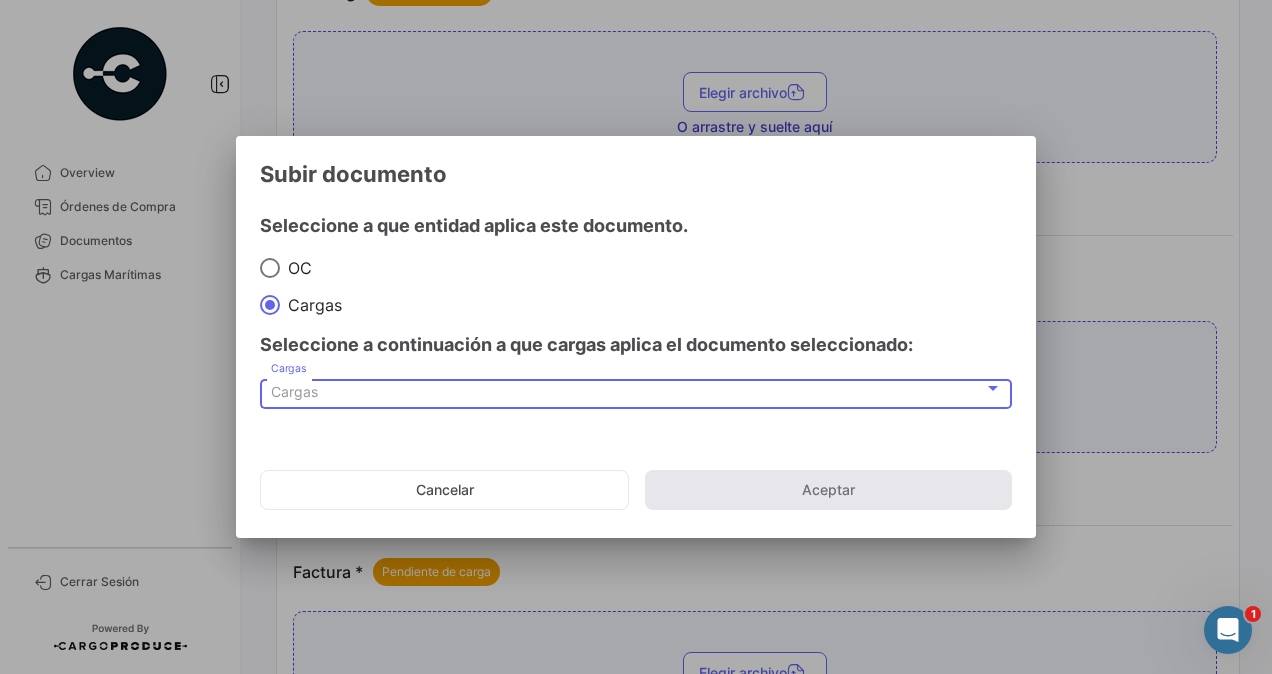 click on "Cargas" at bounding box center (294, 391) 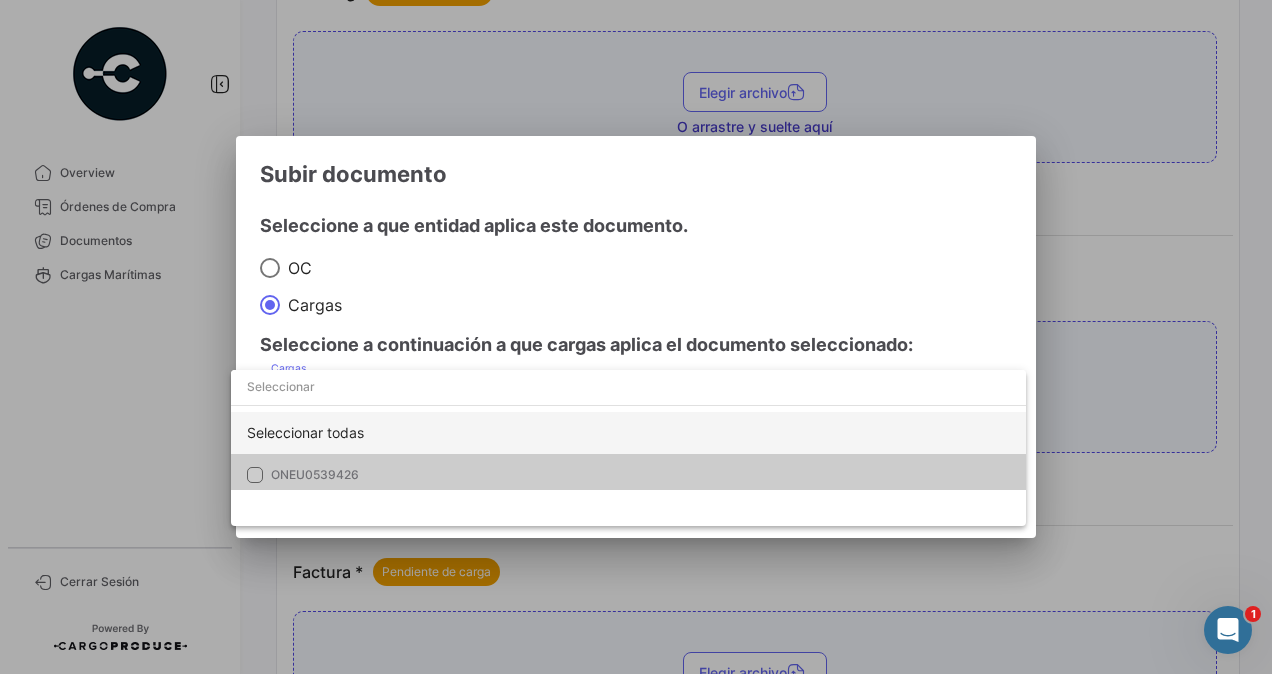 scroll, scrollTop: 6, scrollLeft: 0, axis: vertical 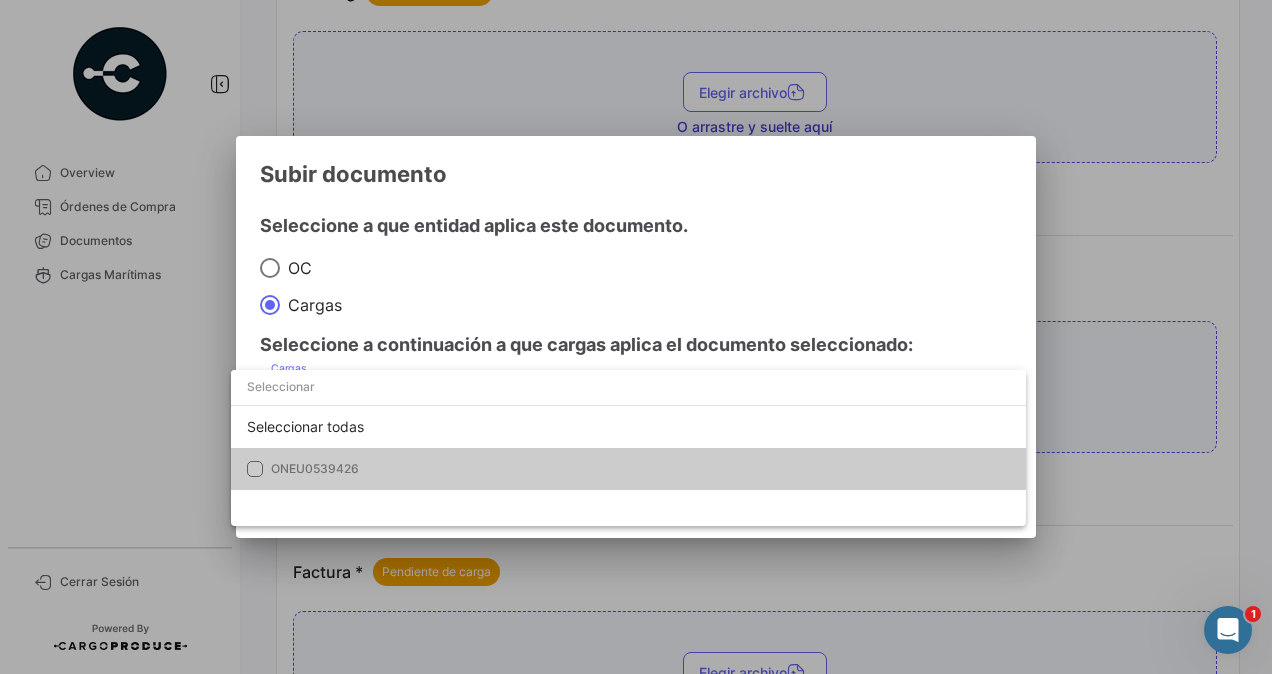 click at bounding box center [636, 337] 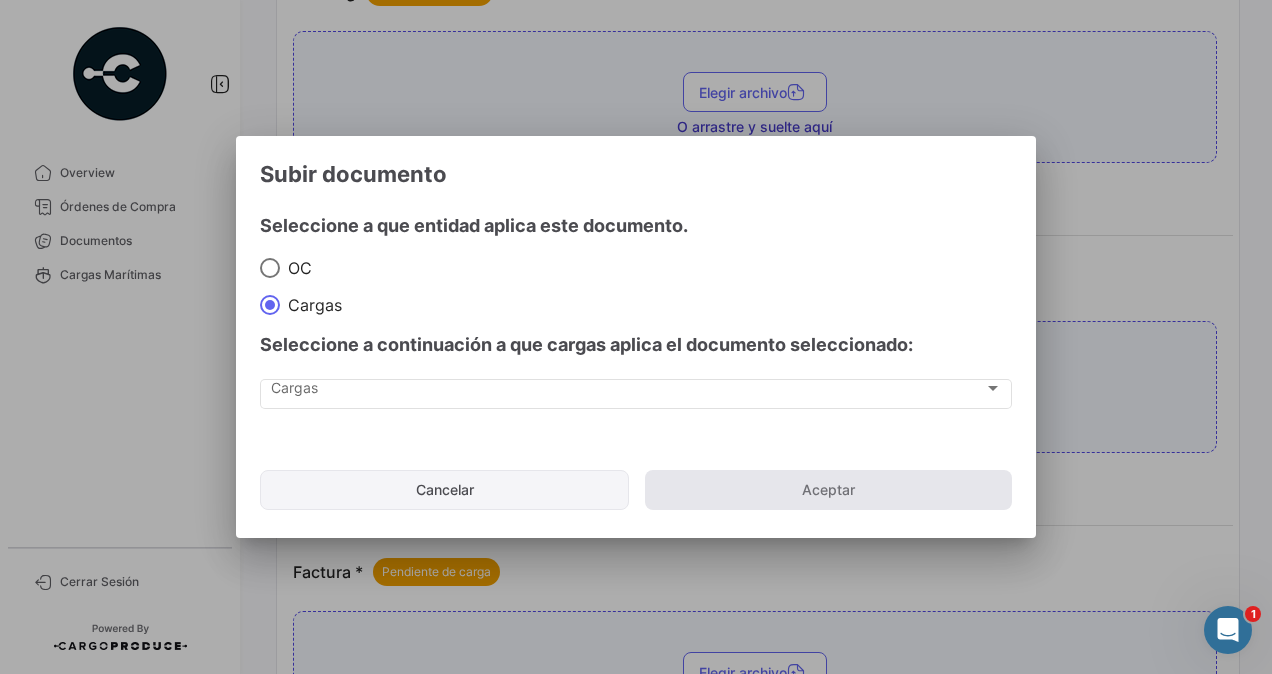click on "Cancelar" 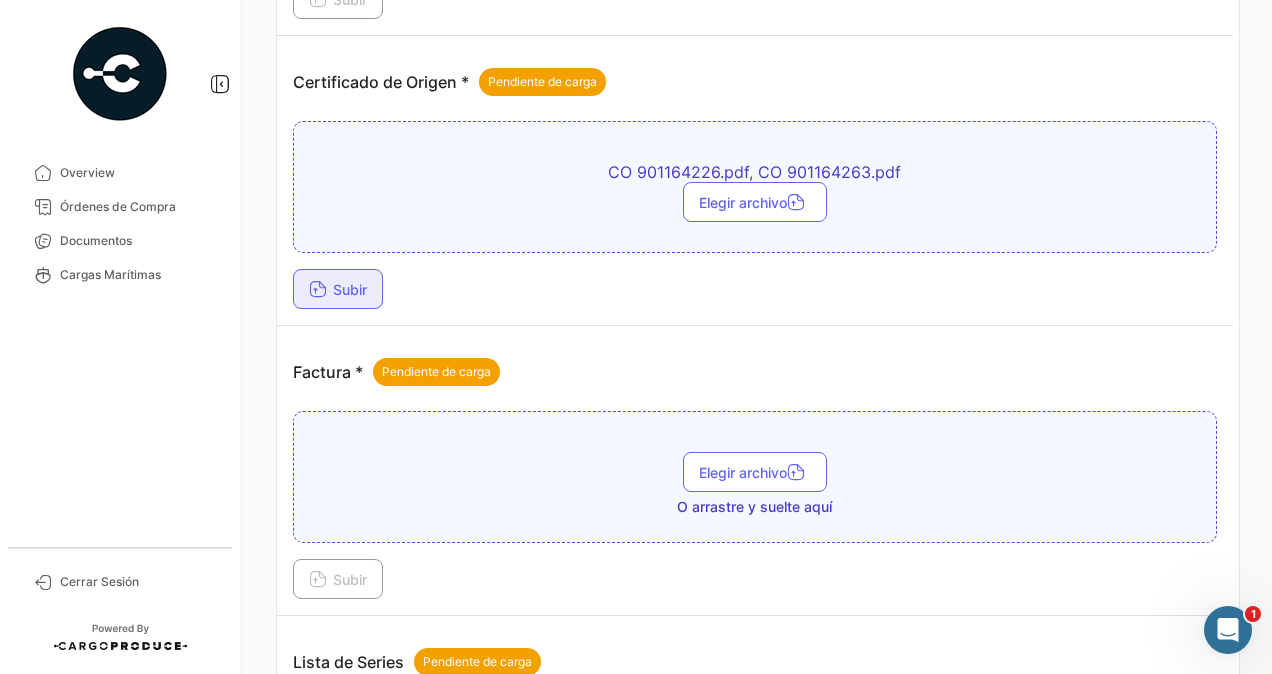 scroll, scrollTop: 1100, scrollLeft: 0, axis: vertical 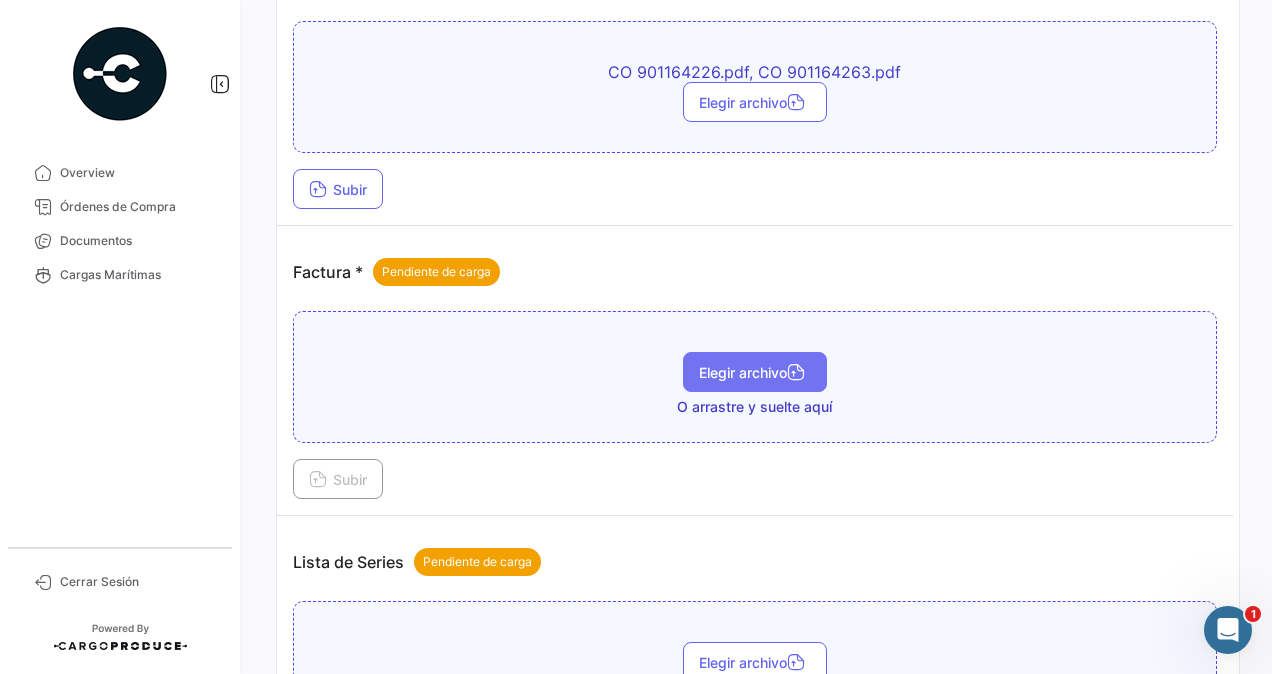click on "Elegir archivo" at bounding box center (755, 372) 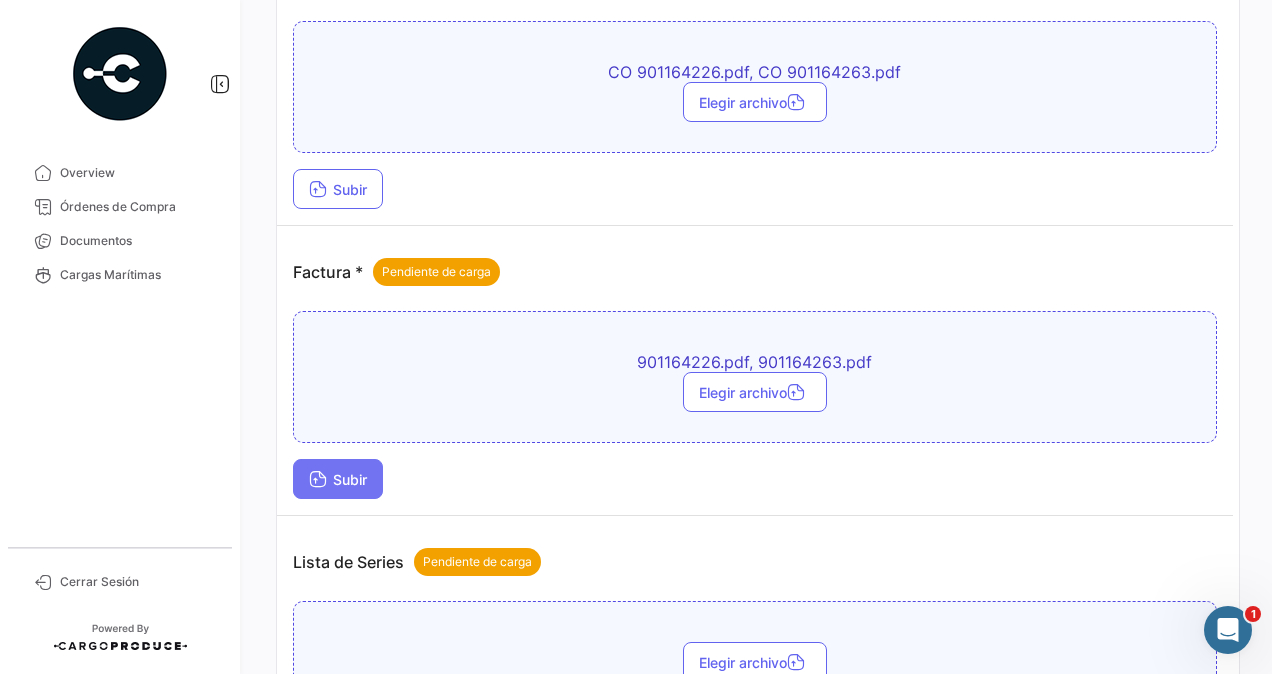 click on "Subir" at bounding box center [338, 479] 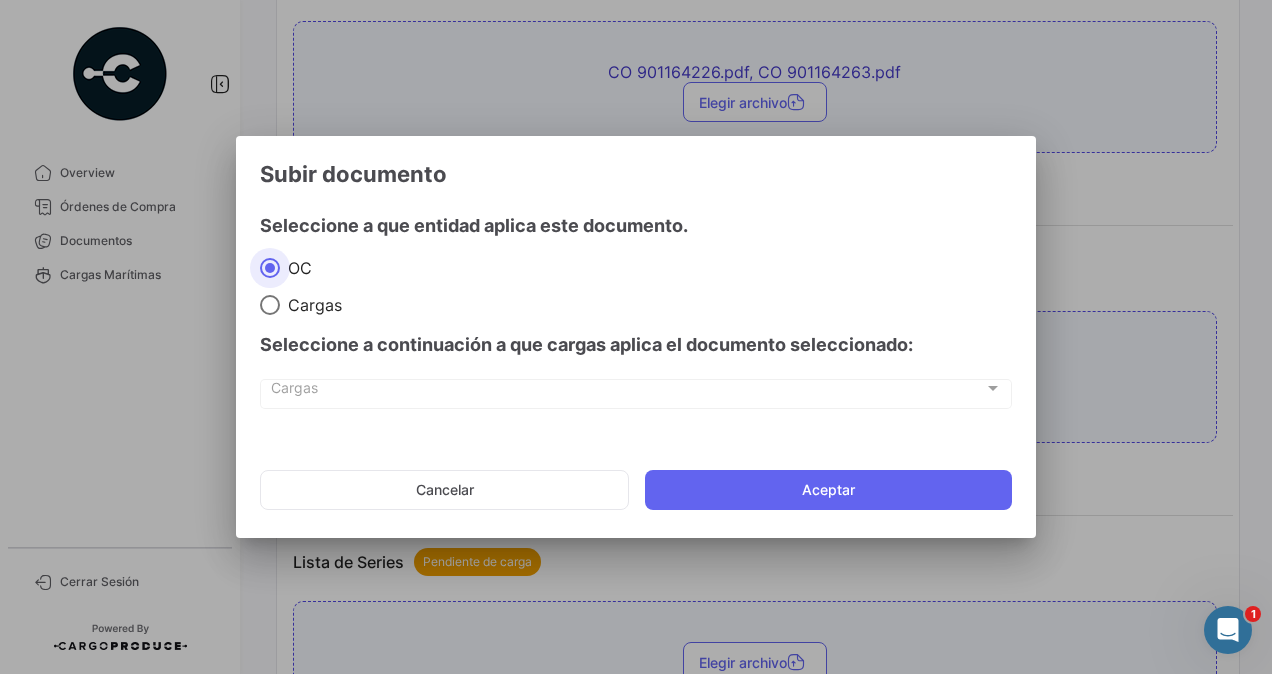 click on "Seleccione a que entidad aplica este documento.    OC     Cargas  Seleccione a continuación a que cargas aplica el documento seleccionado: Cargas Cargas" at bounding box center [636, 314] 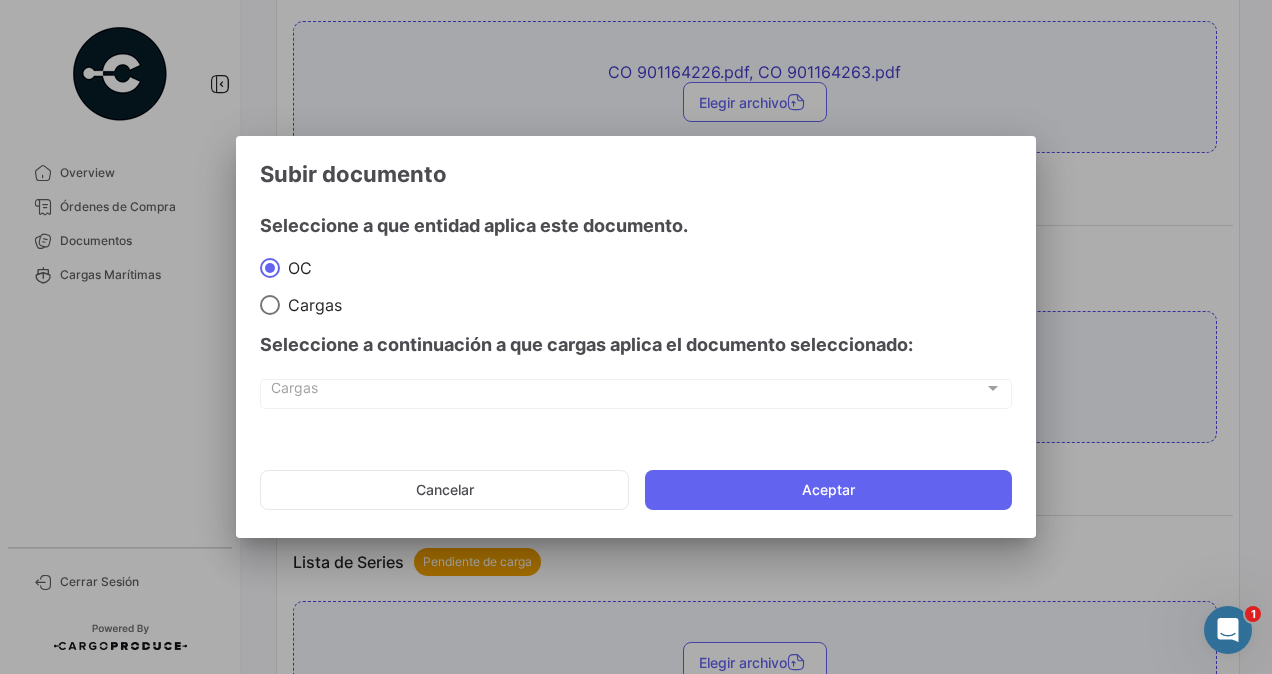 drag, startPoint x: 272, startPoint y: 314, endPoint x: 288, endPoint y: 391, distance: 78.64477 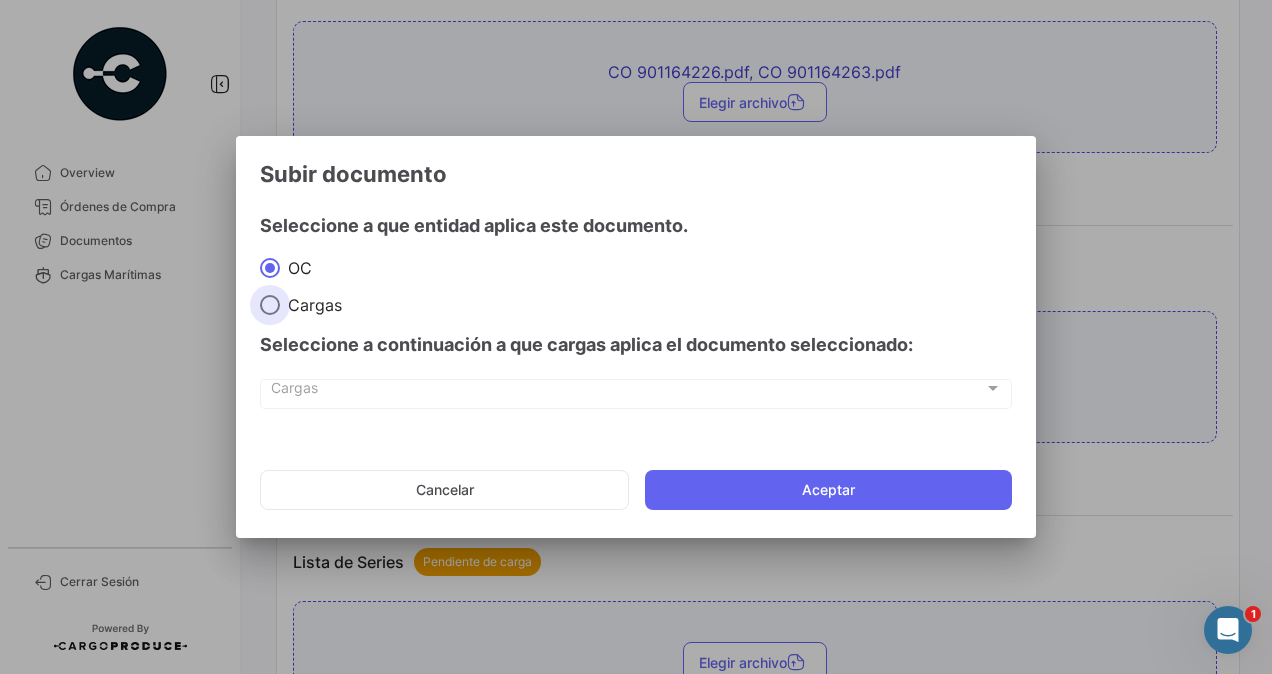 click at bounding box center [270, 305] 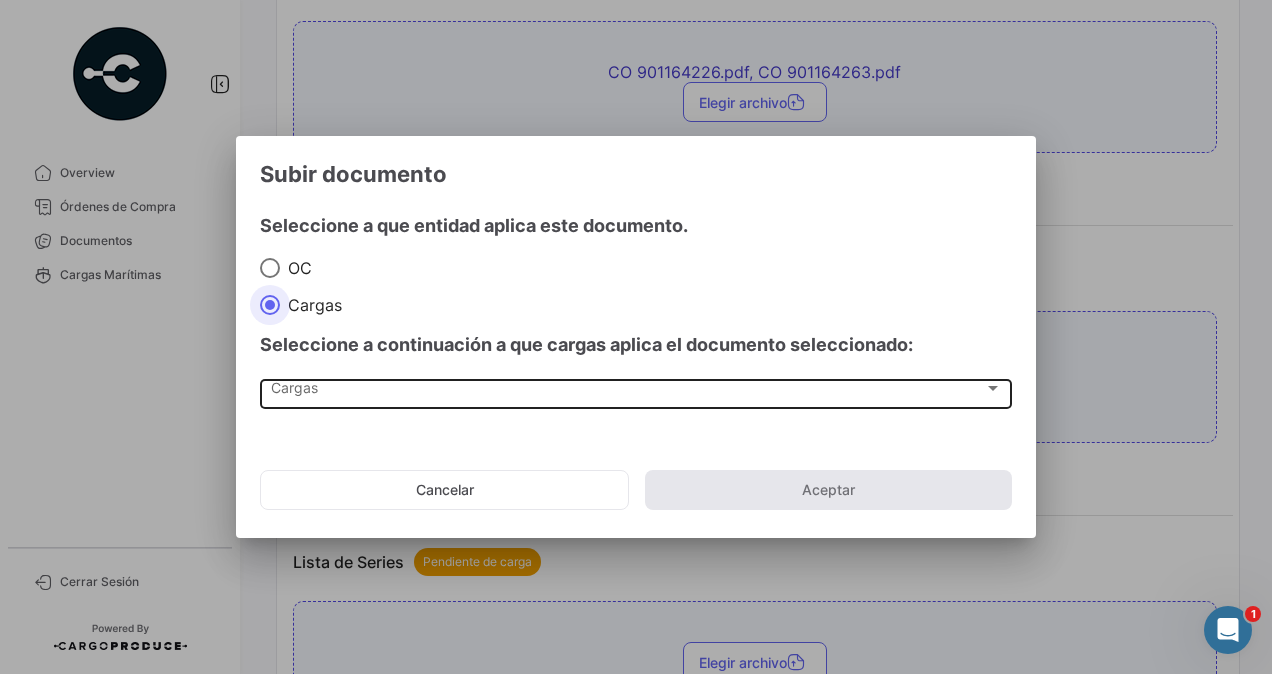 click on "Cargas" at bounding box center [627, 392] 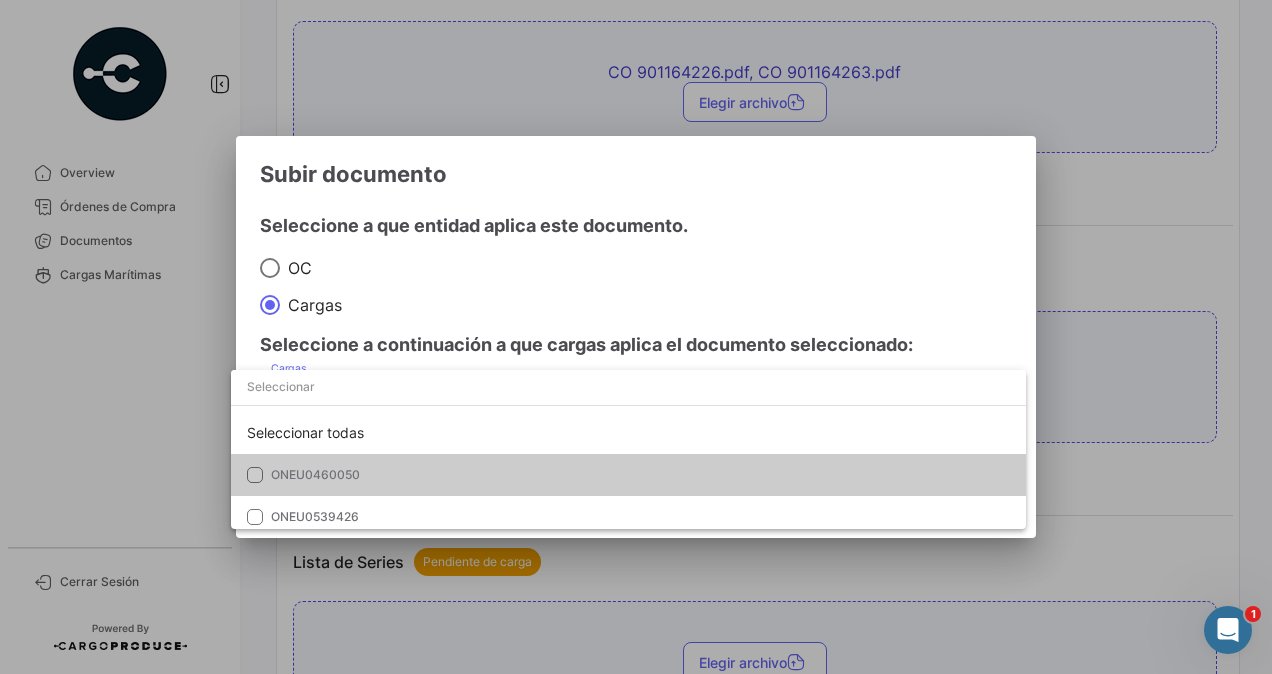drag, startPoint x: 257, startPoint y: 475, endPoint x: 246, endPoint y: 492, distance: 20.248457 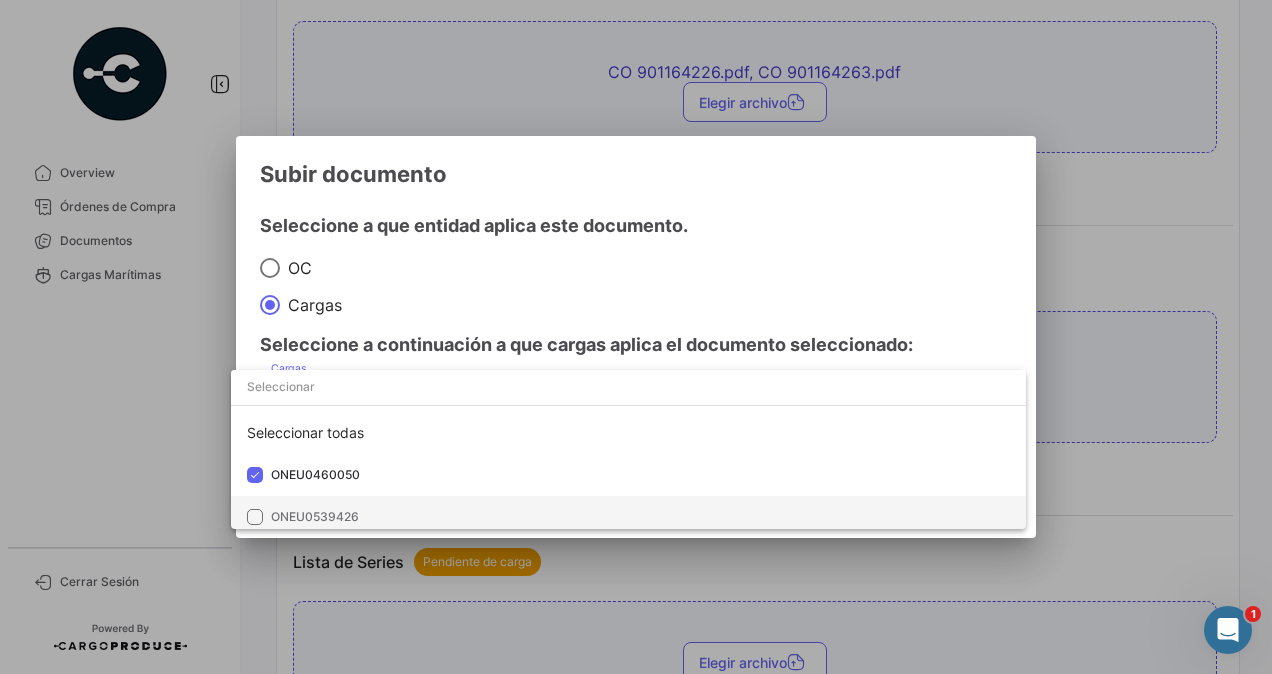 click at bounding box center (255, 517) 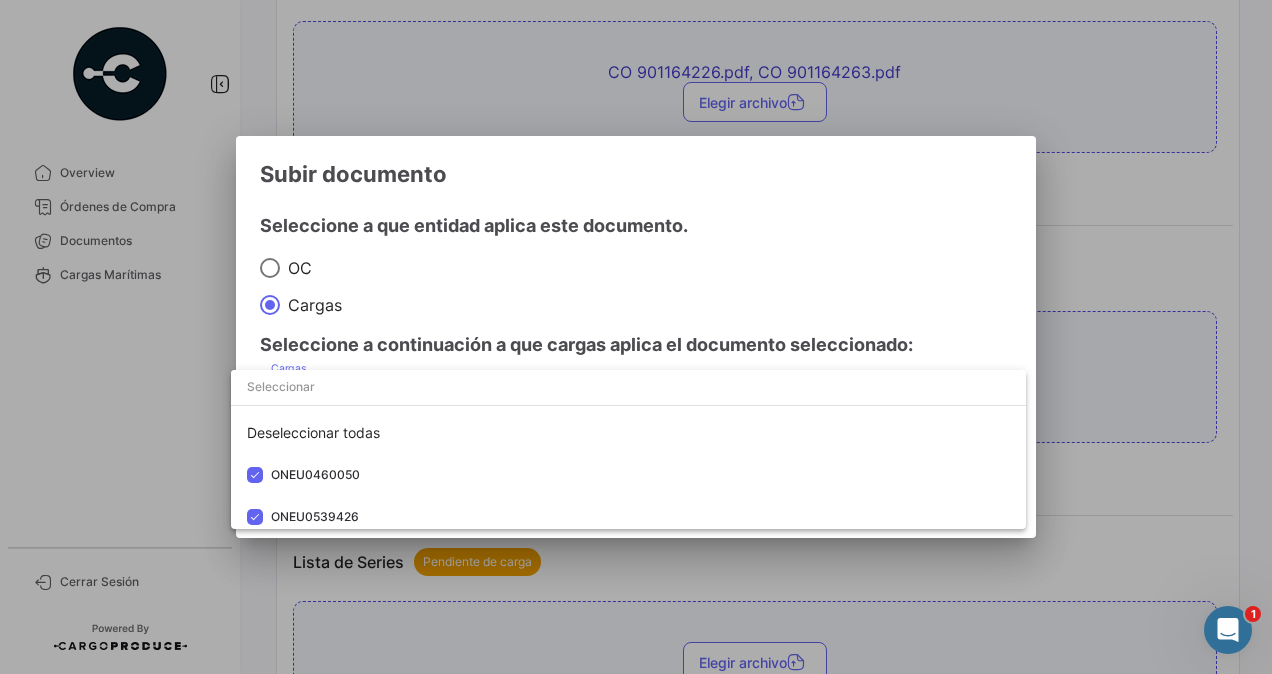 click at bounding box center [636, 337] 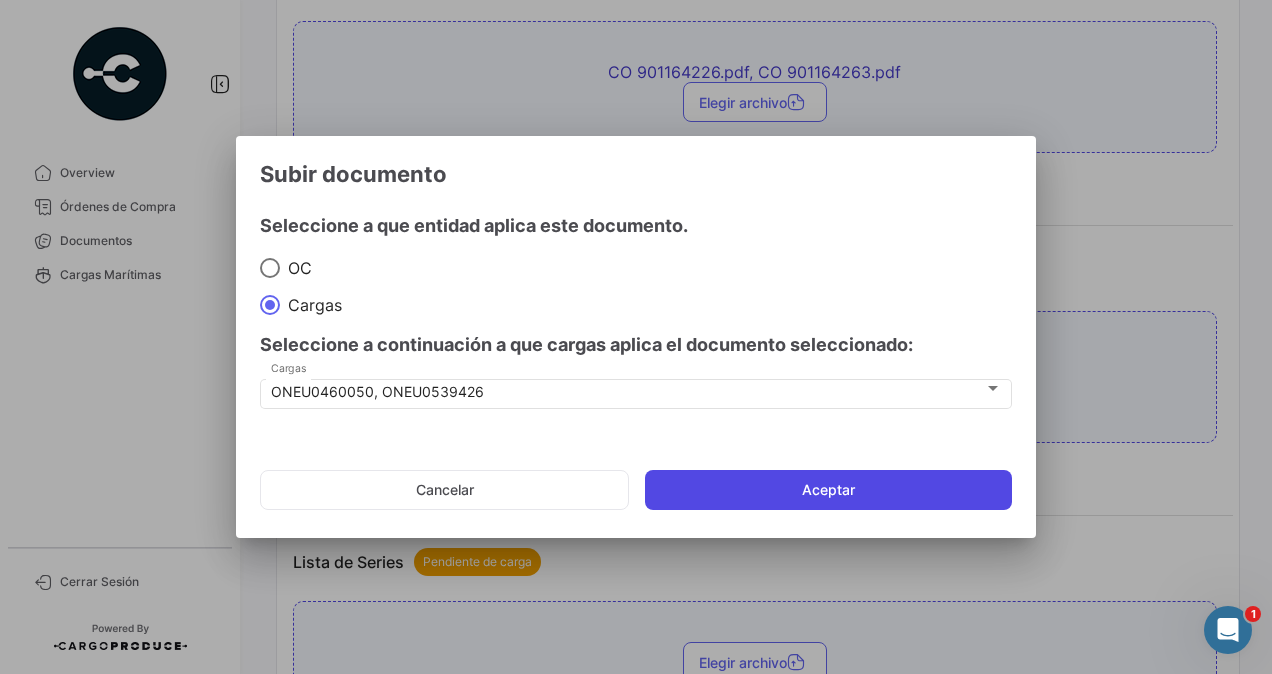 click on "Aceptar" 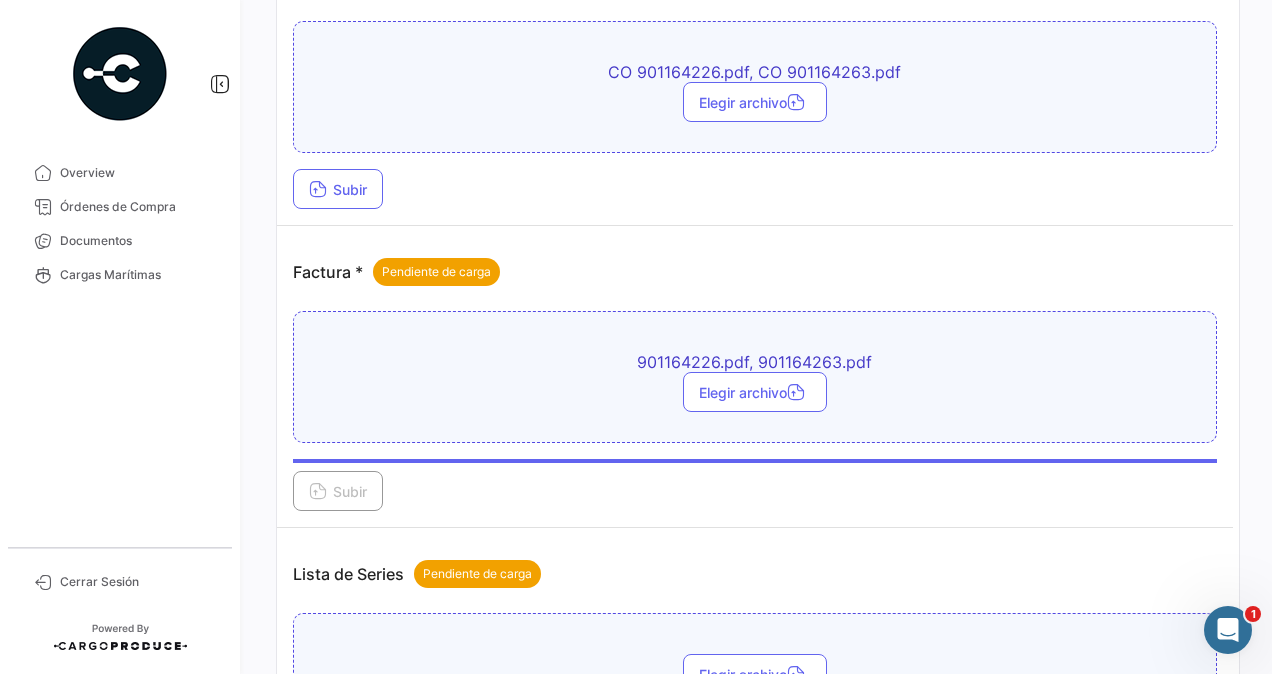 scroll, scrollTop: 1400, scrollLeft: 0, axis: vertical 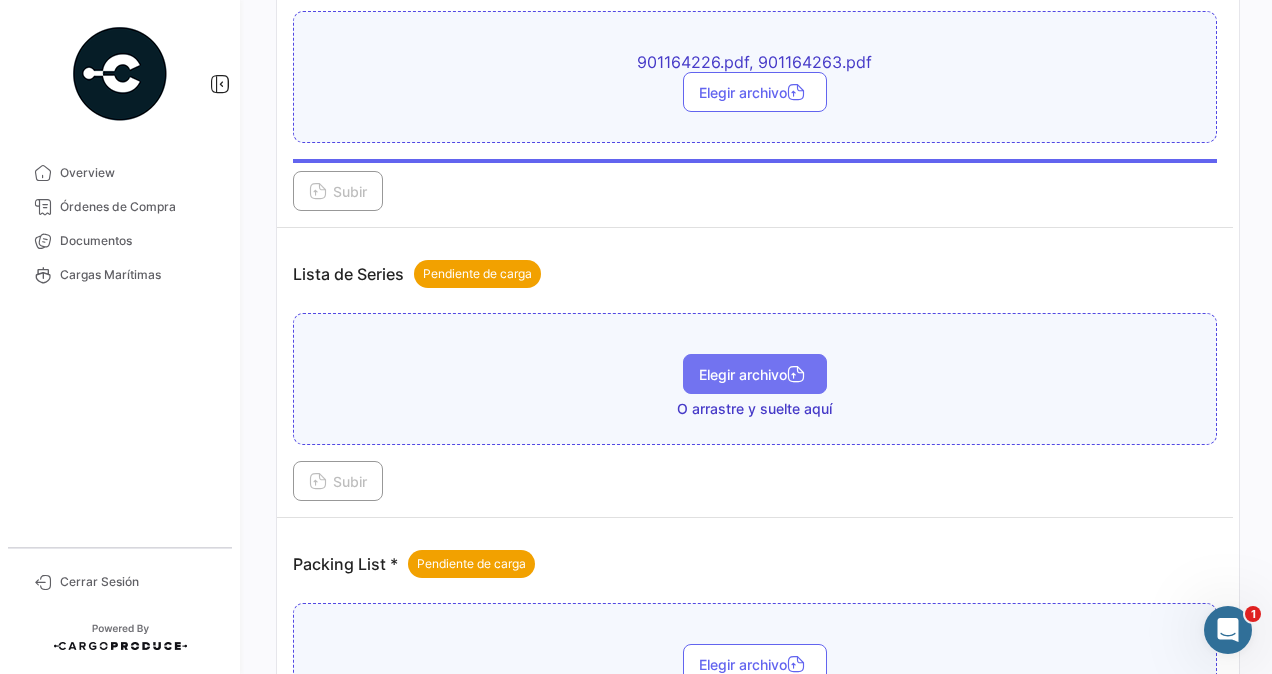 click on "Elegir archivo" at bounding box center [755, 374] 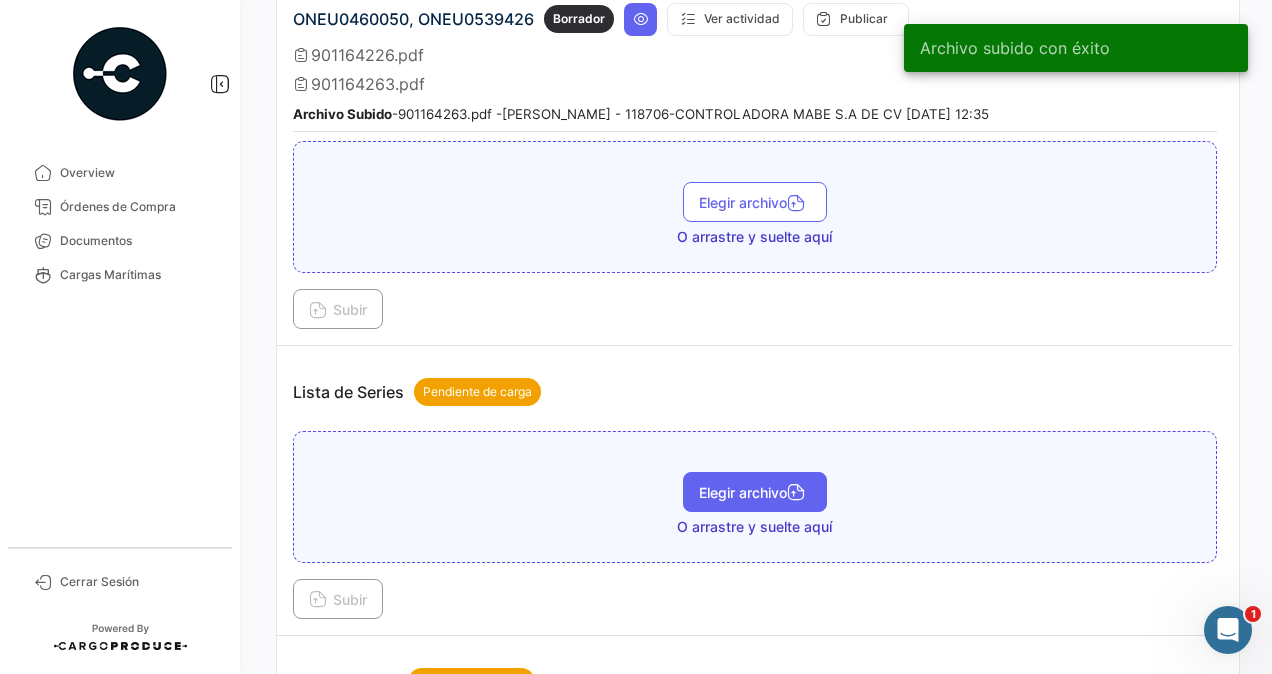 click on "Elegir archivo" at bounding box center [755, 492] 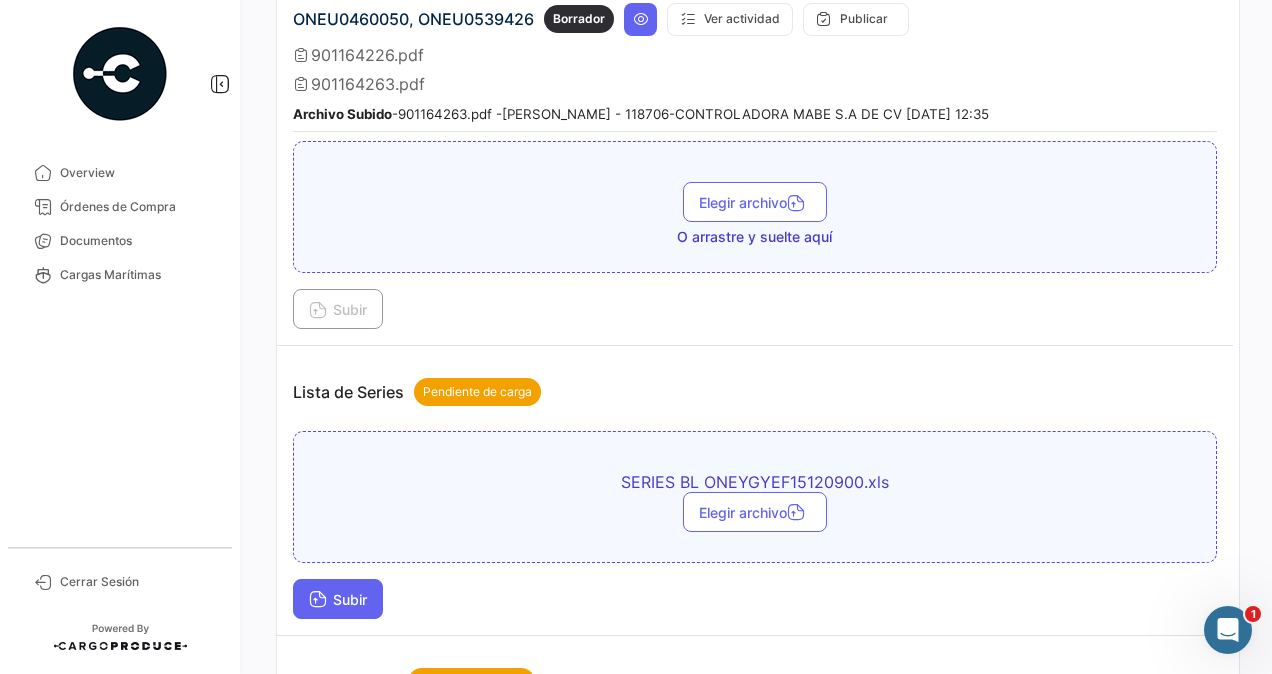 click on "Subir" at bounding box center [338, 599] 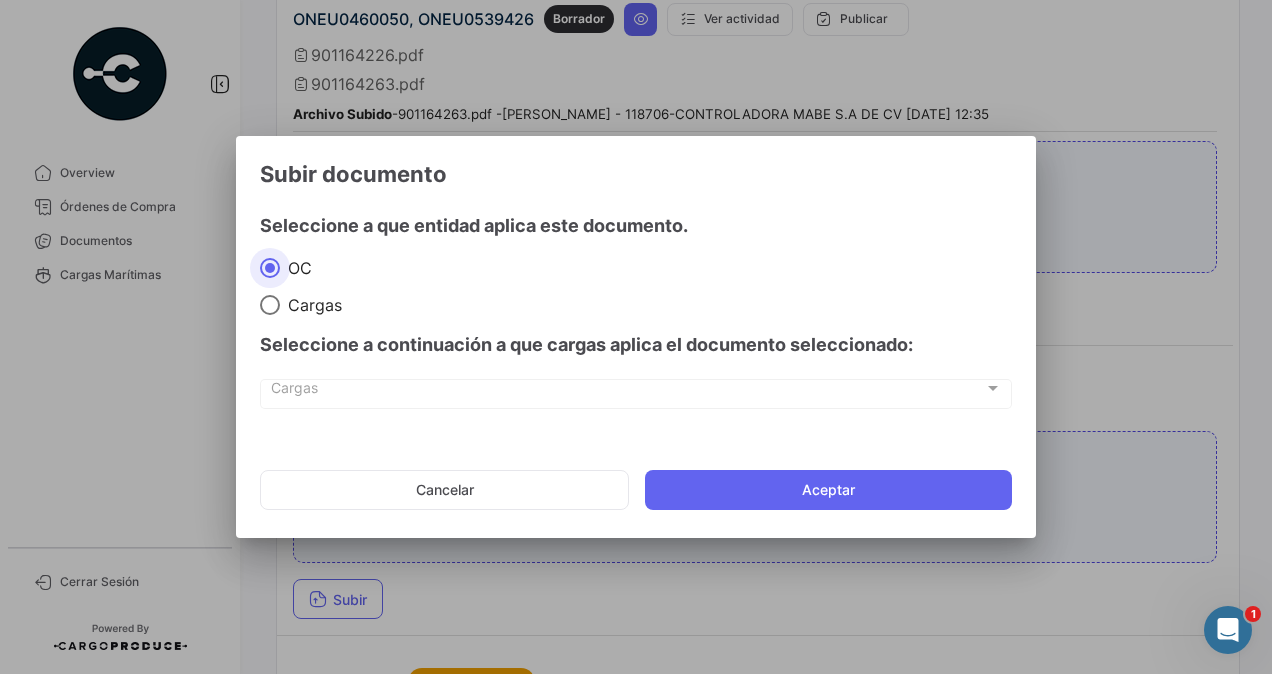 click at bounding box center (270, 305) 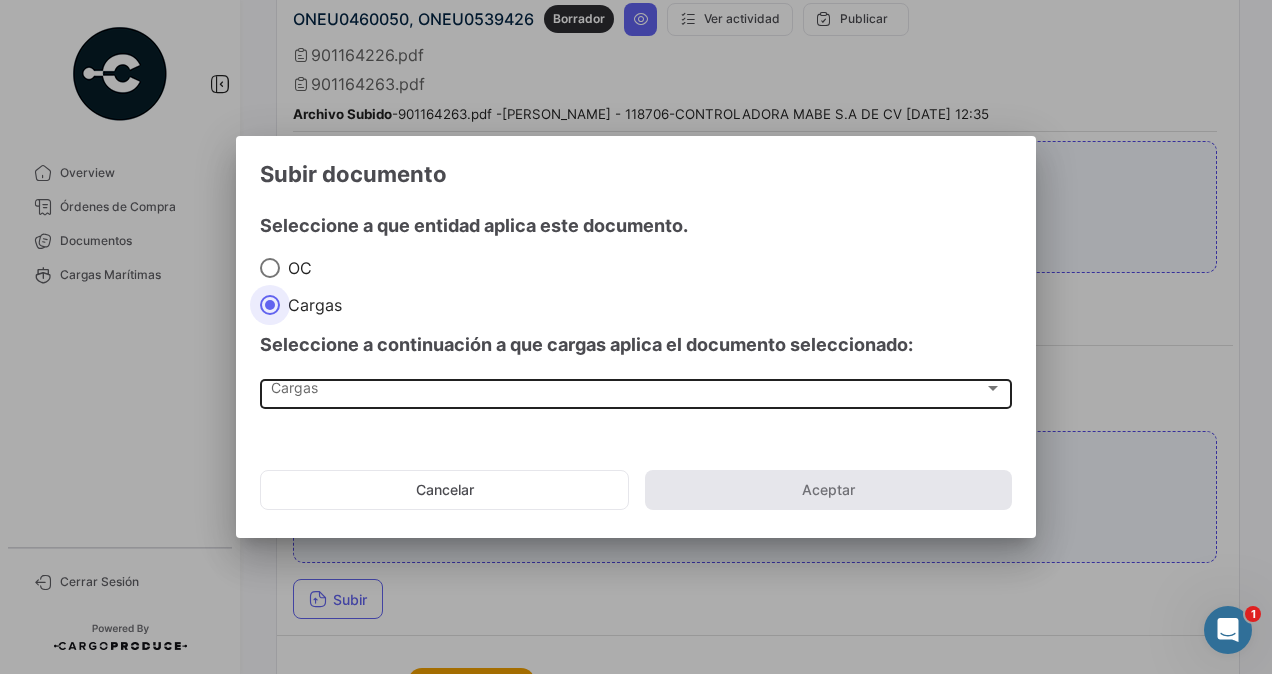 click on "Cargas" at bounding box center [627, 392] 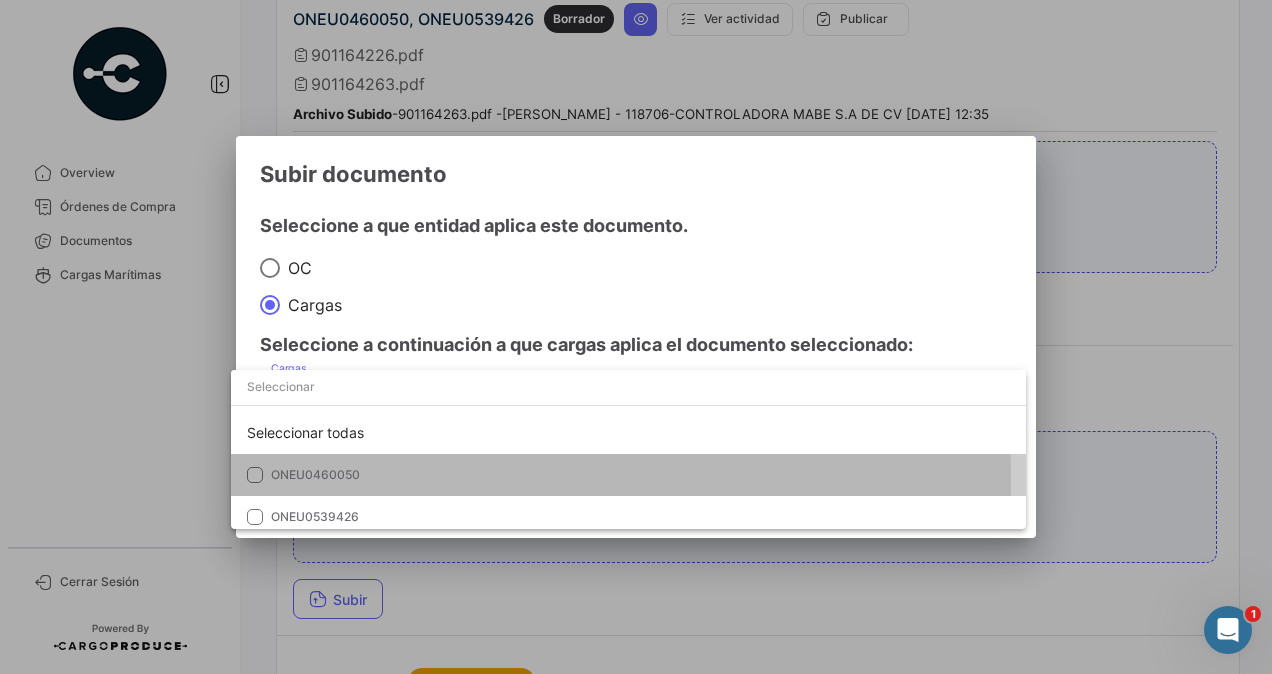 drag, startPoint x: 253, startPoint y: 479, endPoint x: 243, endPoint y: 495, distance: 18.867962 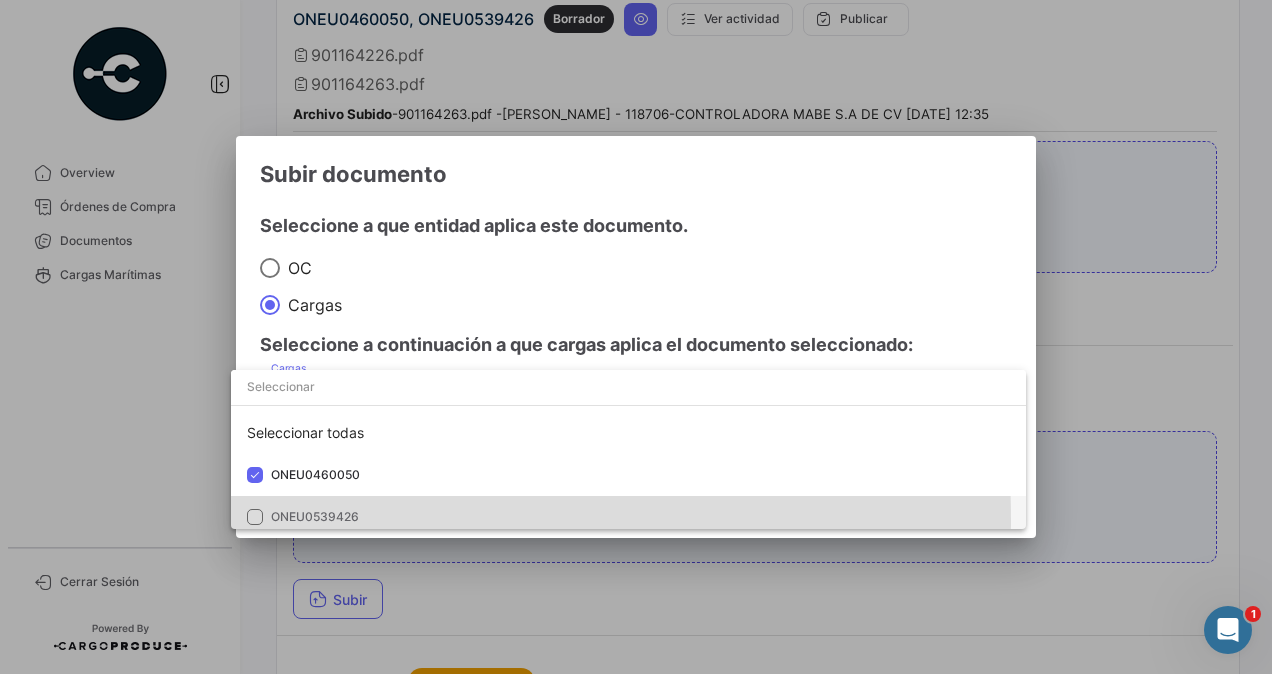 click at bounding box center (255, 517) 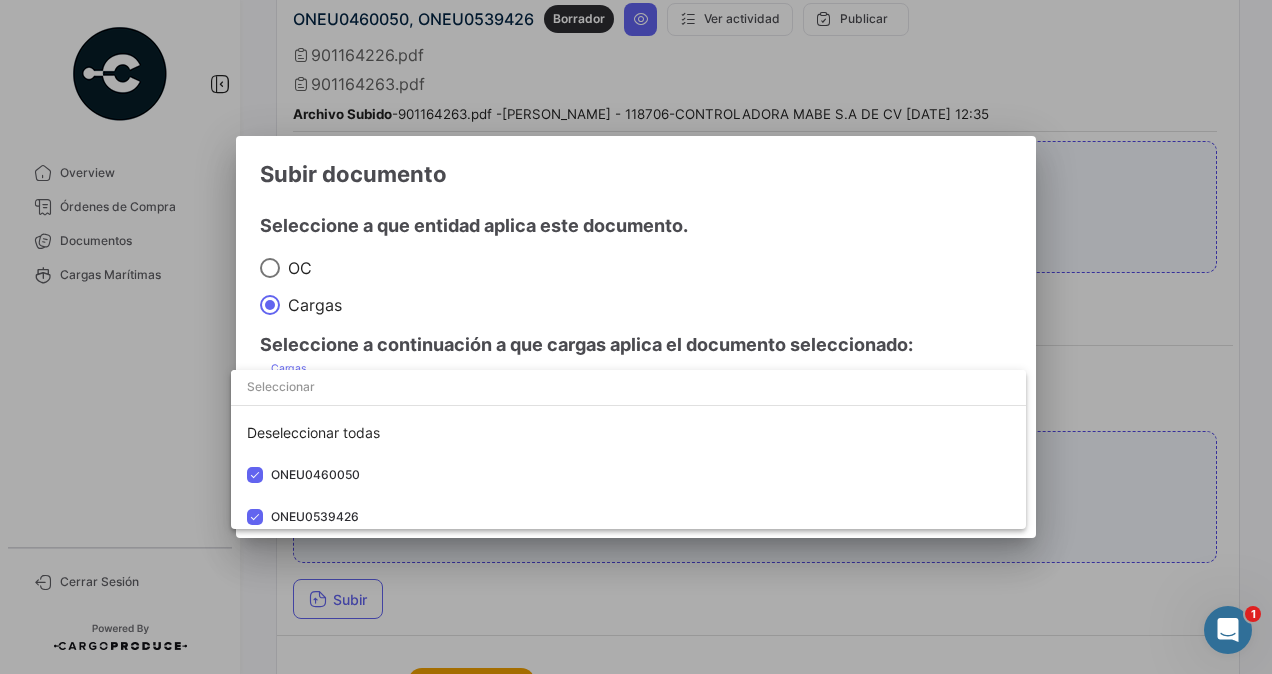 click at bounding box center (636, 337) 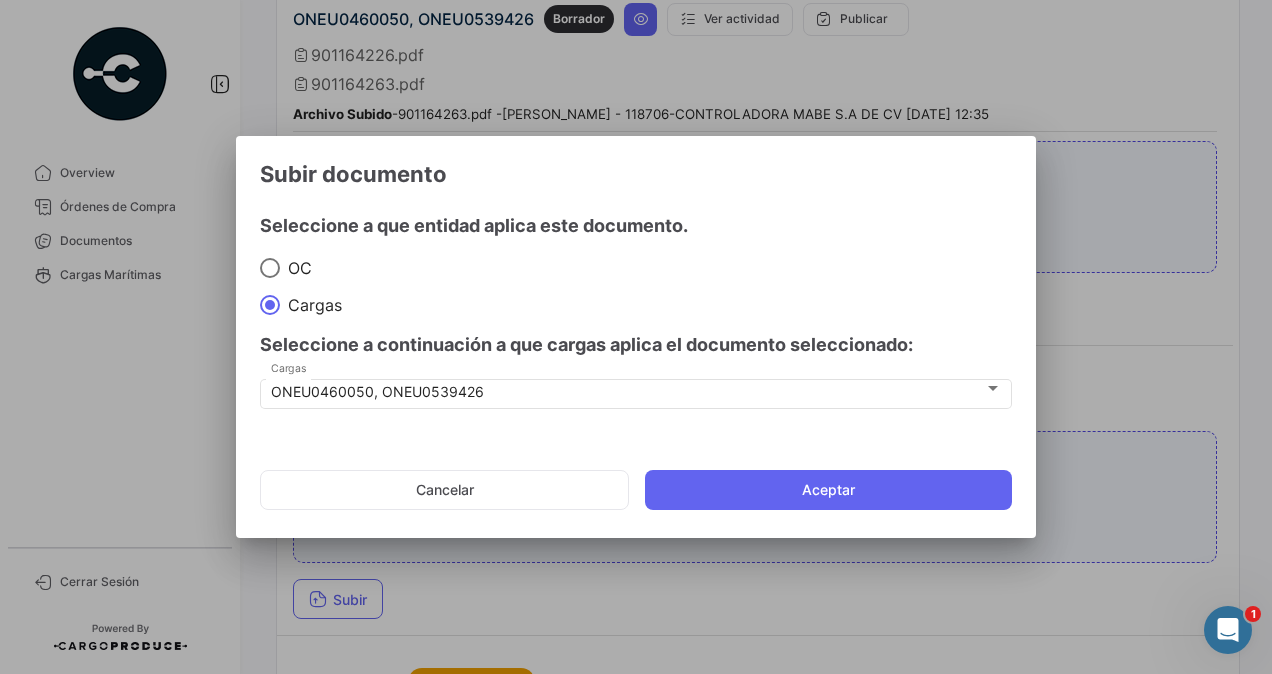 drag, startPoint x: 901, startPoint y: 481, endPoint x: 888, endPoint y: 468, distance: 18.384777 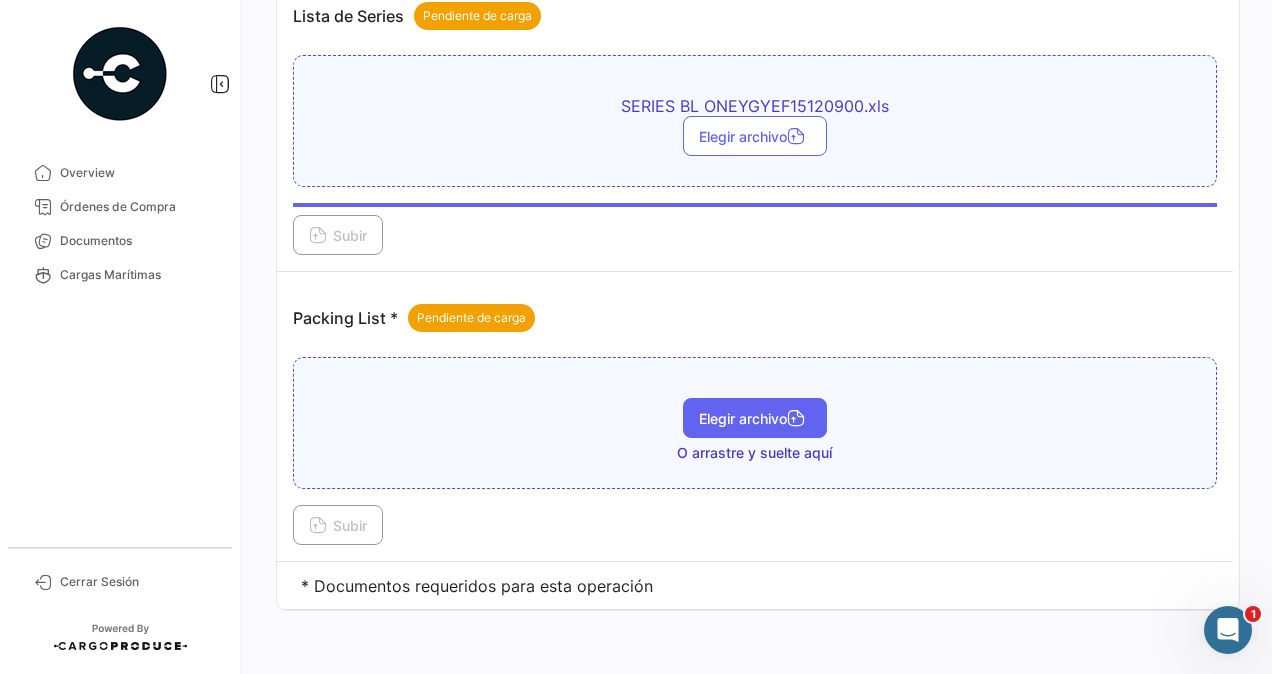 scroll, scrollTop: 1764, scrollLeft: 0, axis: vertical 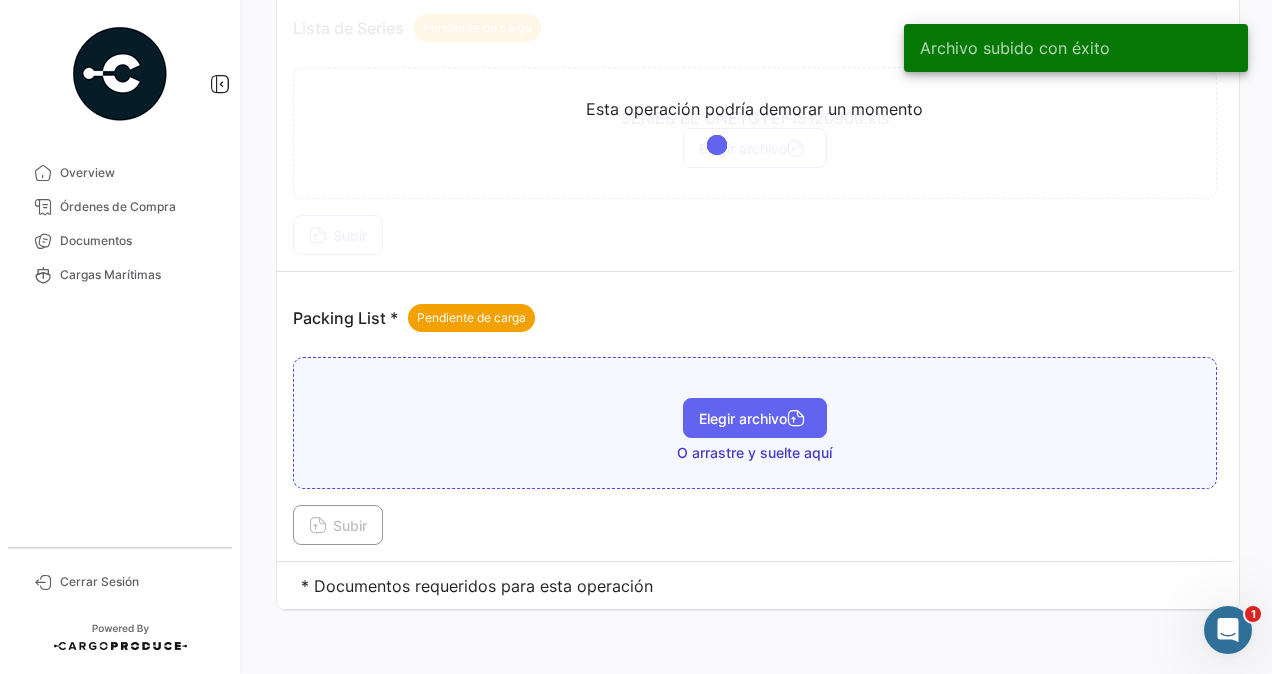 click on "Elegir archivo" at bounding box center [755, 418] 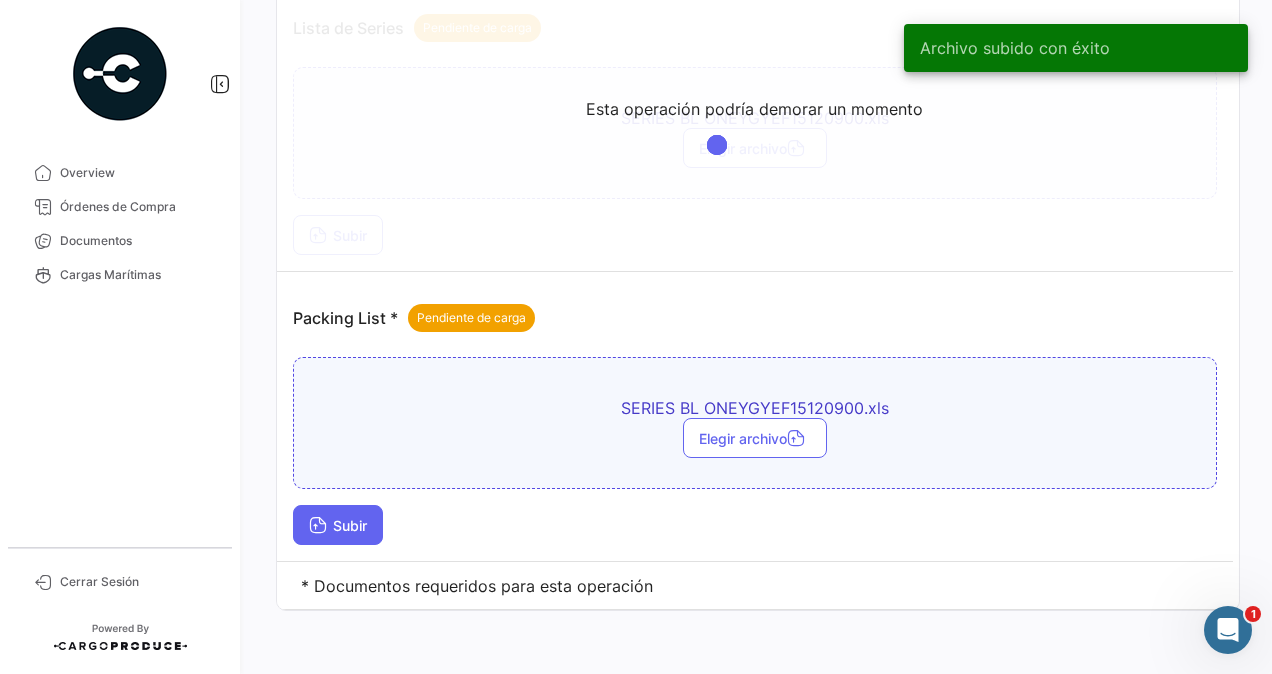 click on "Subir" at bounding box center (338, 525) 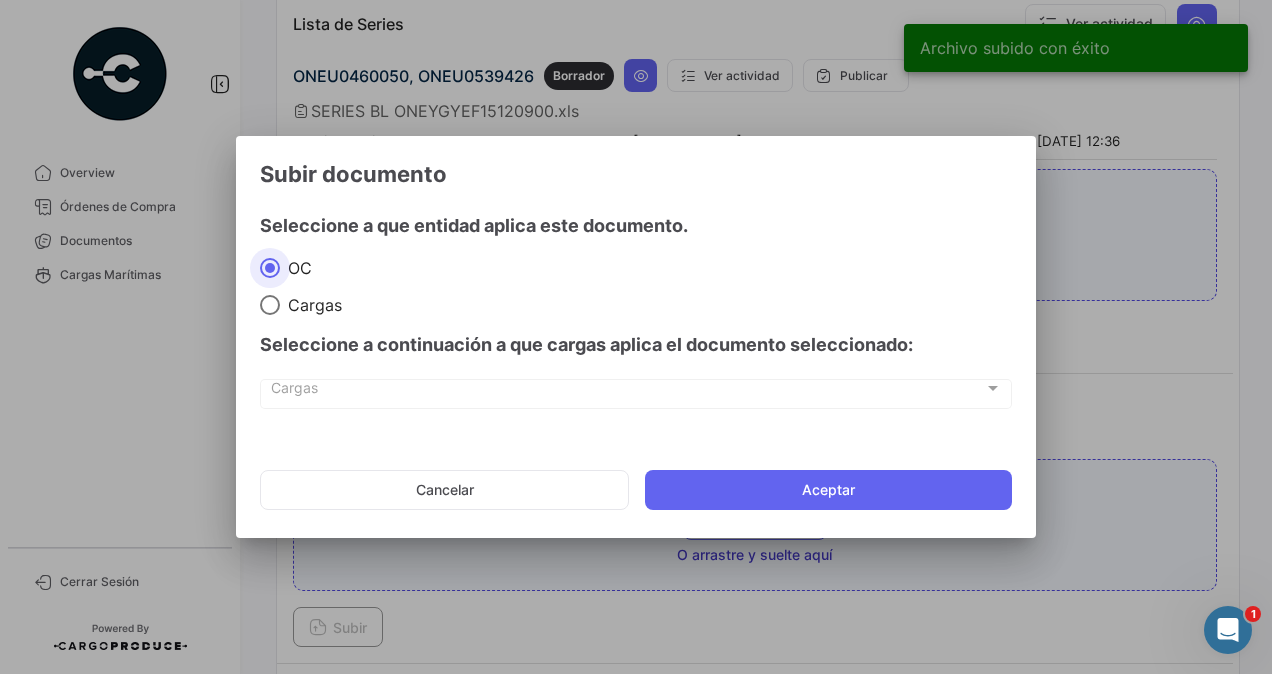 drag, startPoint x: 272, startPoint y: 304, endPoint x: 272, endPoint y: 330, distance: 26 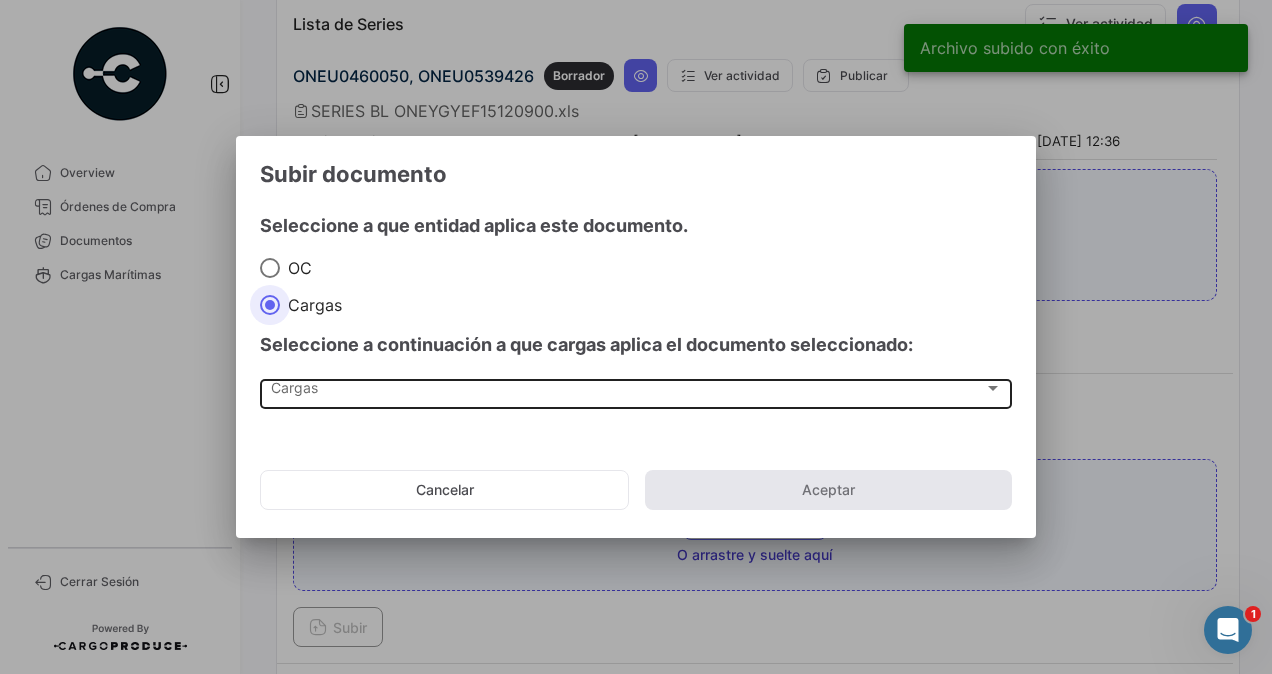 click on "Cargas" at bounding box center (627, 392) 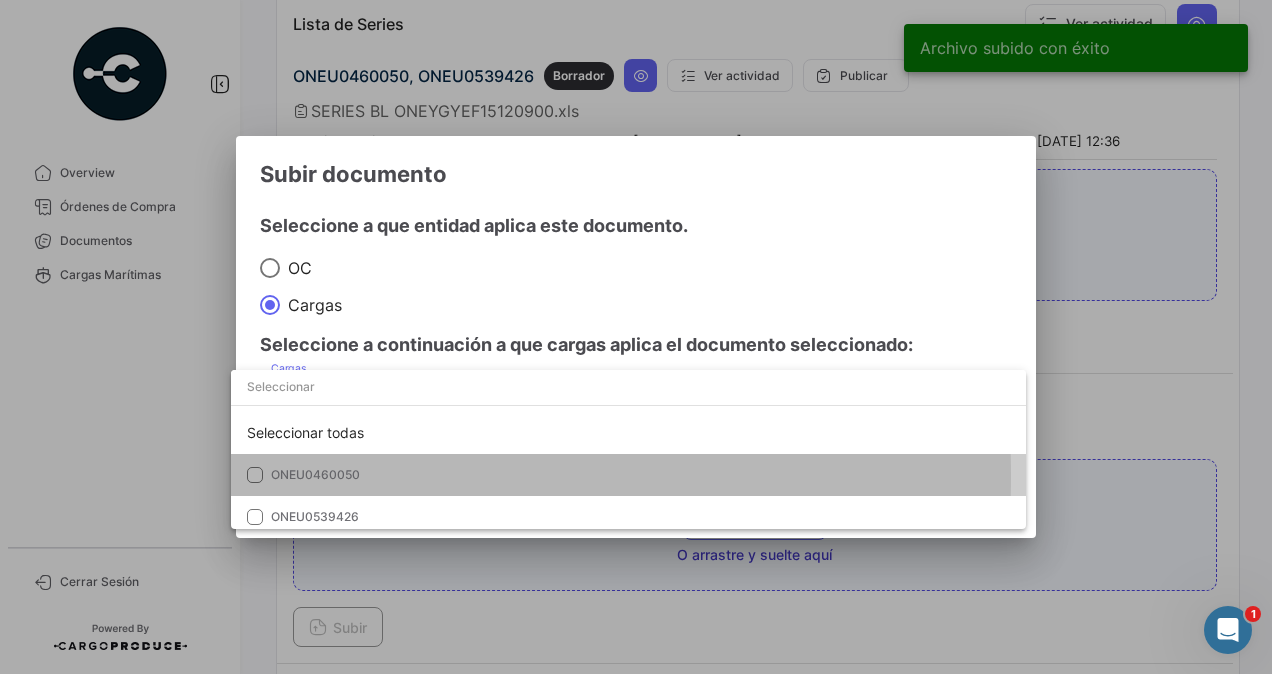 click at bounding box center [255, 475] 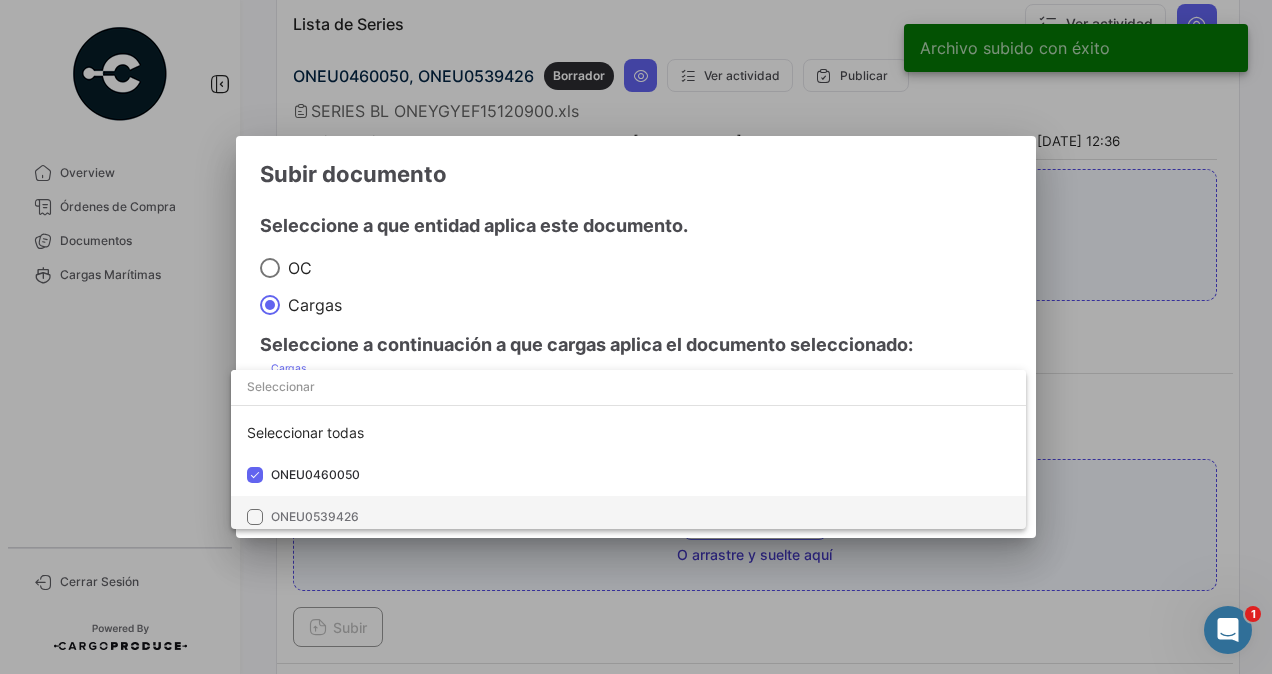 click at bounding box center [255, 517] 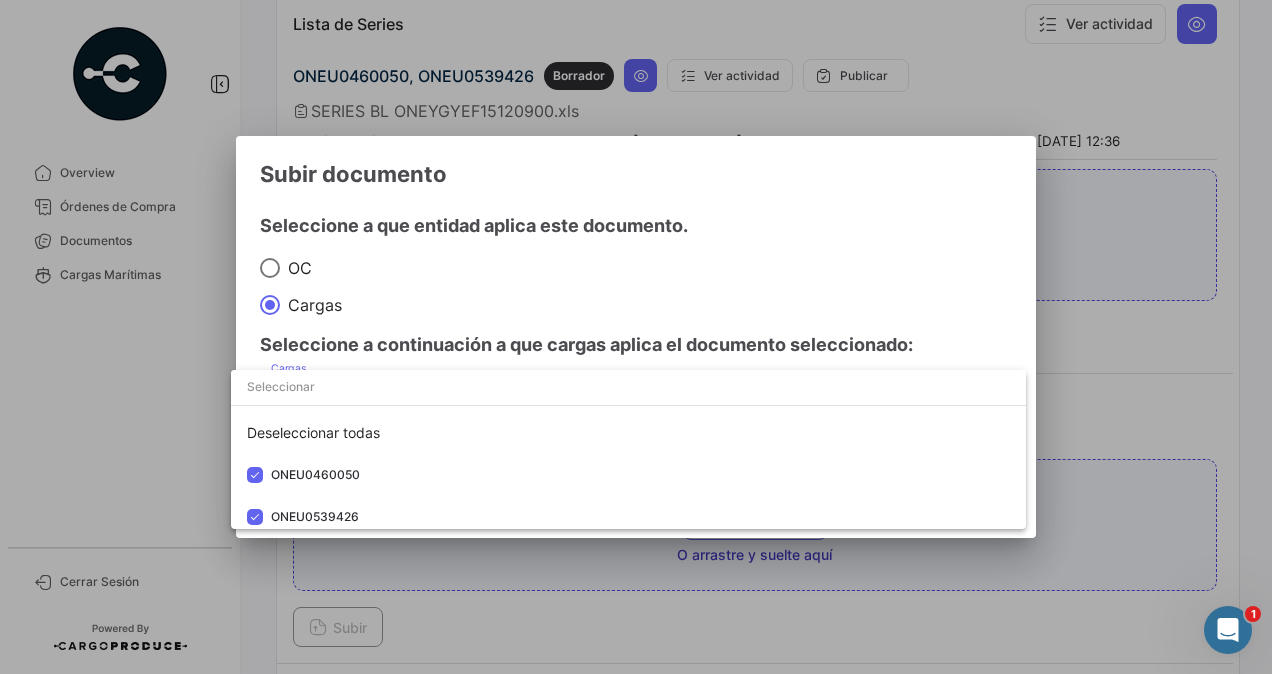 click at bounding box center [636, 337] 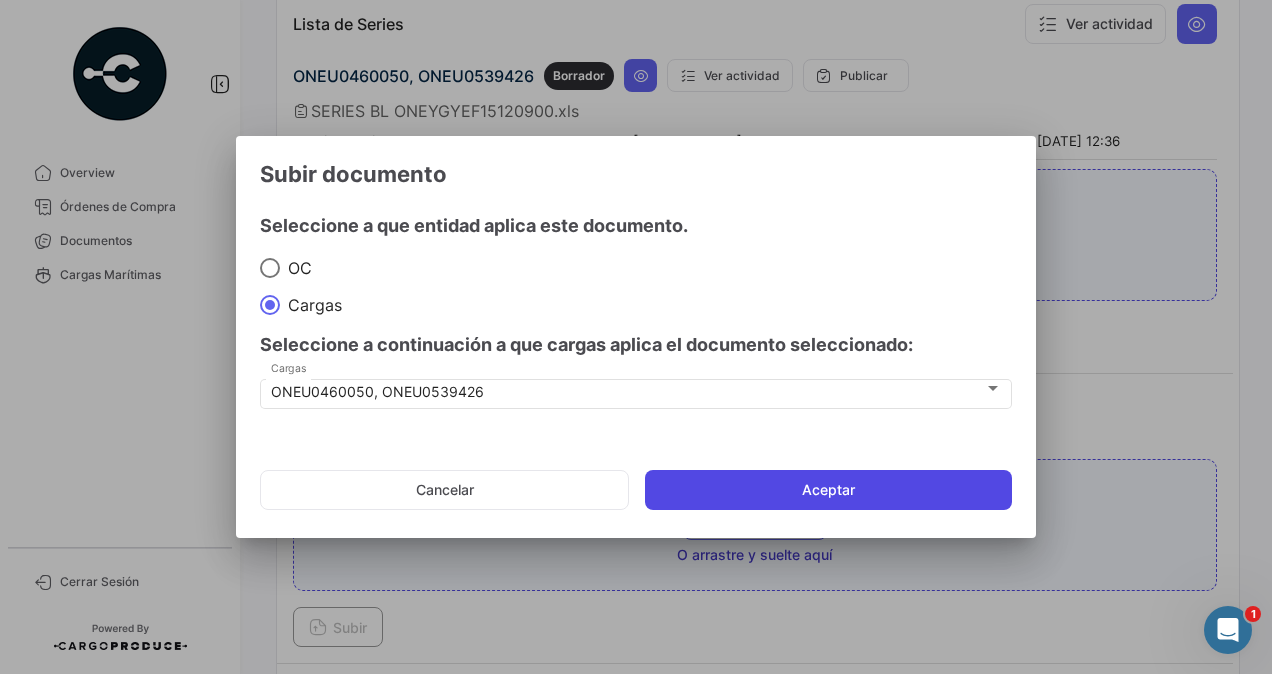 click on "Aceptar" 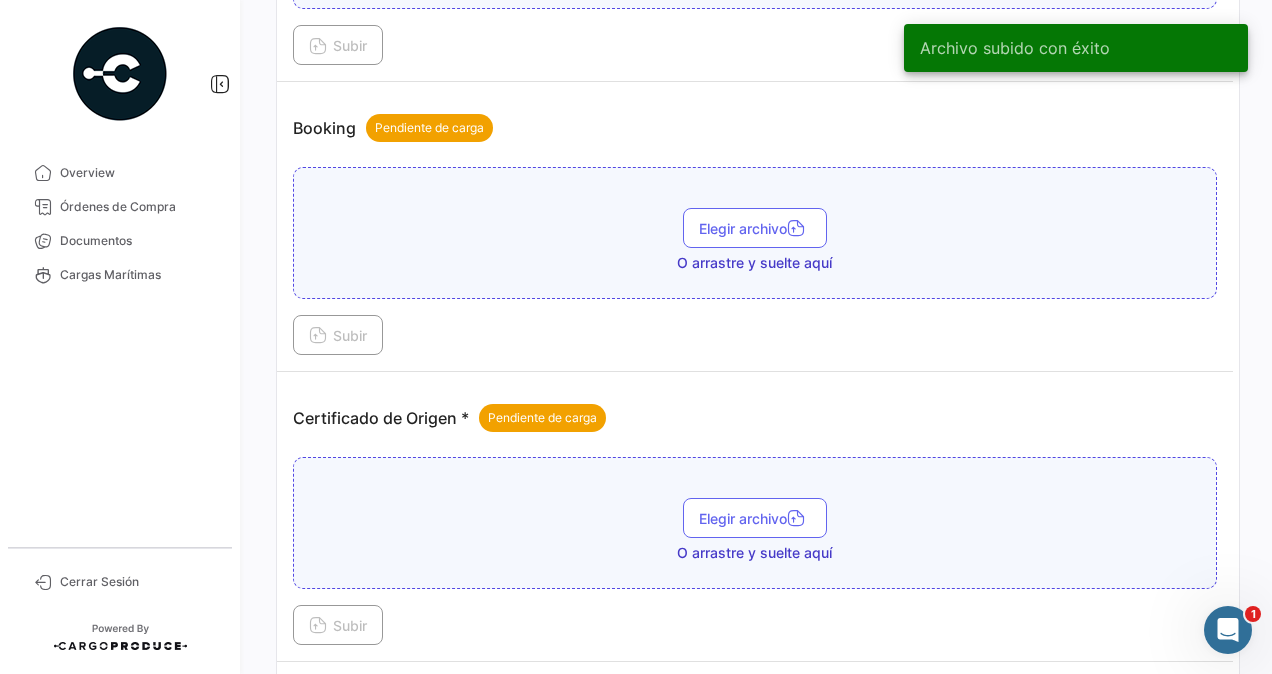 scroll, scrollTop: 864, scrollLeft: 0, axis: vertical 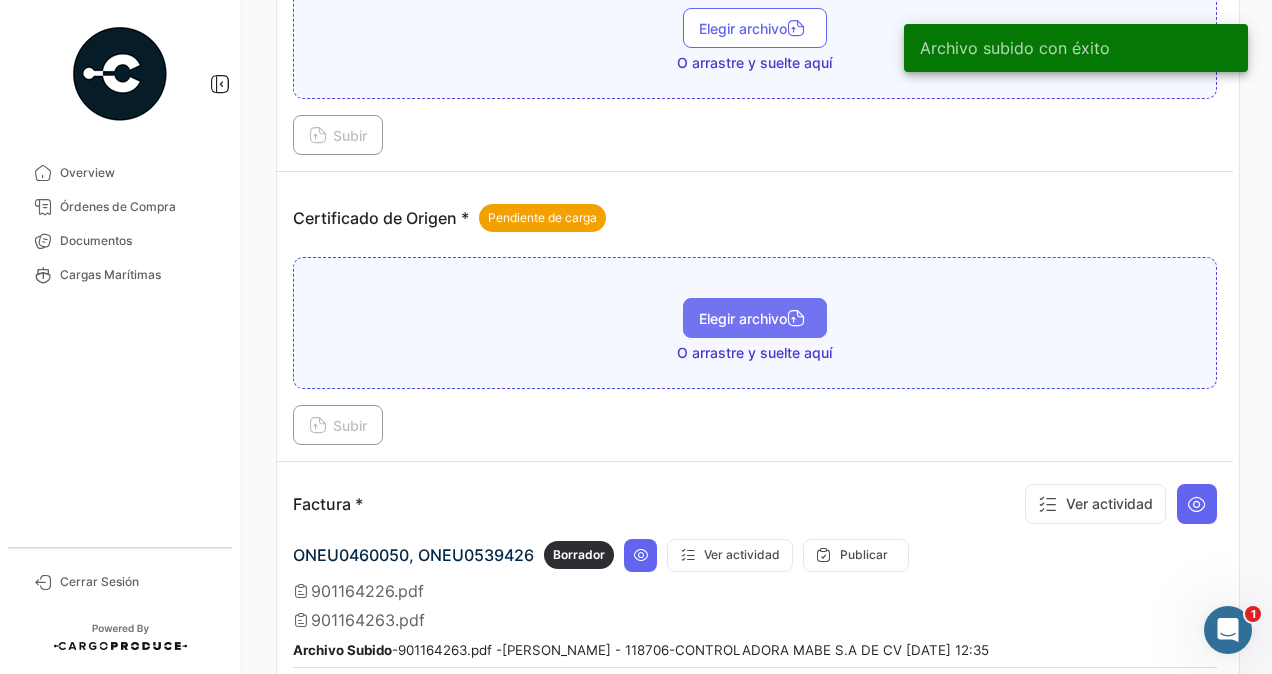 click on "Elegir archivo" at bounding box center (755, 318) 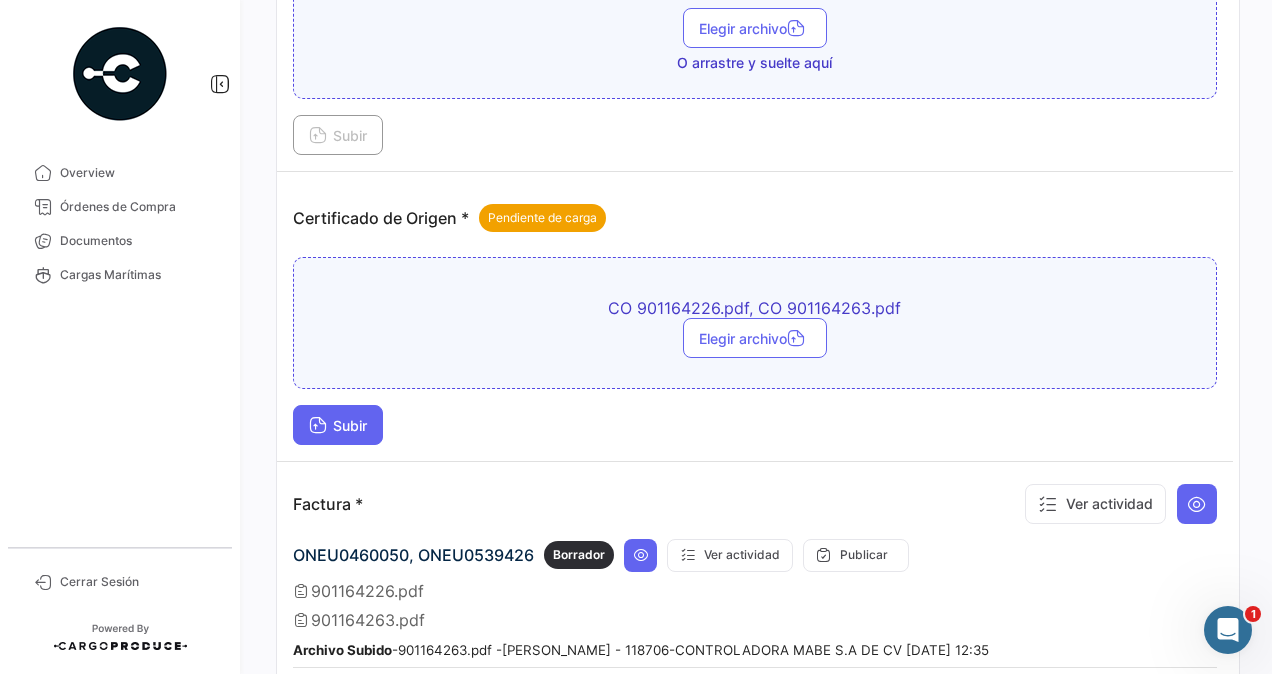 click on "Subir" at bounding box center [338, 425] 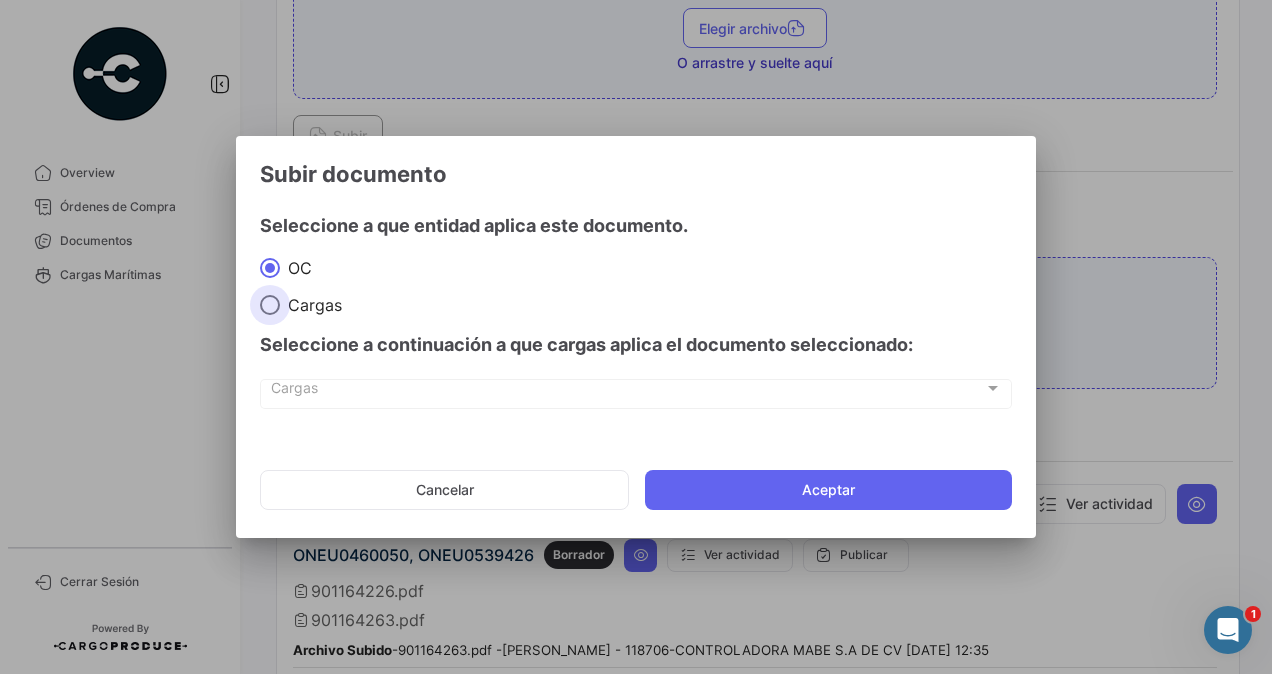 click at bounding box center (270, 305) 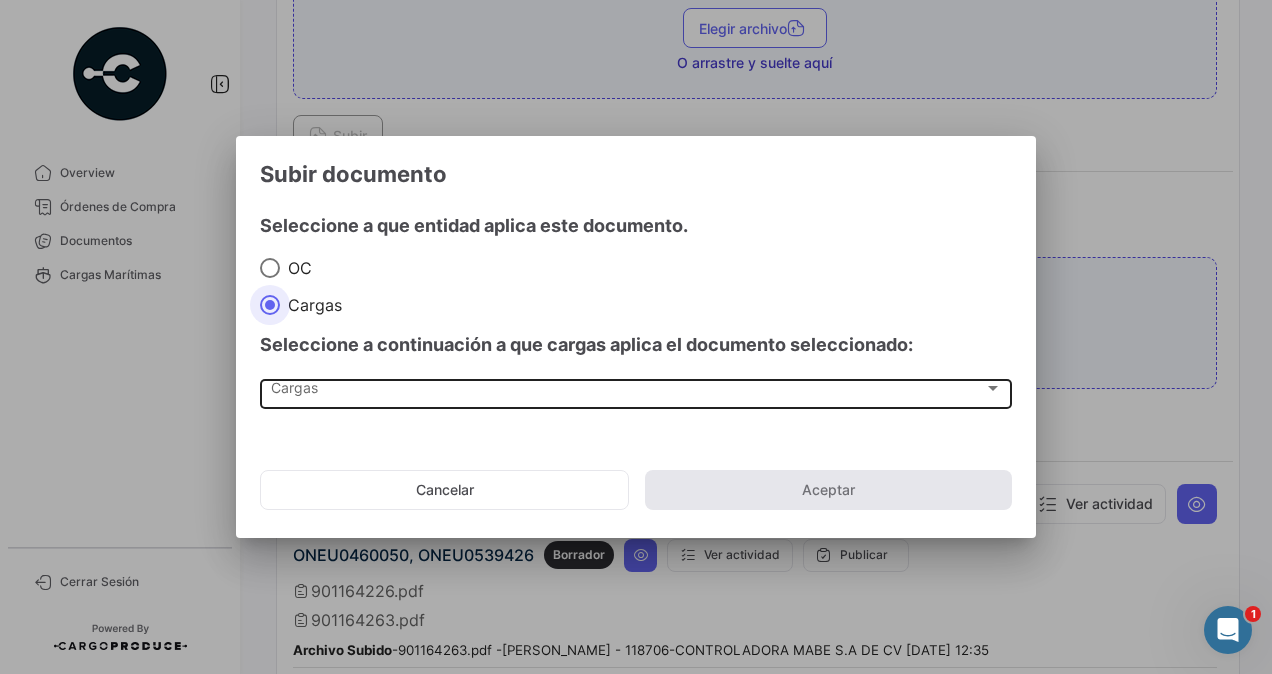 click on "Cargas" at bounding box center [627, 392] 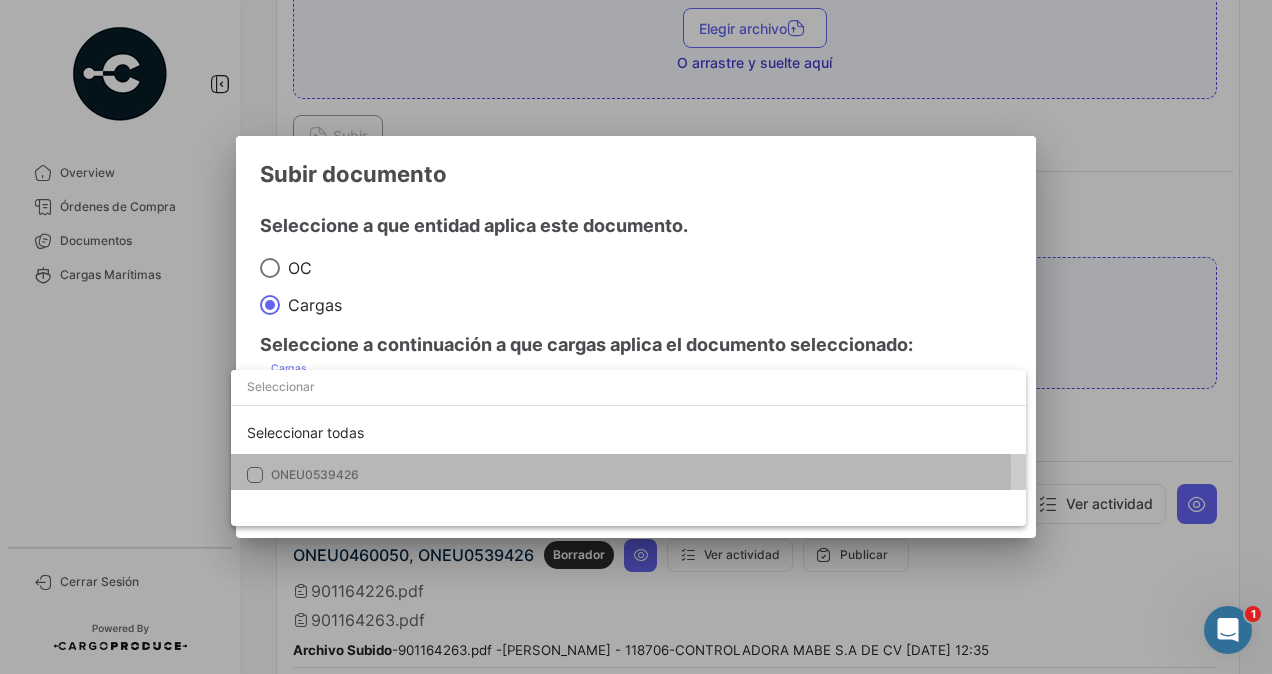 click at bounding box center [255, 475] 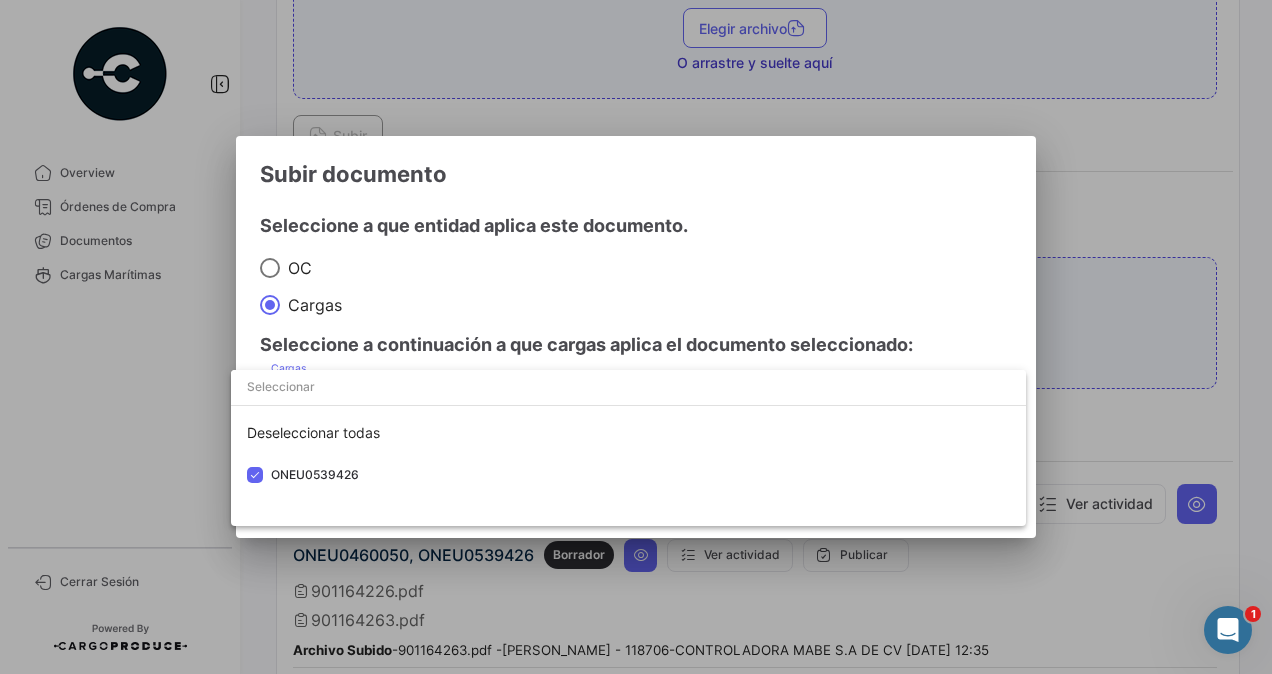 click at bounding box center [636, 337] 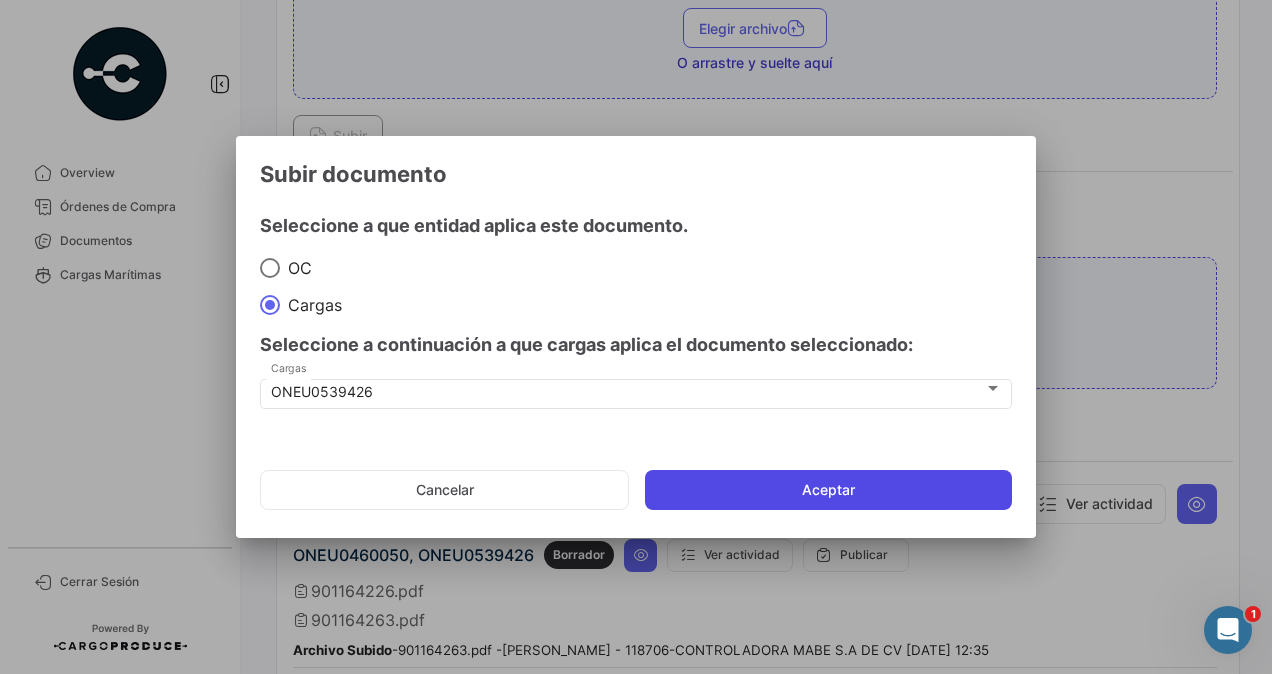 click on "Aceptar" 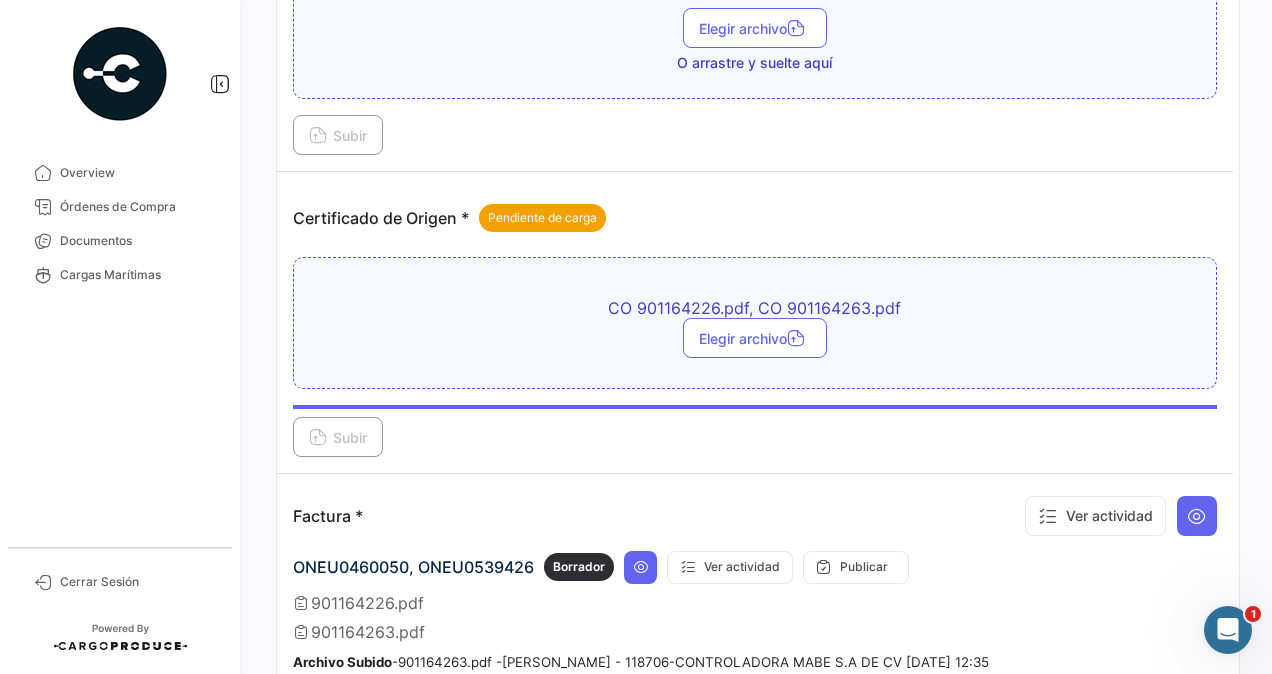 drag, startPoint x: 1222, startPoint y: 630, endPoint x: 1224, endPoint y: 620, distance: 10.198039 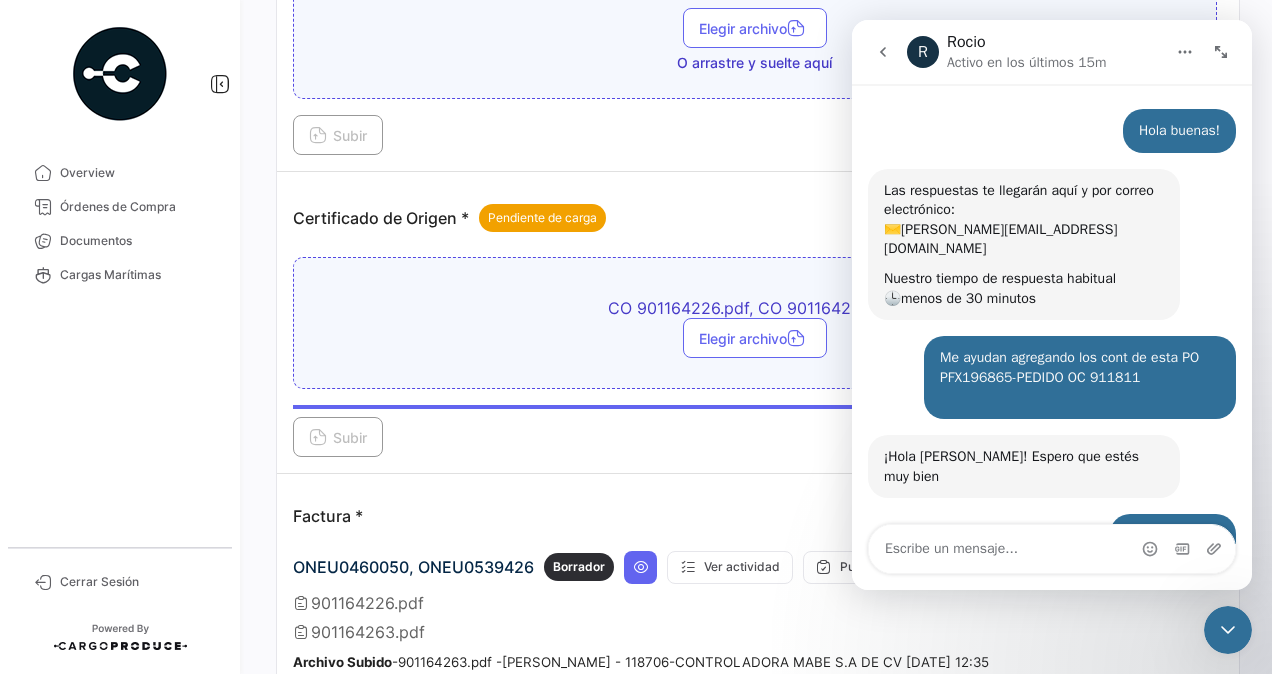 scroll, scrollTop: 349, scrollLeft: 0, axis: vertical 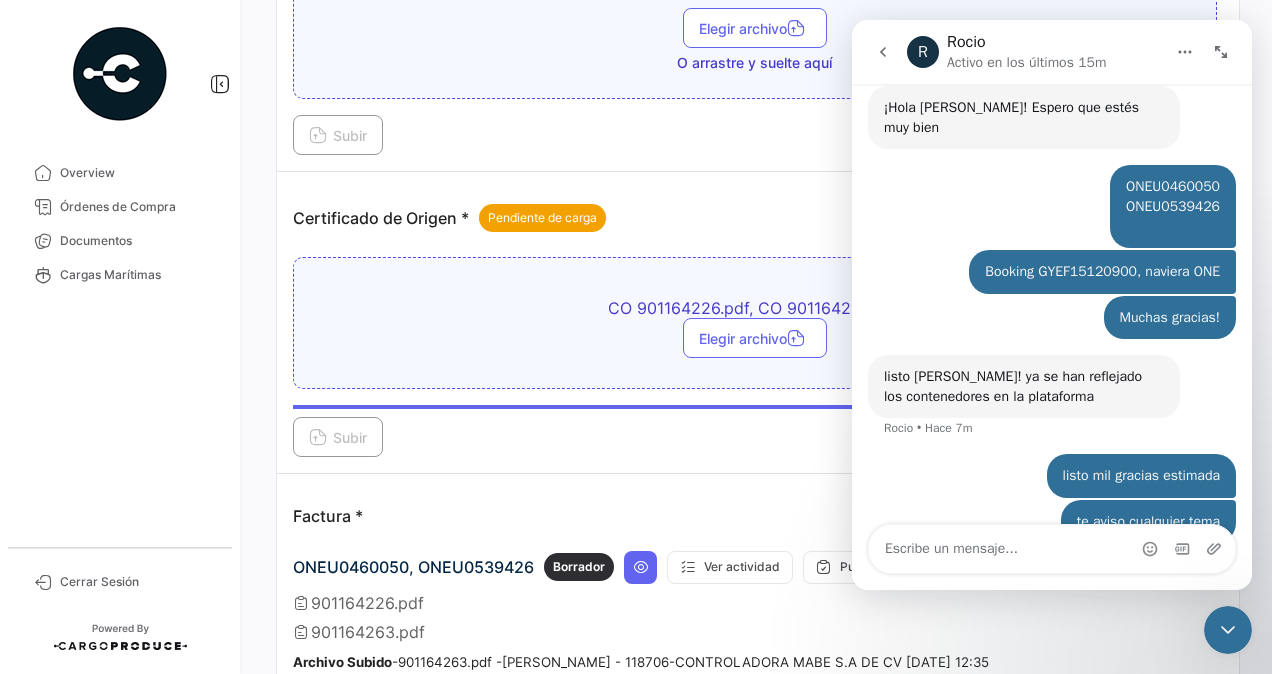 click at bounding box center (1052, 549) 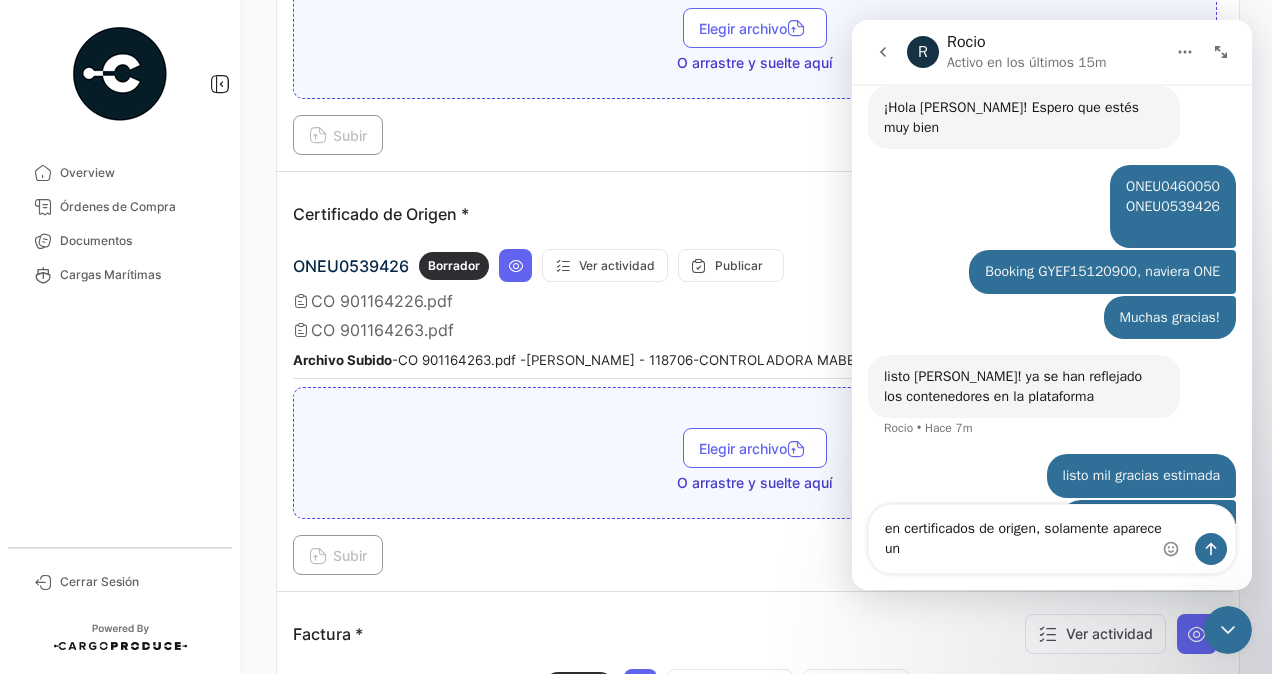 scroll, scrollTop: 369, scrollLeft: 0, axis: vertical 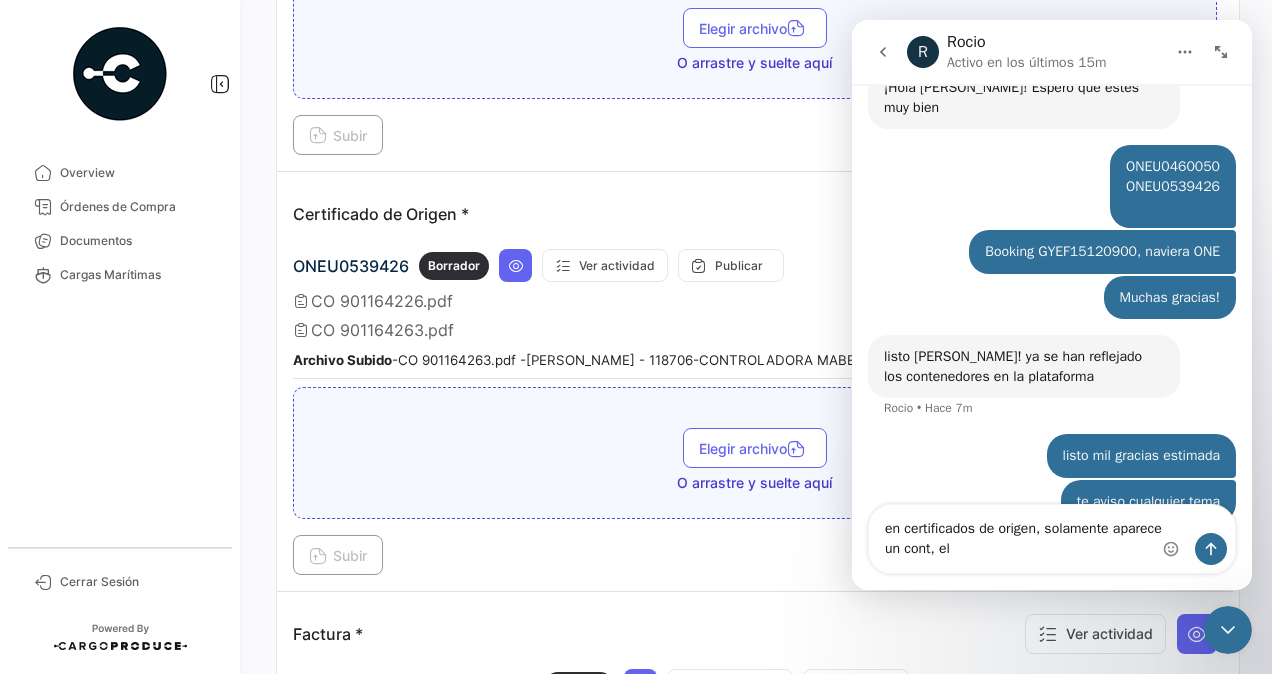click on "ONEU0460050 ONEU0539426 ​" at bounding box center (1173, 186) 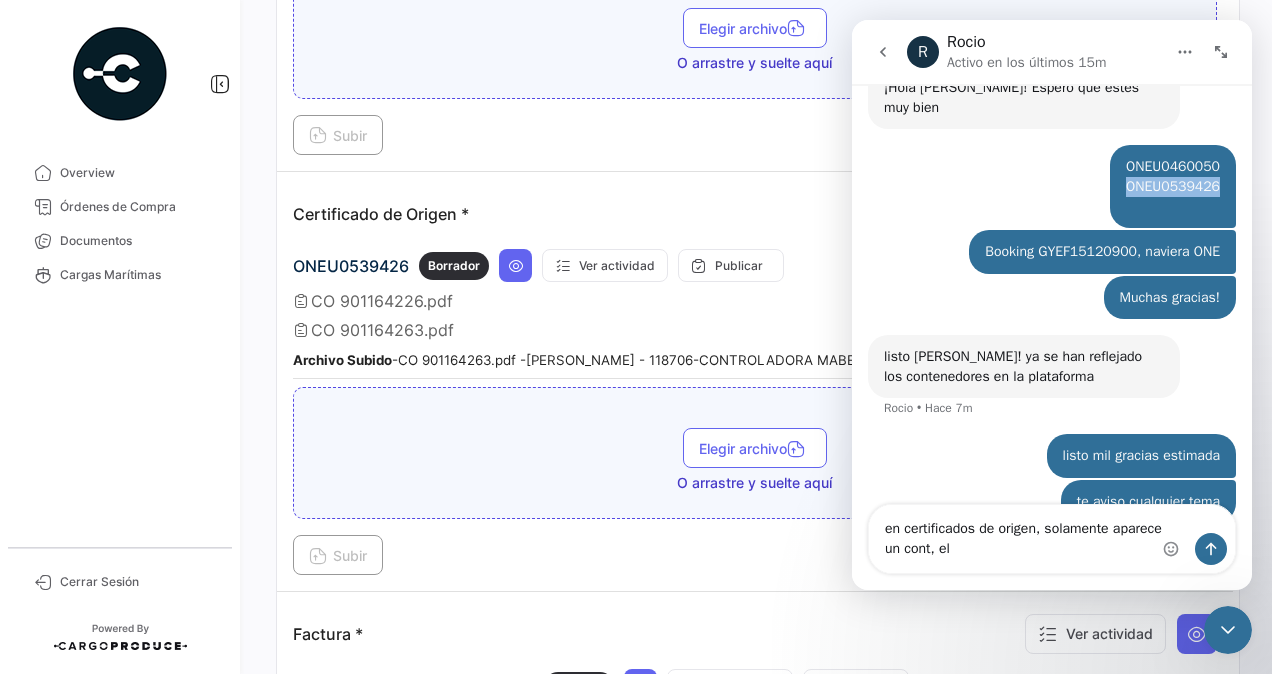 click on "ONEU0460050 ONEU0539426 ​" at bounding box center [1173, 186] 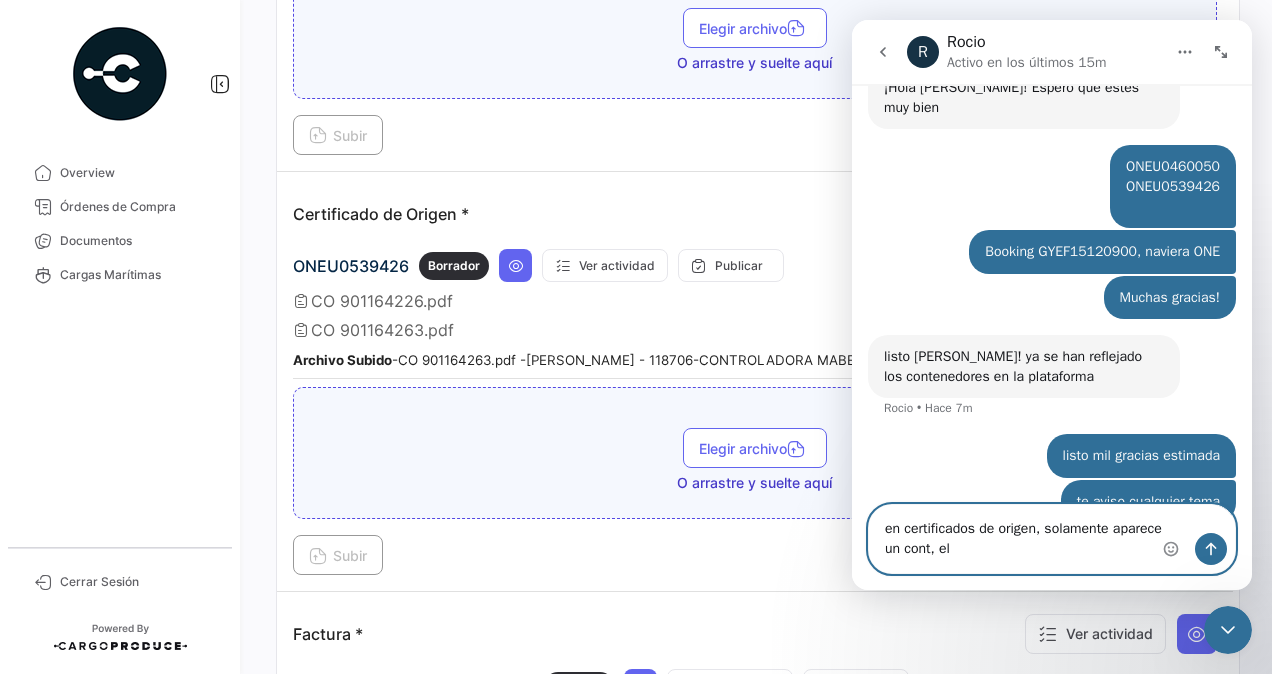 click on "en certificados de origen, solamente aparece un cont, el" at bounding box center (1052, 539) 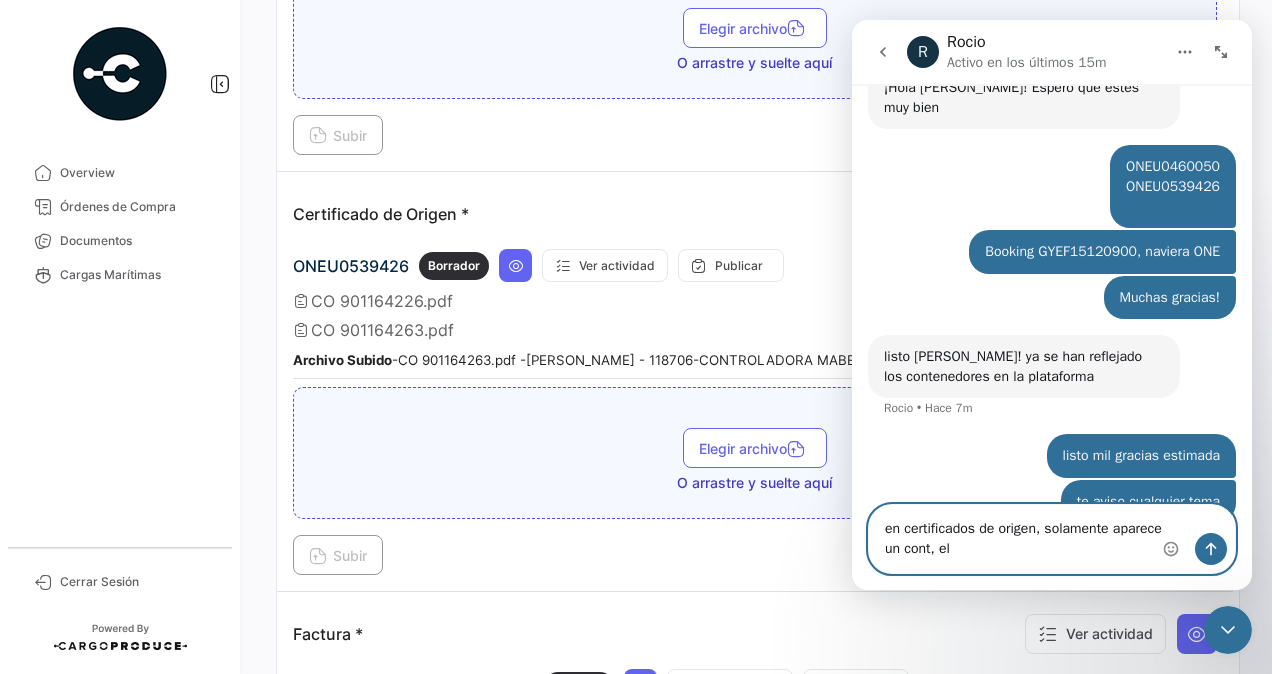 paste on "ONEU0539426" 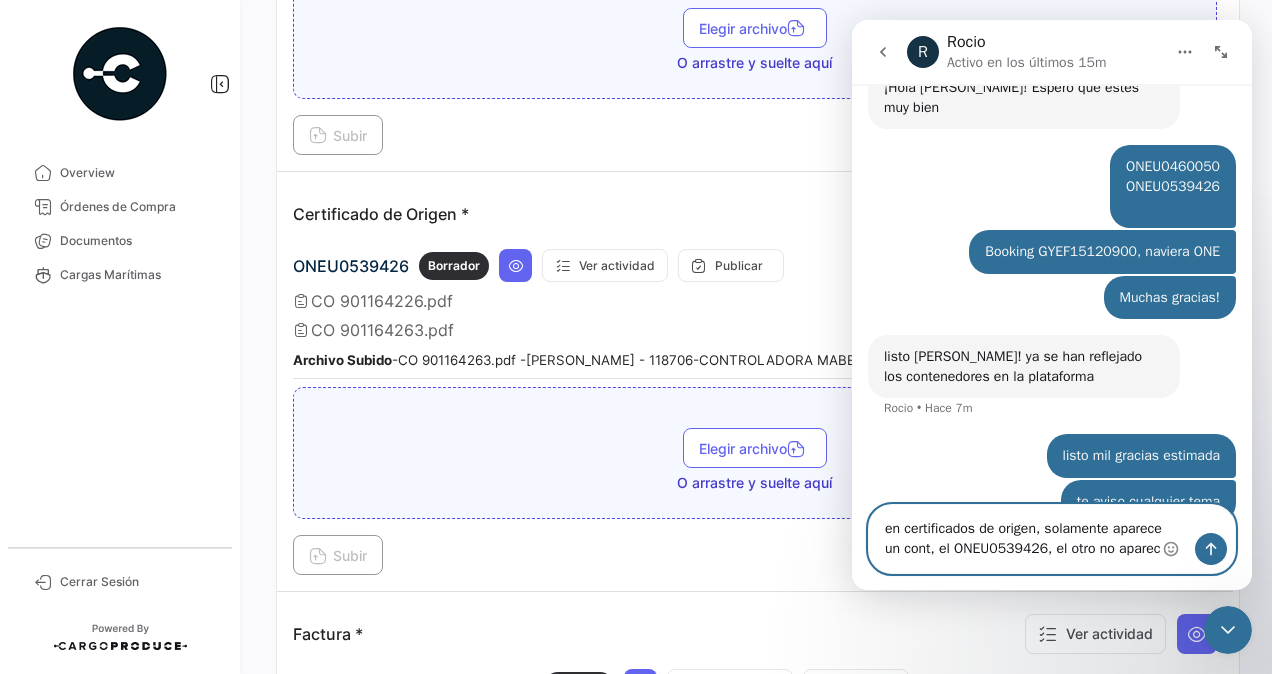 type on "en certificados de origen, solamente aparece un cont, el ONEU0539426, el otro no aparece" 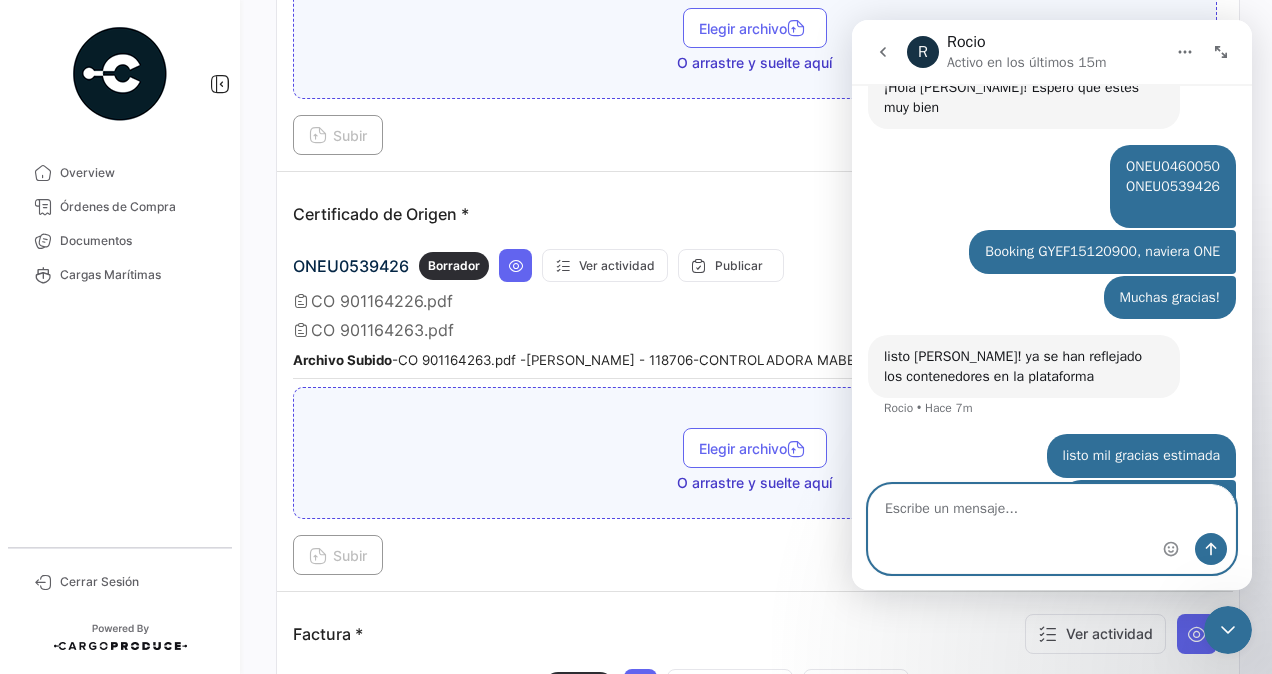 scroll, scrollTop: 414, scrollLeft: 0, axis: vertical 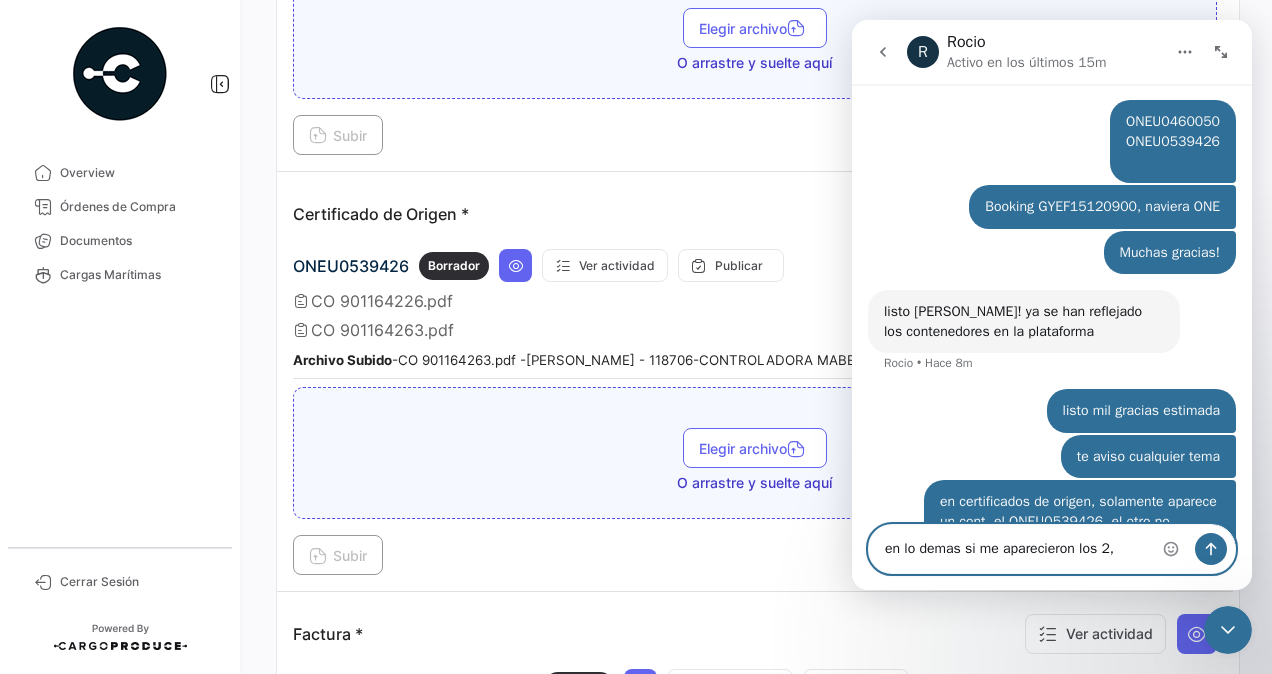 type on "en lo demas si me aparecieron los 2" 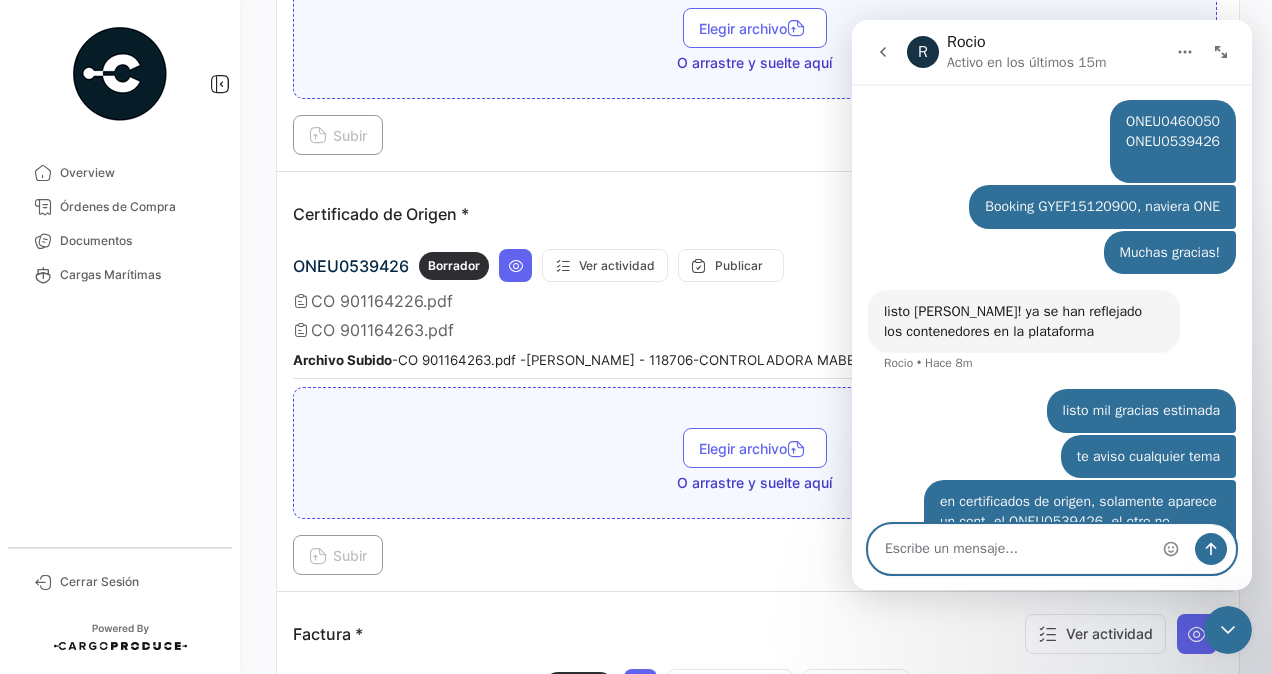scroll, scrollTop: 460, scrollLeft: 0, axis: vertical 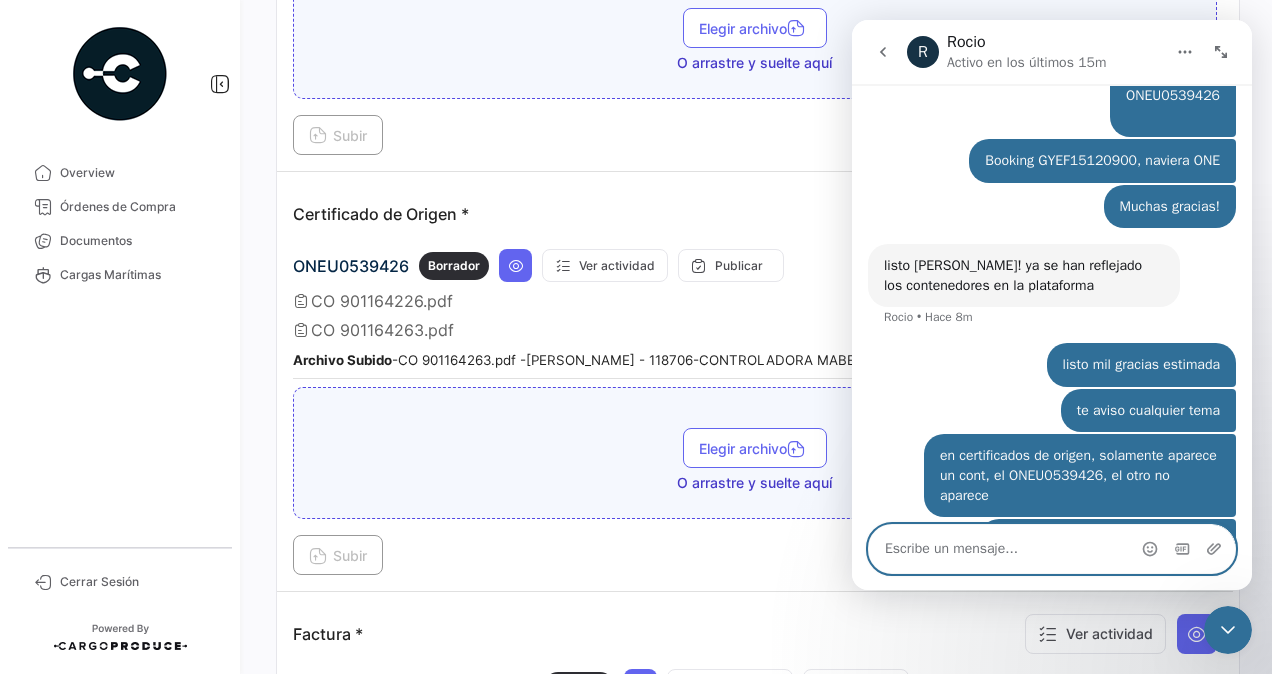 type 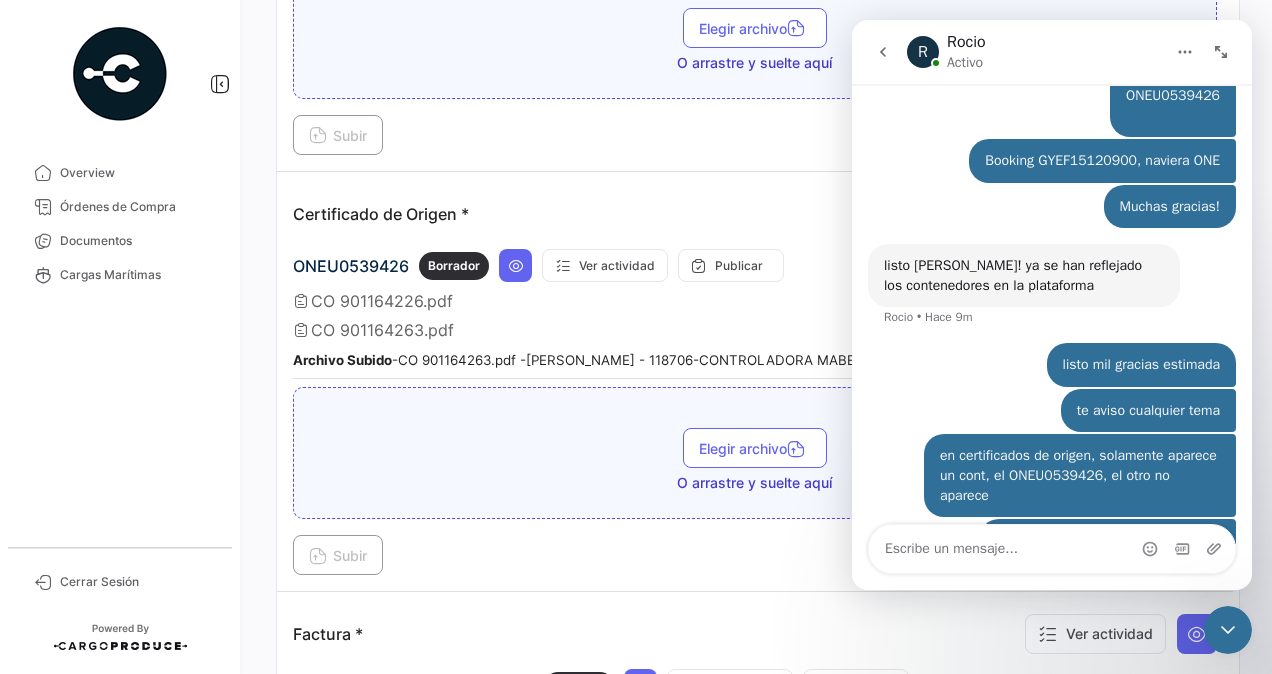 click 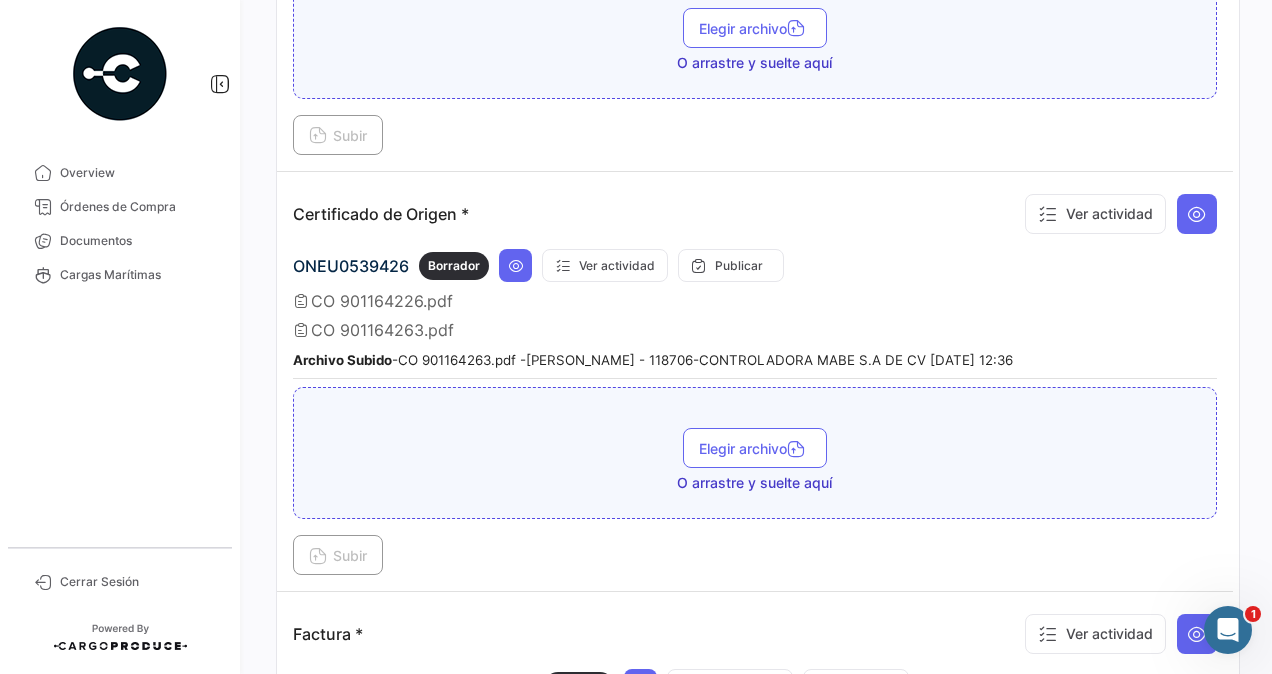click at bounding box center [1228, 630] 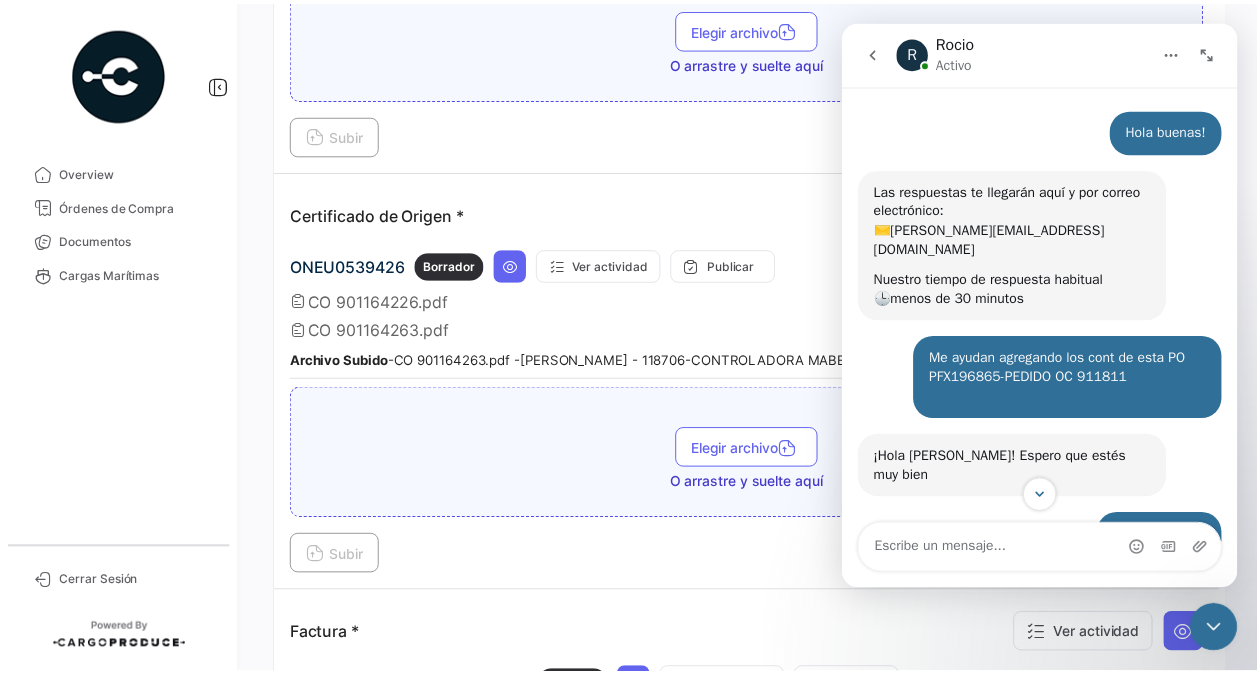 scroll, scrollTop: 460, scrollLeft: 0, axis: vertical 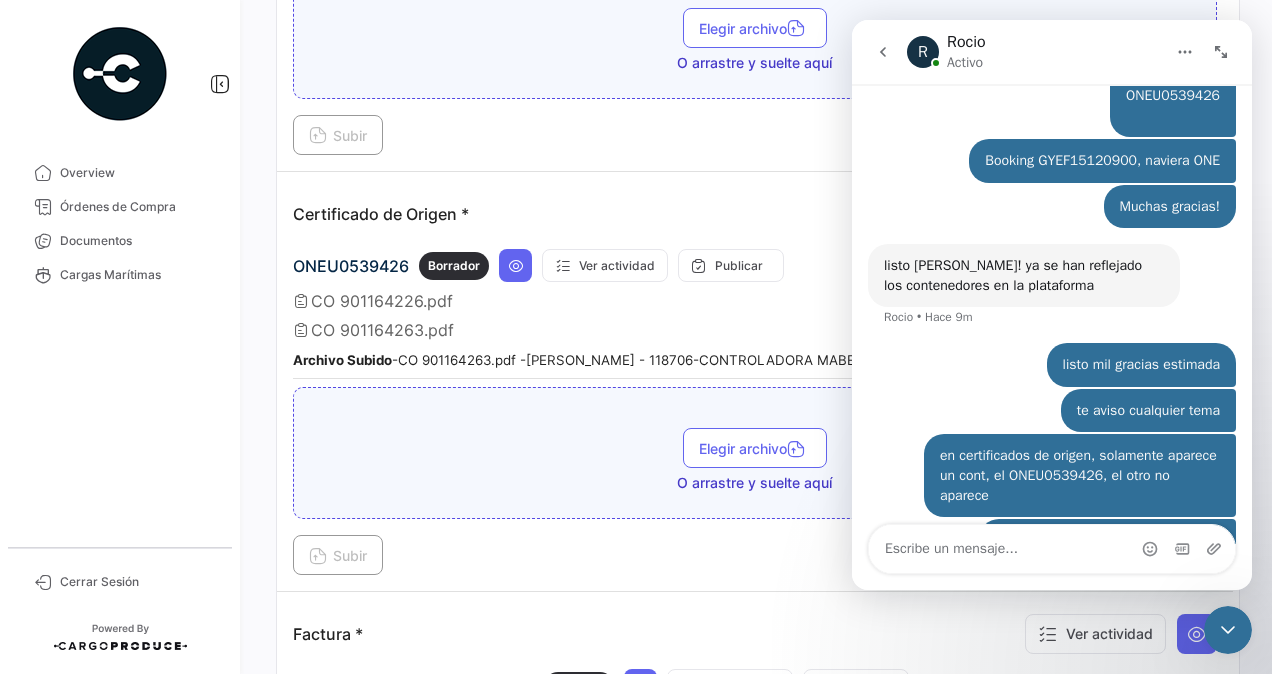 click at bounding box center [1052, 549] 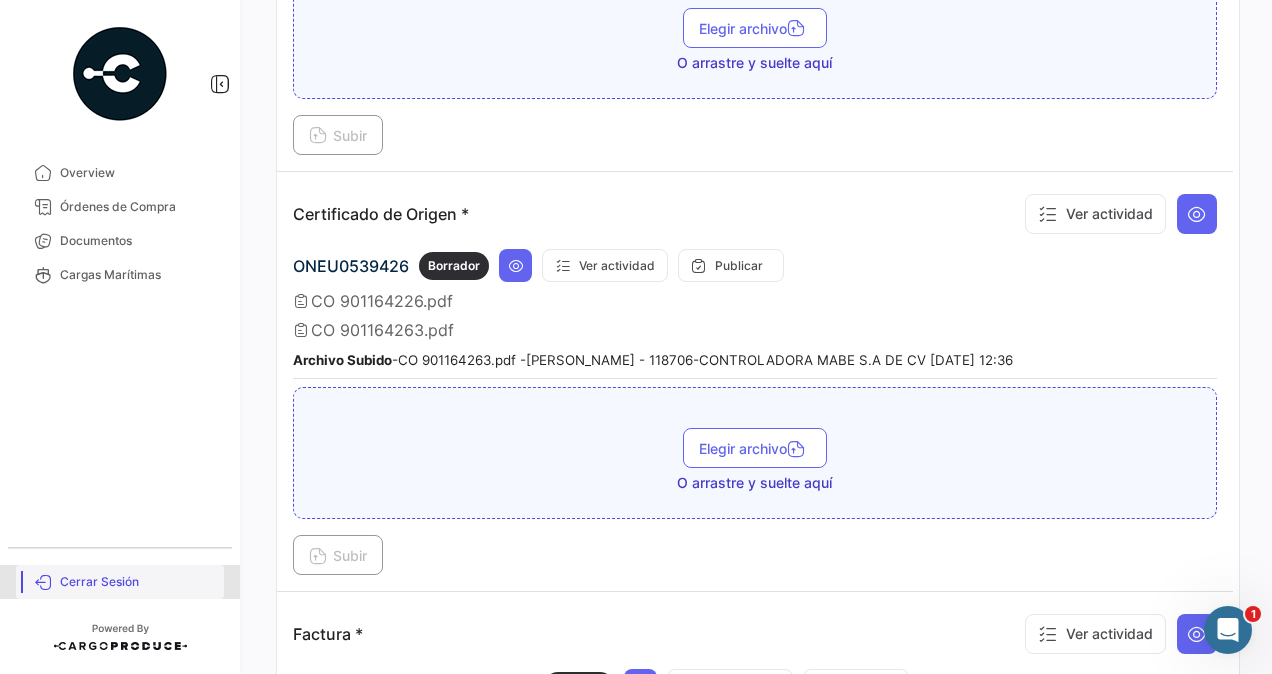 click on "Cerrar Sesión" at bounding box center (138, 582) 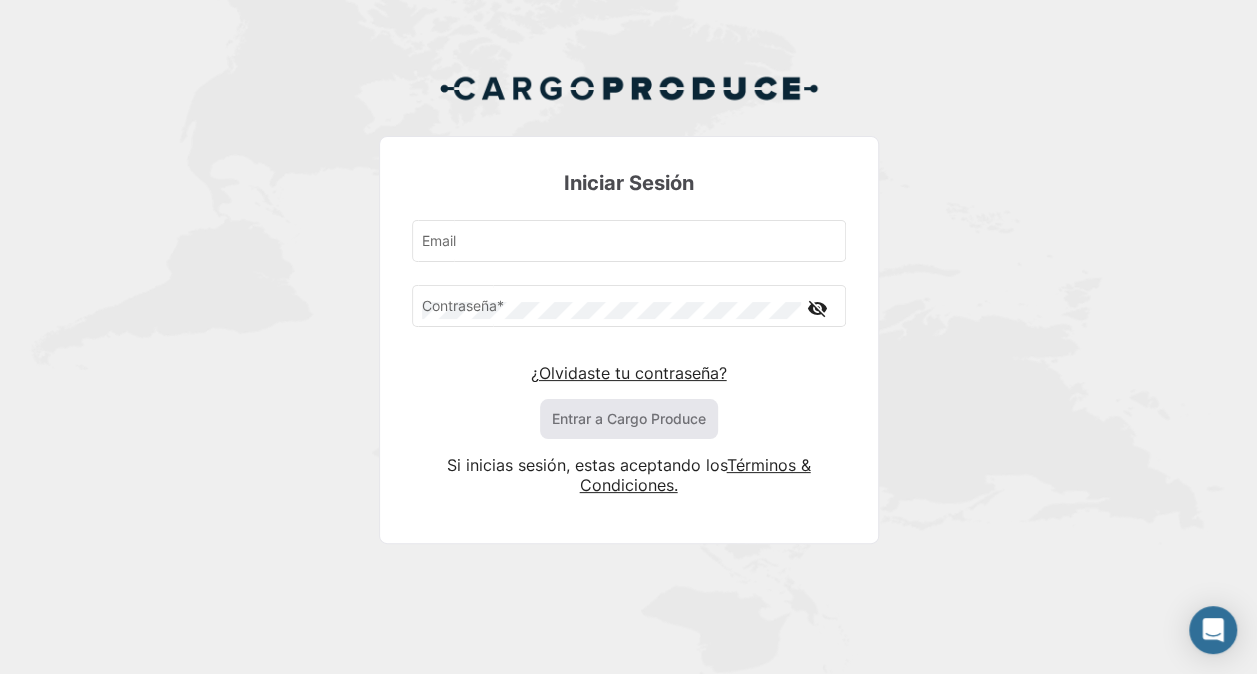 type on "[PERSON_NAME][EMAIL_ADDRESS][PERSON_NAME][PERSON_NAME][DOMAIN_NAME]" 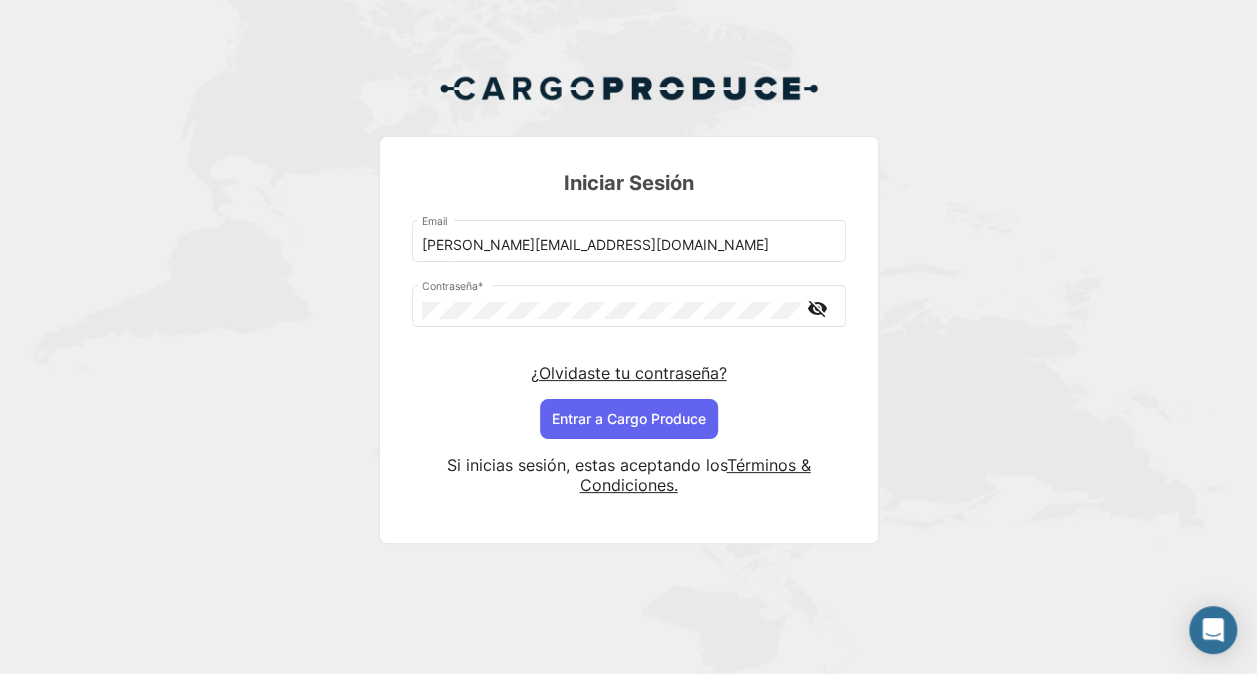 click on "Iniciar Sesión laura.segura@mabe.co.cr  Email   Contraseña   * visibility_off  ¿Olvidaste tu contraseña?   Entrar a  Cargo Produce   Si inicias sesión, estas aceptando los    Términos & Condiciones." 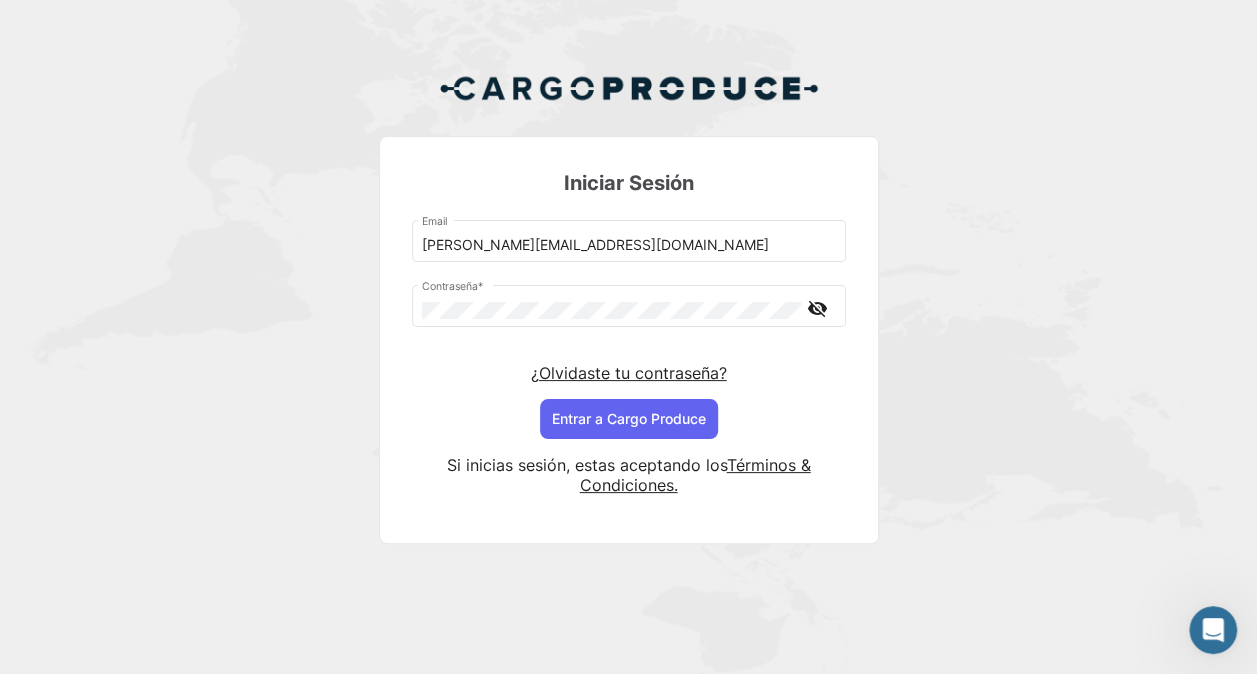 scroll, scrollTop: 0, scrollLeft: 0, axis: both 